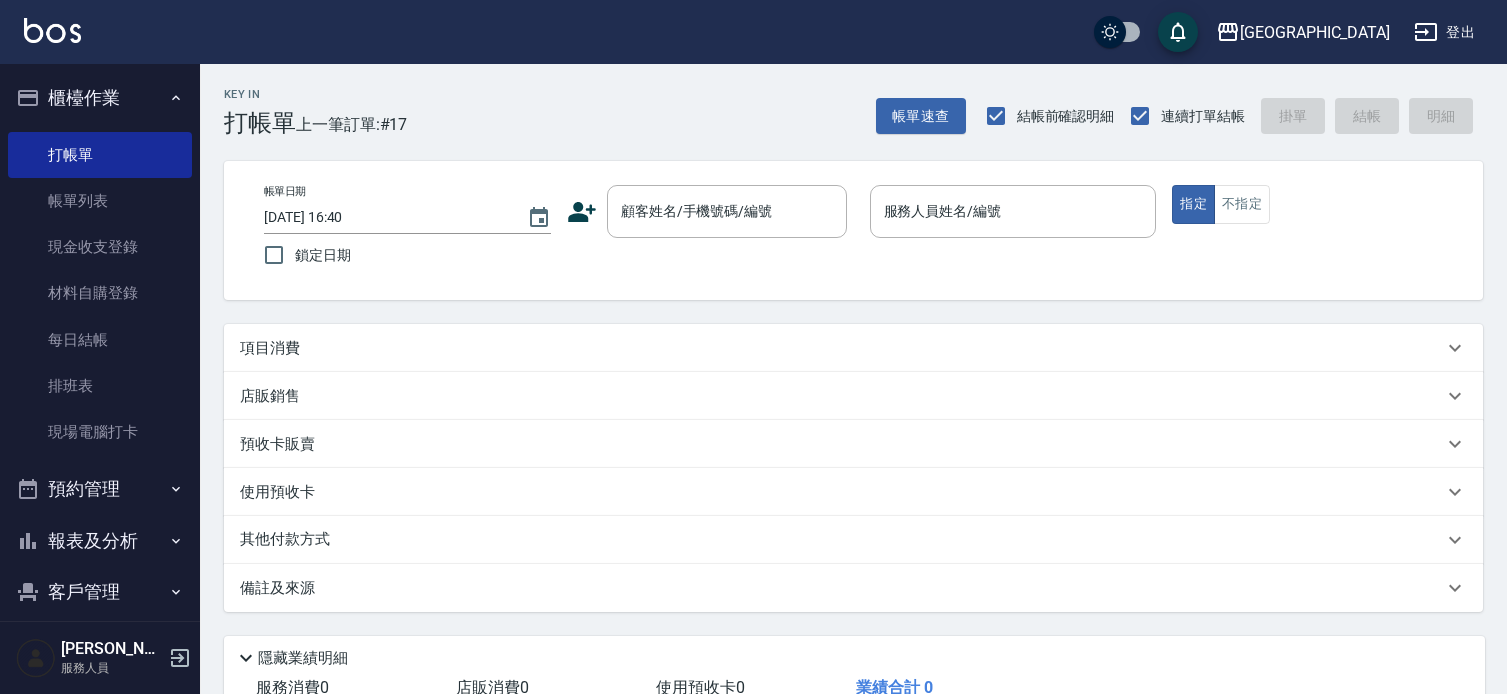 scroll, scrollTop: 19, scrollLeft: 0, axis: vertical 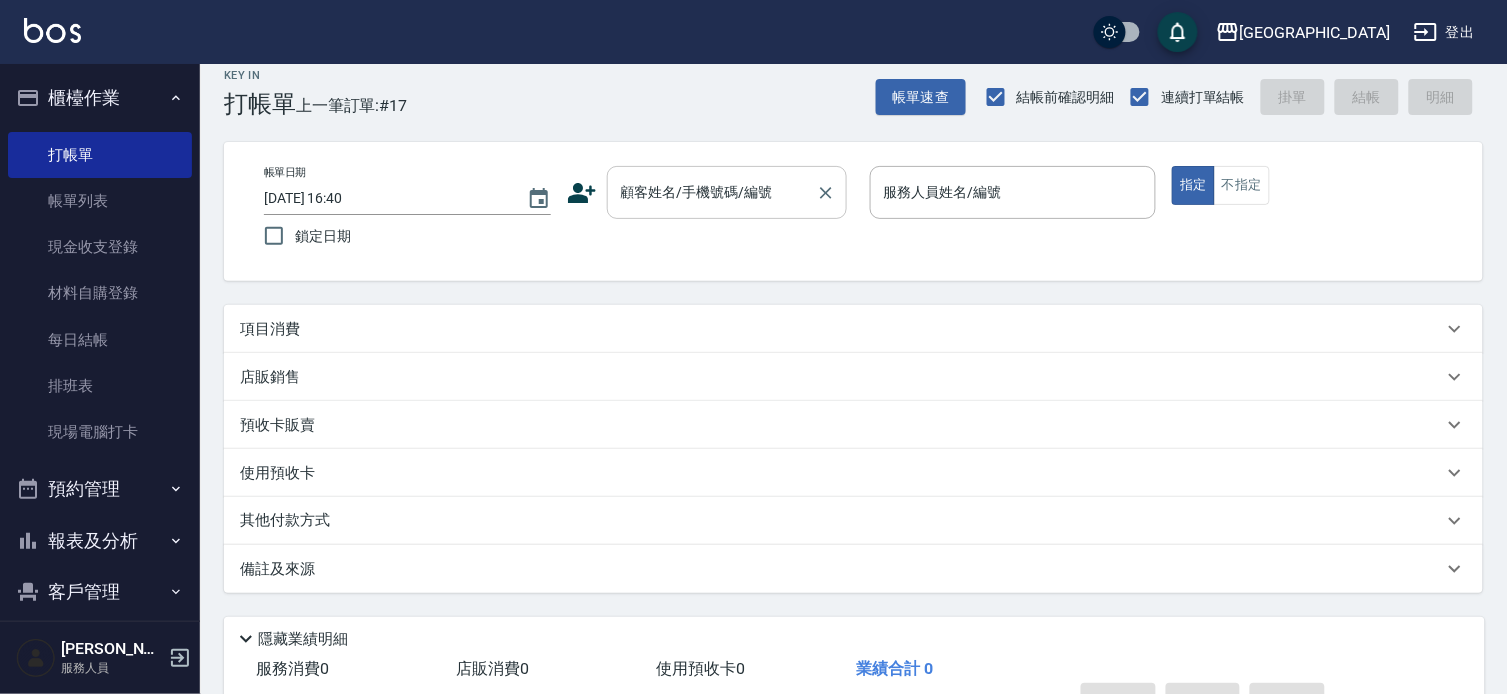 click on "顧客姓名/手機號碼/編號" at bounding box center [727, 192] 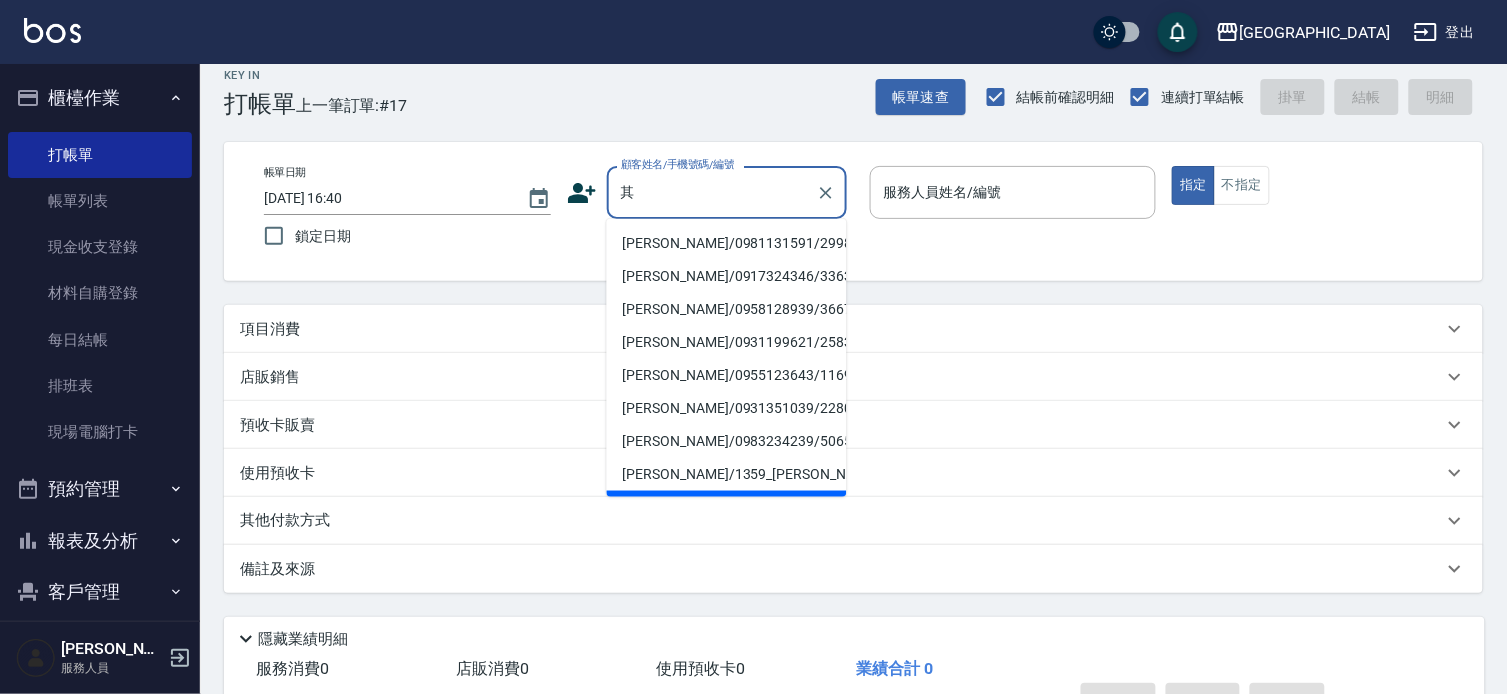 type on "[PERSON_NAME]" 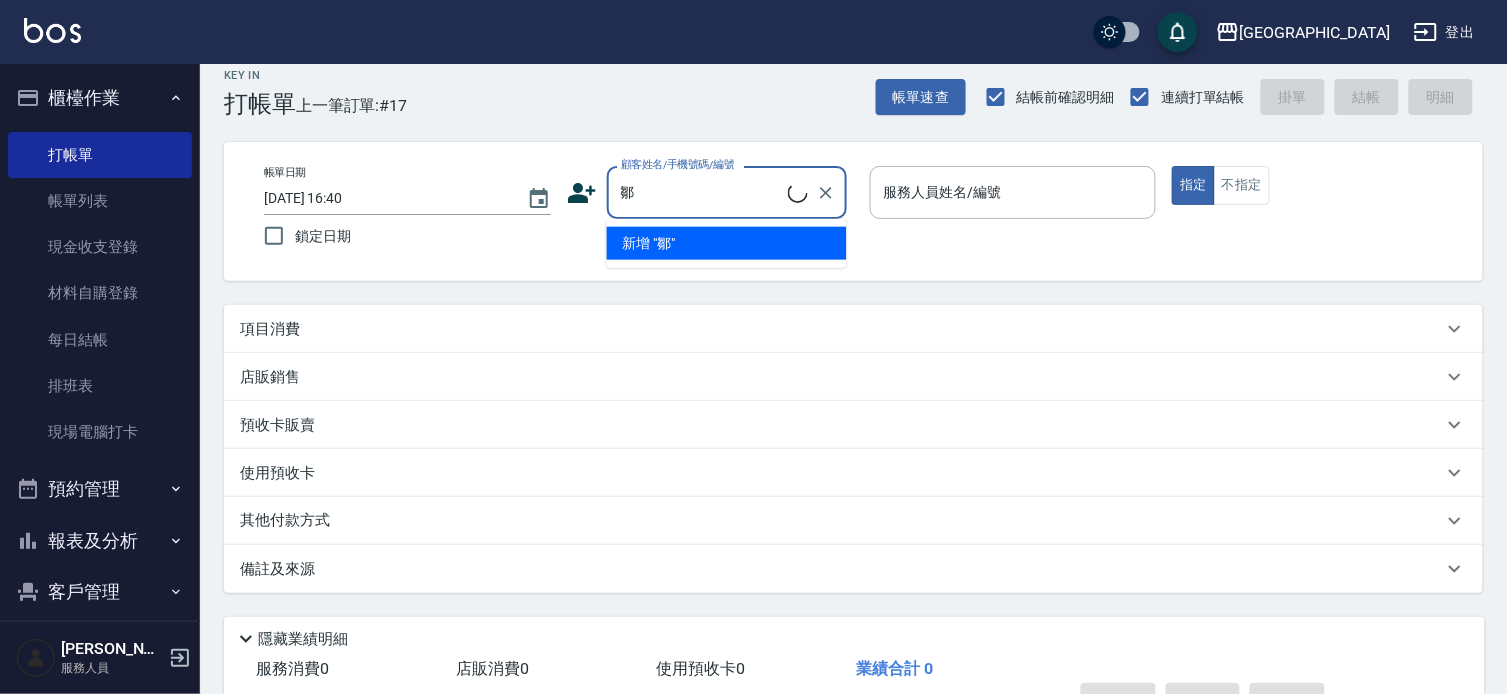 click on "Key In 打帳單 上一筆訂單:#17 帳單速查 結帳前確認明細 連續打單結帳 掛單 結帳 明細 帳單日期 [DATE] 16:40 鎖定日期 顧客姓名/手機號碼/編號 鄒 顧客姓名/手機號碼/編號 服務人員姓名/編號 服務人員姓名/編號 指定 不指定 項目消費 服務名稱/代號 服務名稱/代號 店販銷售 服務人員姓名/編號 服務人員姓名/編號 商品代號/名稱 商品代號/名稱 預收卡販賣 卡券名稱/代號 卡券名稱/代號 使用預收卡 其他付款方式 其他付款方式 其他付款方式 備註及來源 備註 備註 訂單來源 ​ 訂單來源 隱藏業績明細 服務消費  0 店販消費  0 使用預收卡  0 業績合計   0 預收卡販賣  0 會員卡販賣  0 扣入金  0 現金應收   0 其他付款方式  0 紅利點數折抵  0 掛單 結帳 明細" at bounding box center [853, 427] 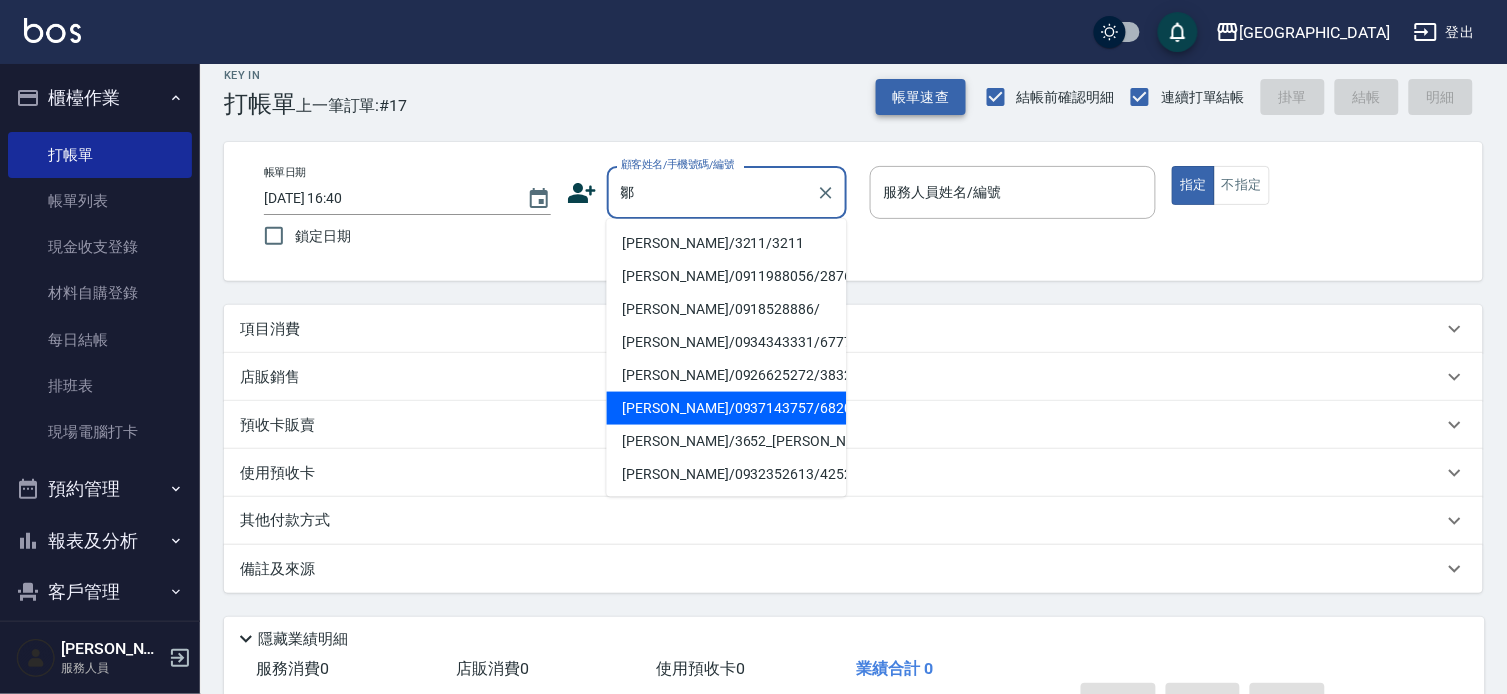 type on "鄒" 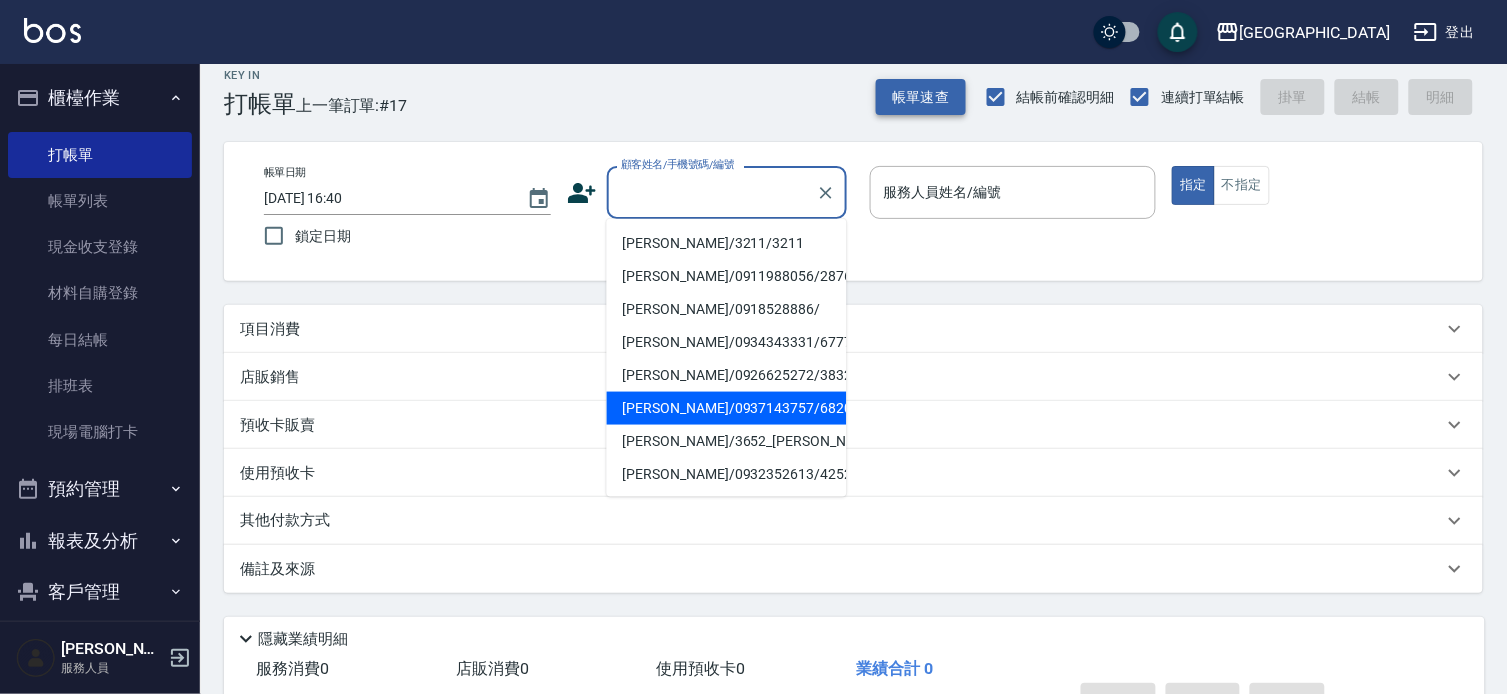 click on "帳單速查" at bounding box center [921, 97] 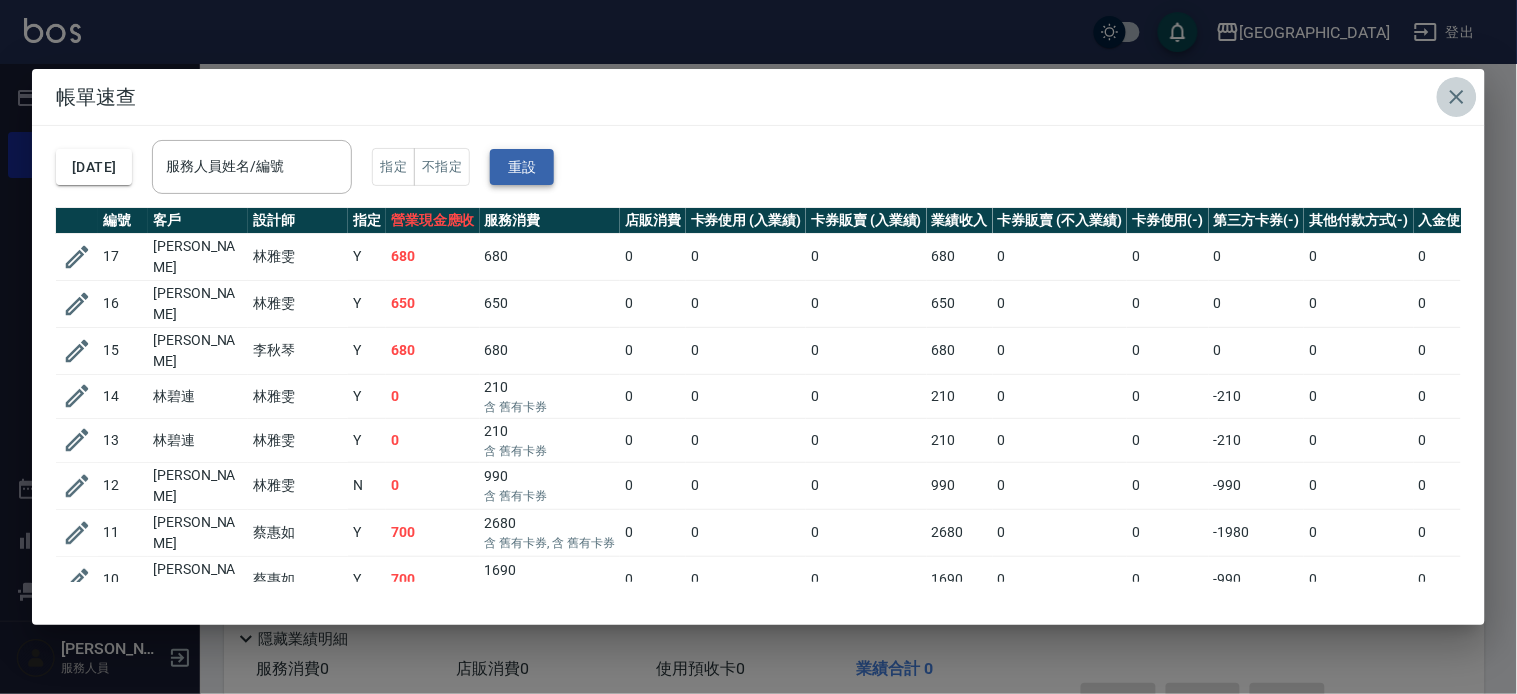 drag, startPoint x: 1454, startPoint y: 102, endPoint x: 525, endPoint y: 178, distance: 932.1035 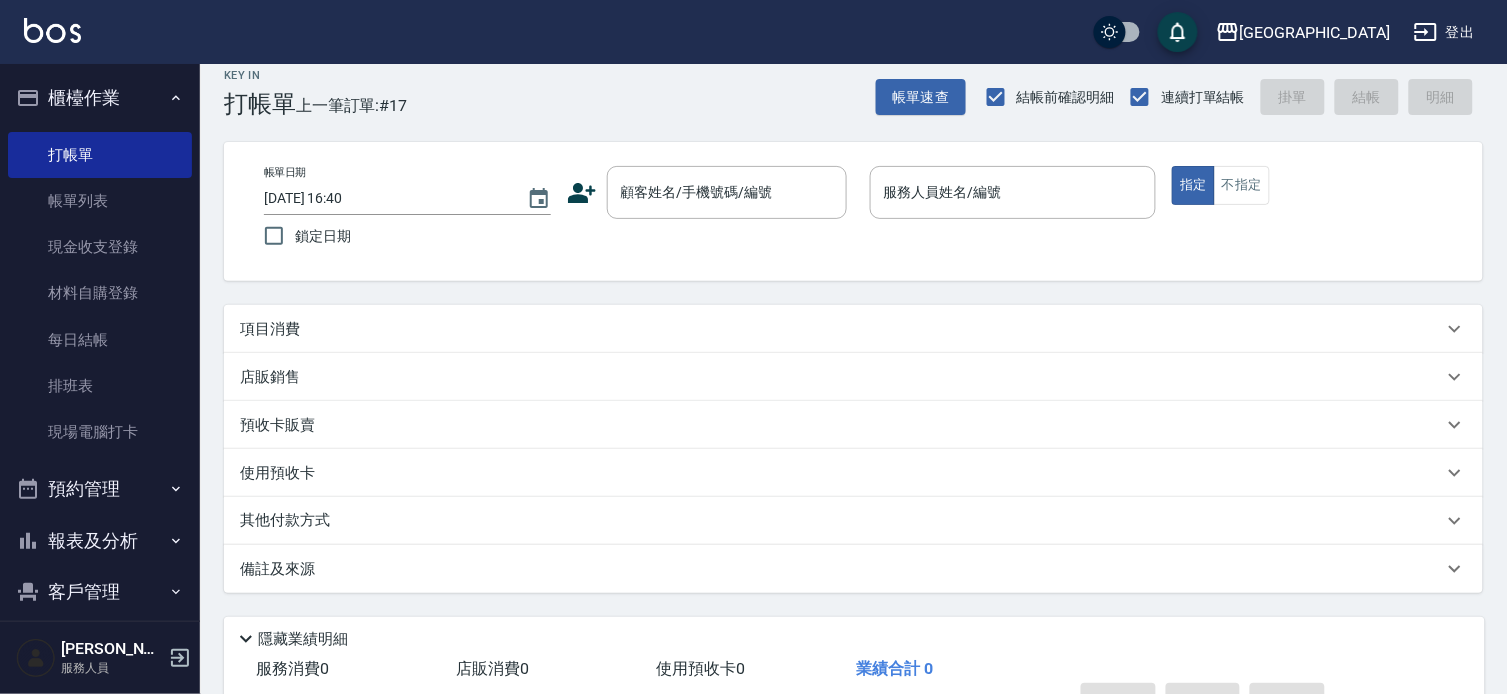 drag, startPoint x: 636, startPoint y: 201, endPoint x: 0, endPoint y: 24, distance: 660.1704 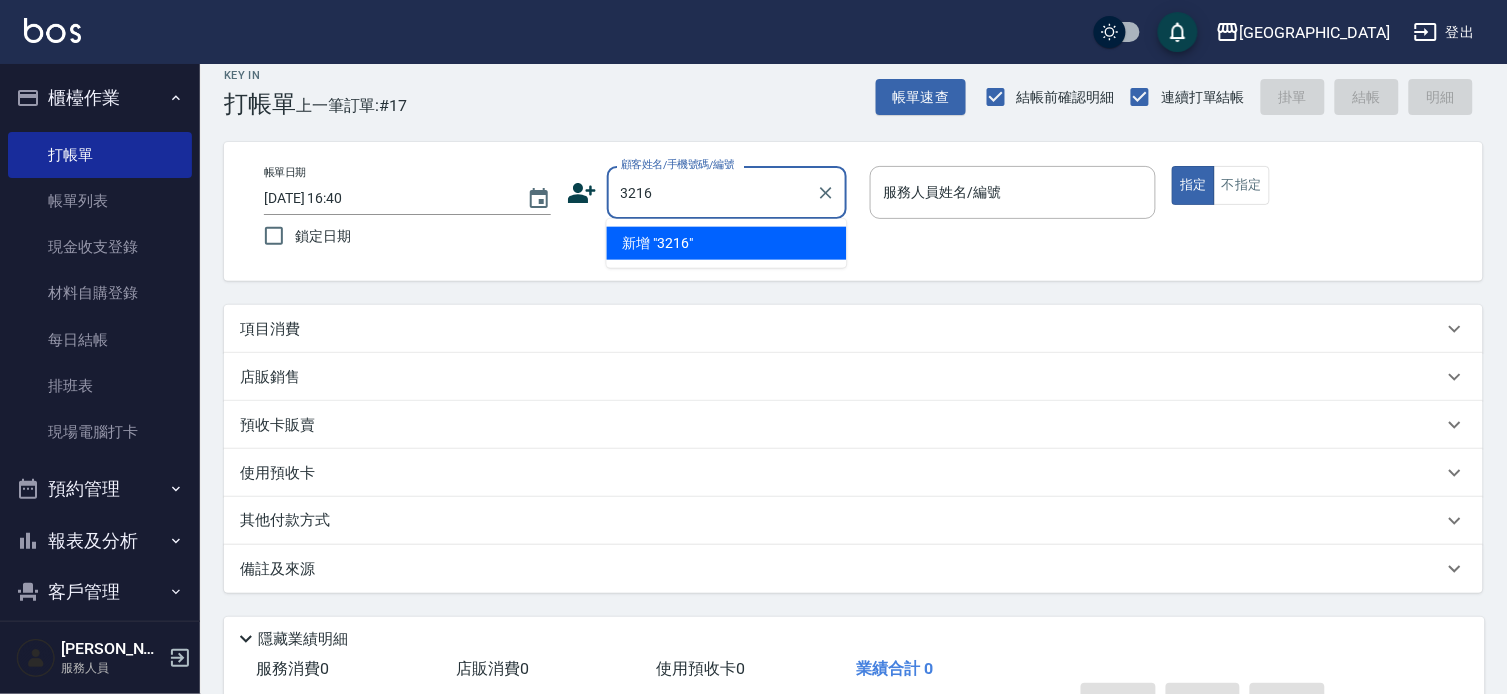 type on "3216" 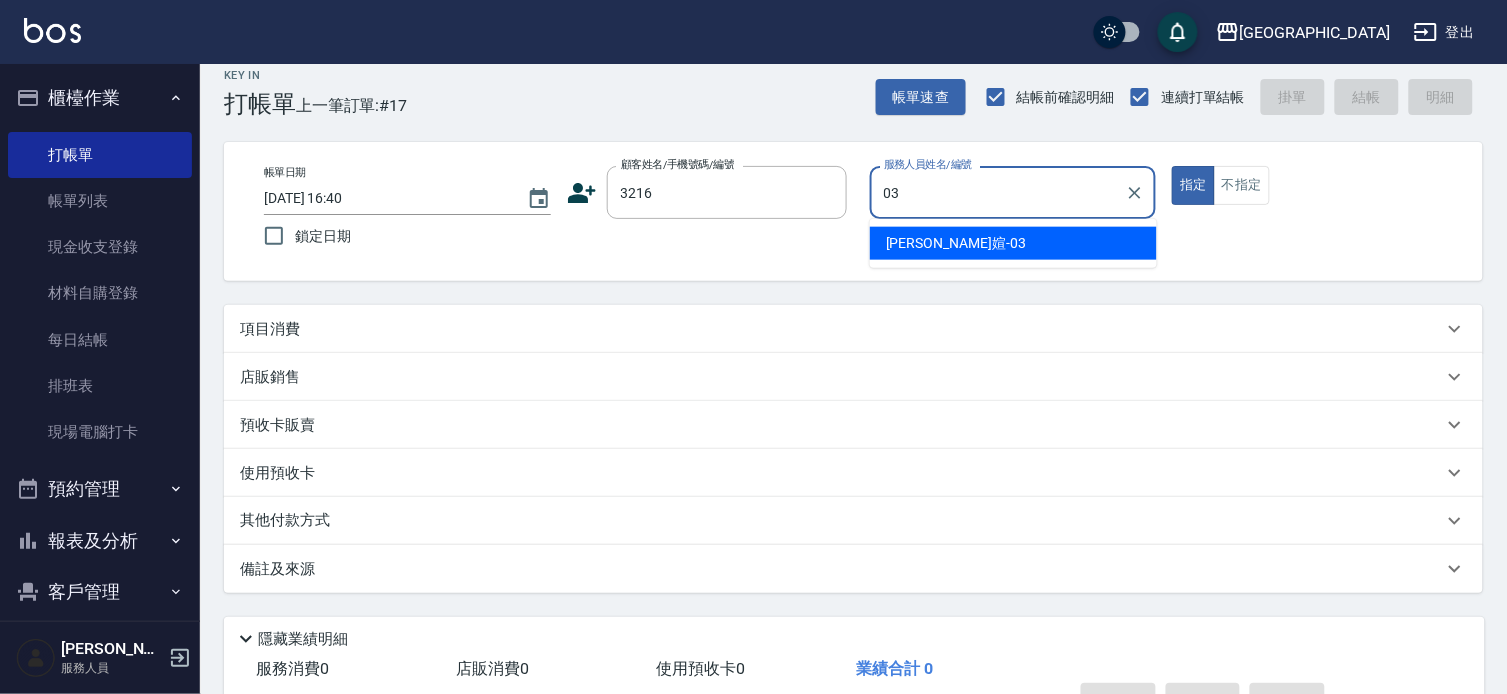 type on "03" 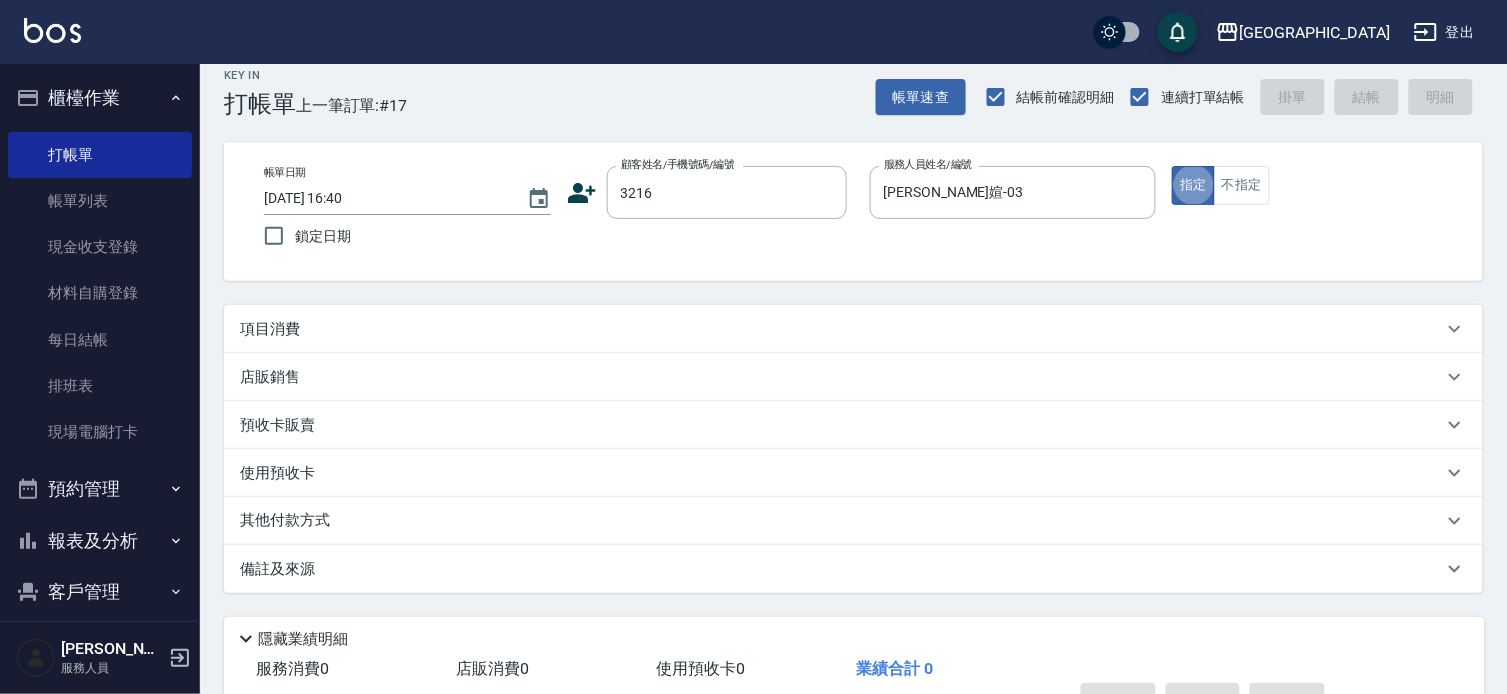 click on "指定" at bounding box center (1193, 185) 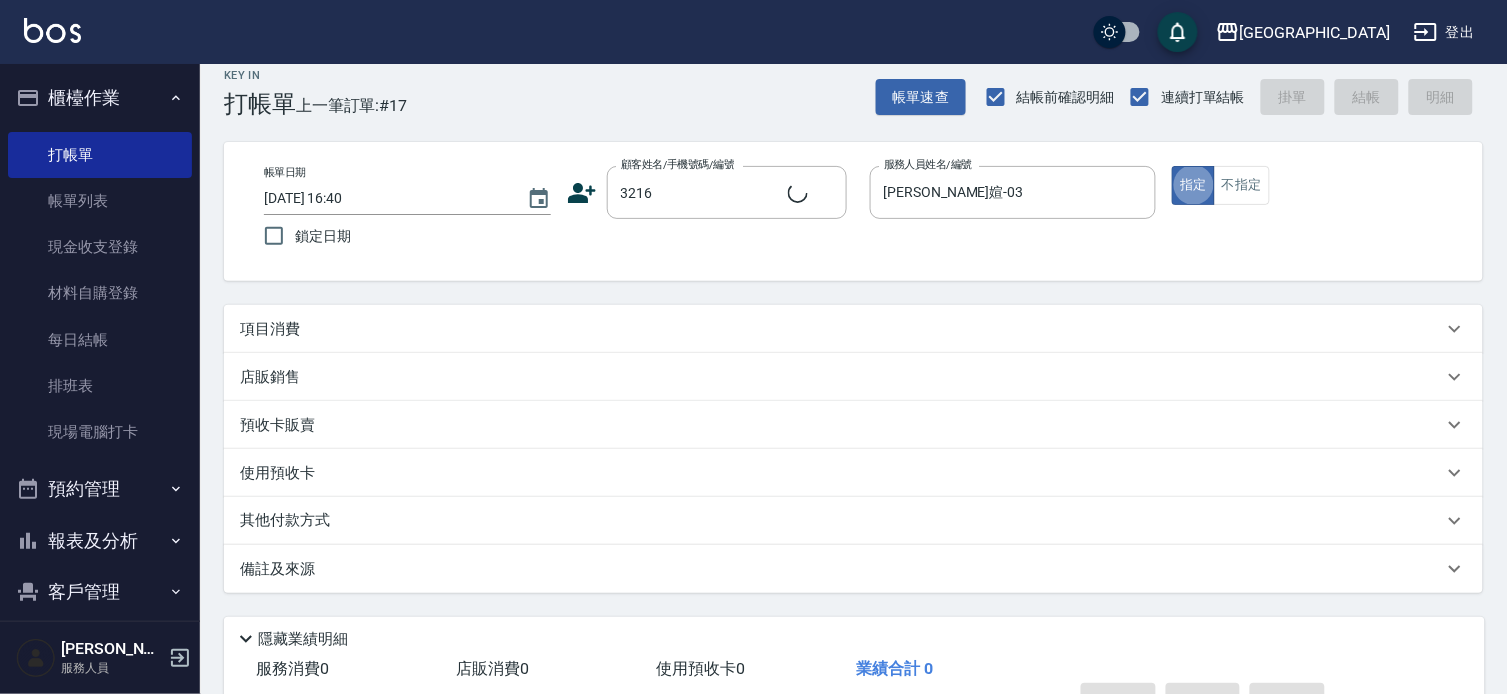 type on "[PERSON_NAME]/0910951233/3216" 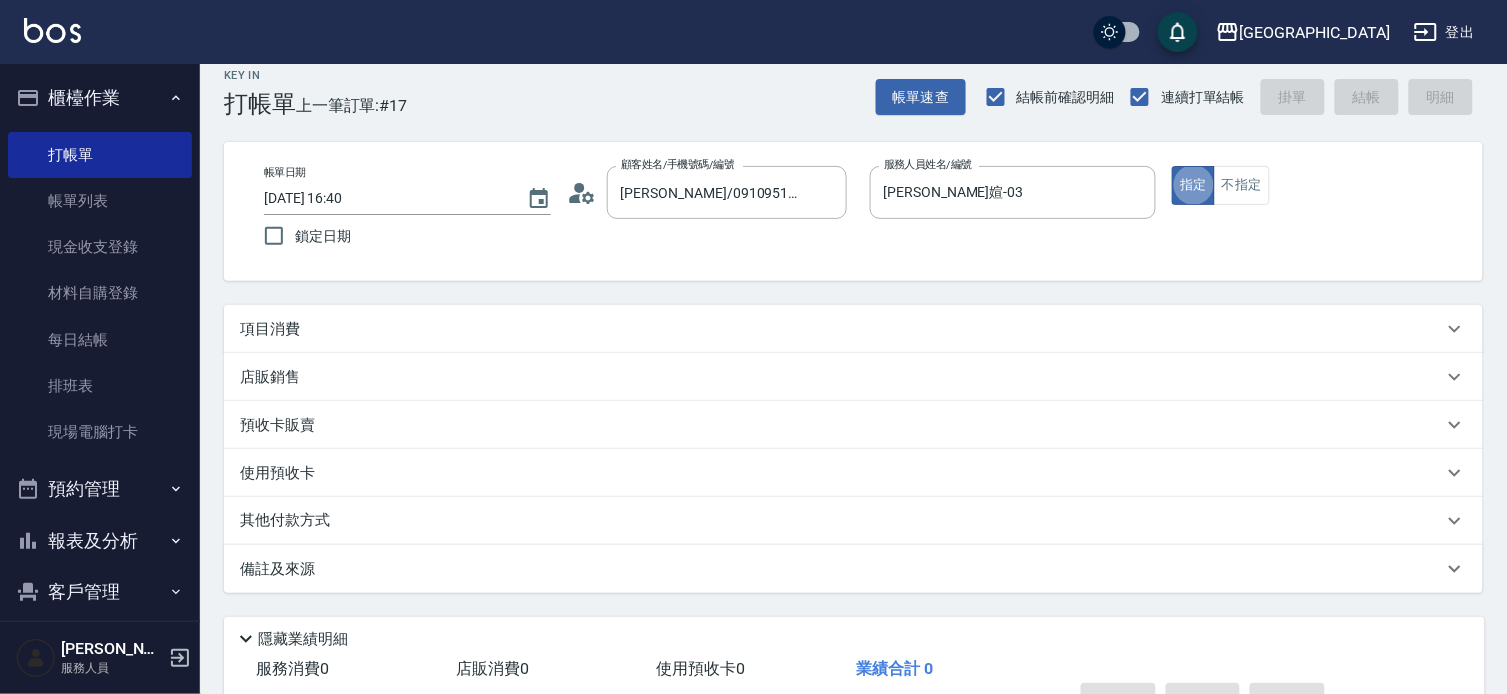 click on "指定" at bounding box center [1193, 185] 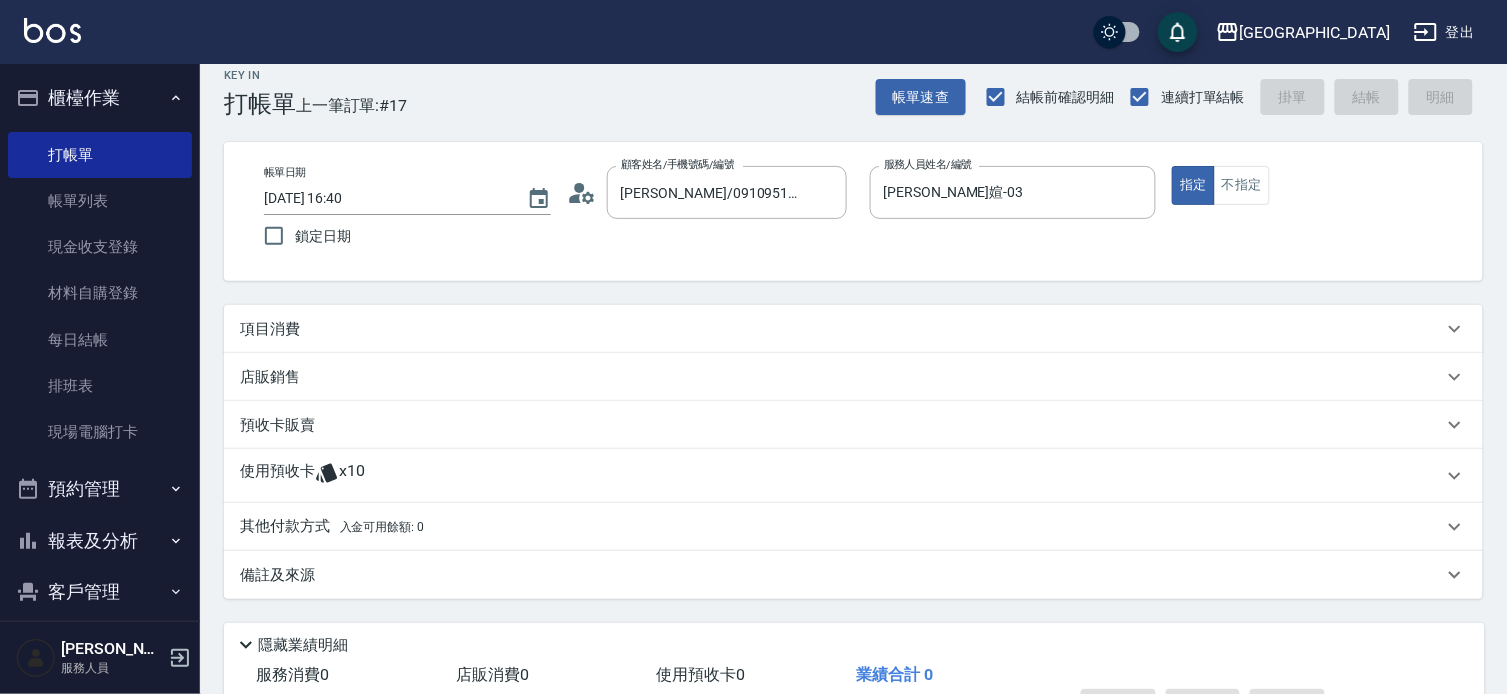 click on "項目消費" at bounding box center [270, 329] 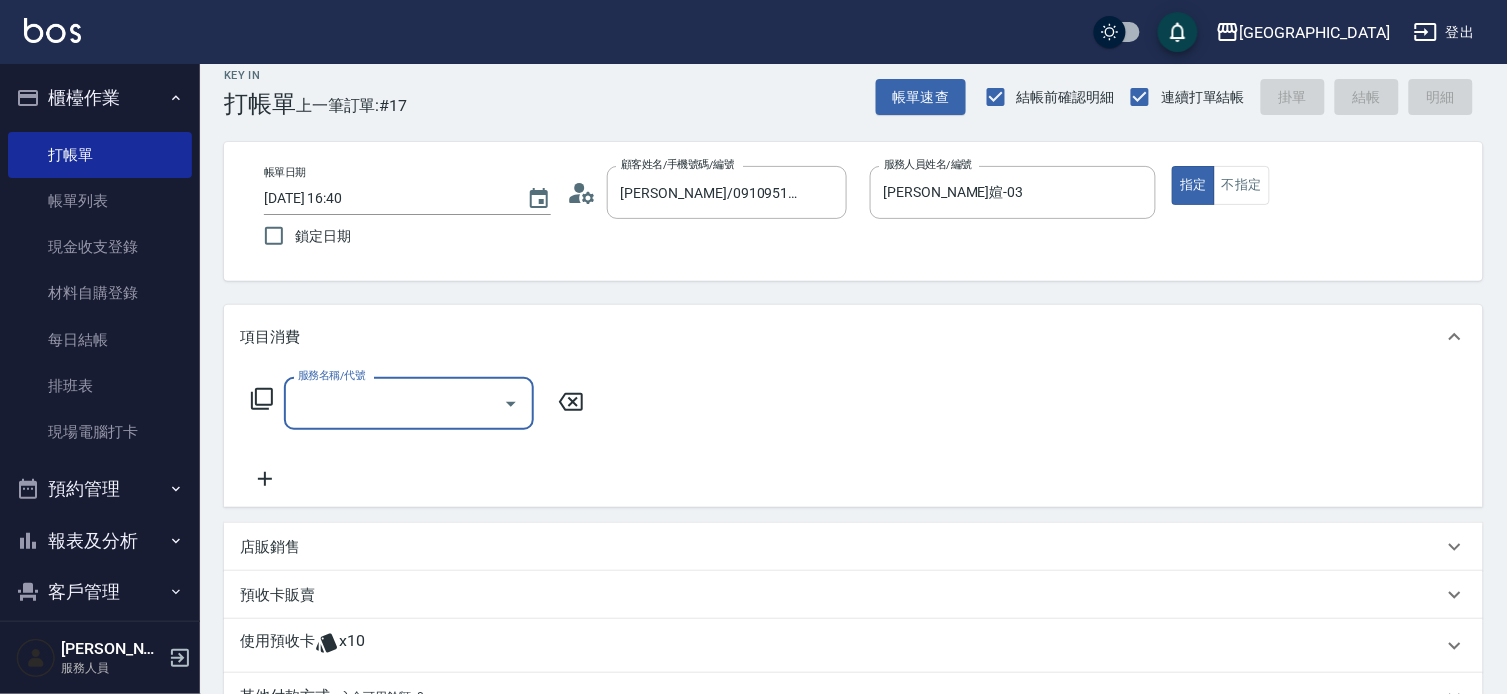 scroll, scrollTop: 0, scrollLeft: 0, axis: both 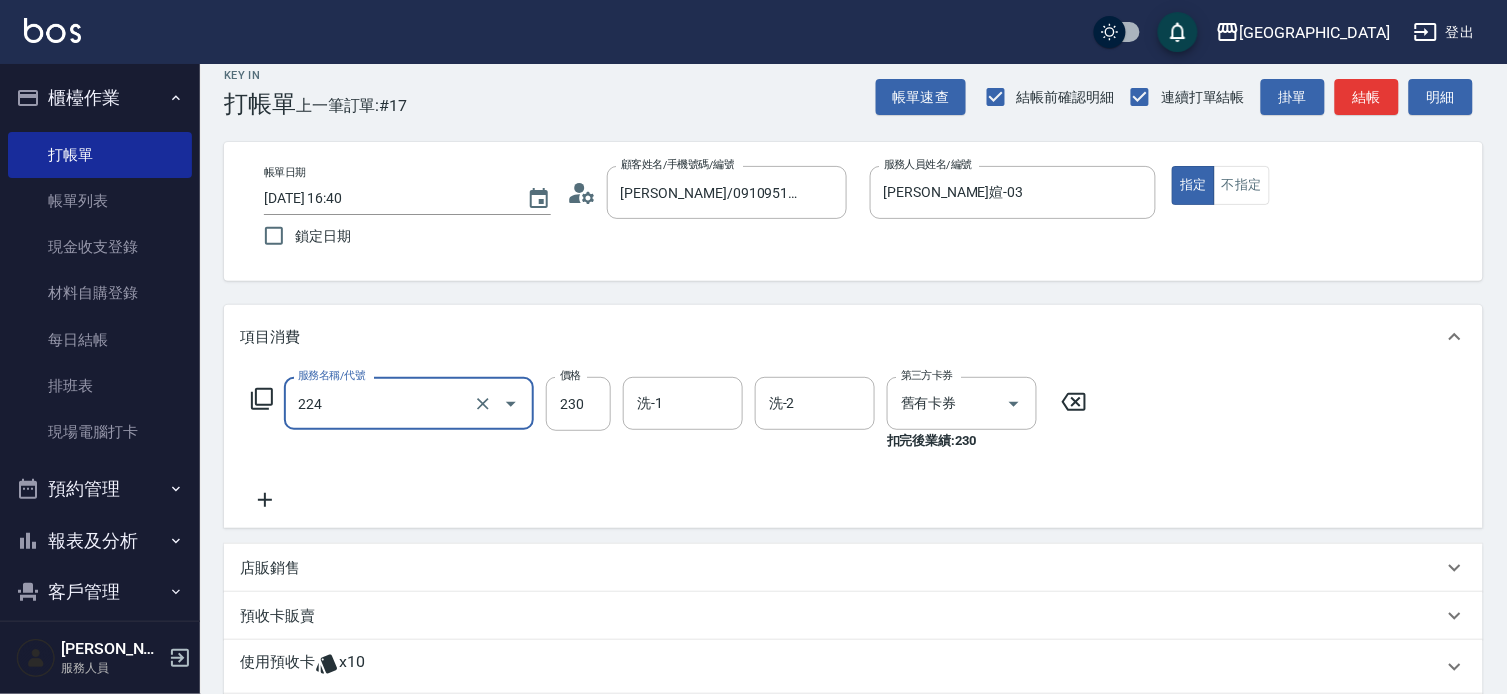 type on "洗髮(卡)230(224)" 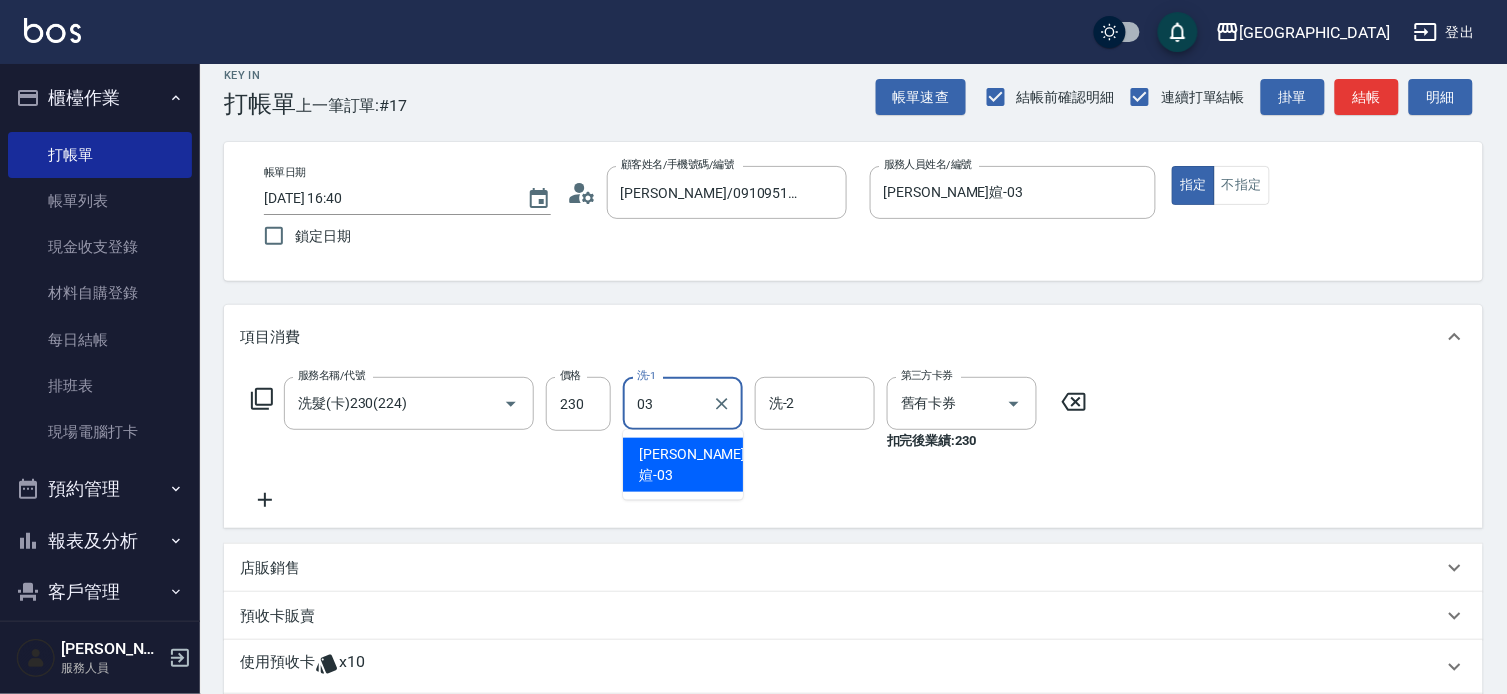 type on "[PERSON_NAME]媗-03" 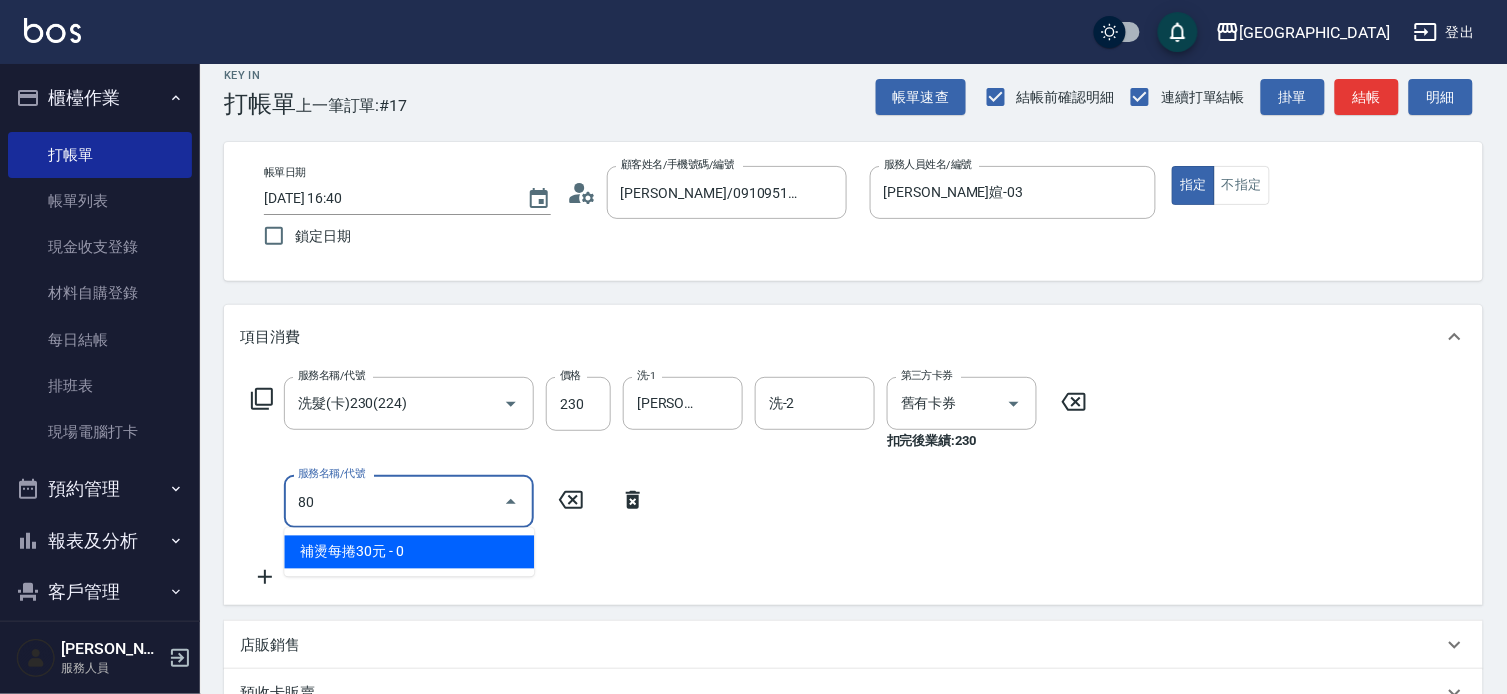 type on "8" 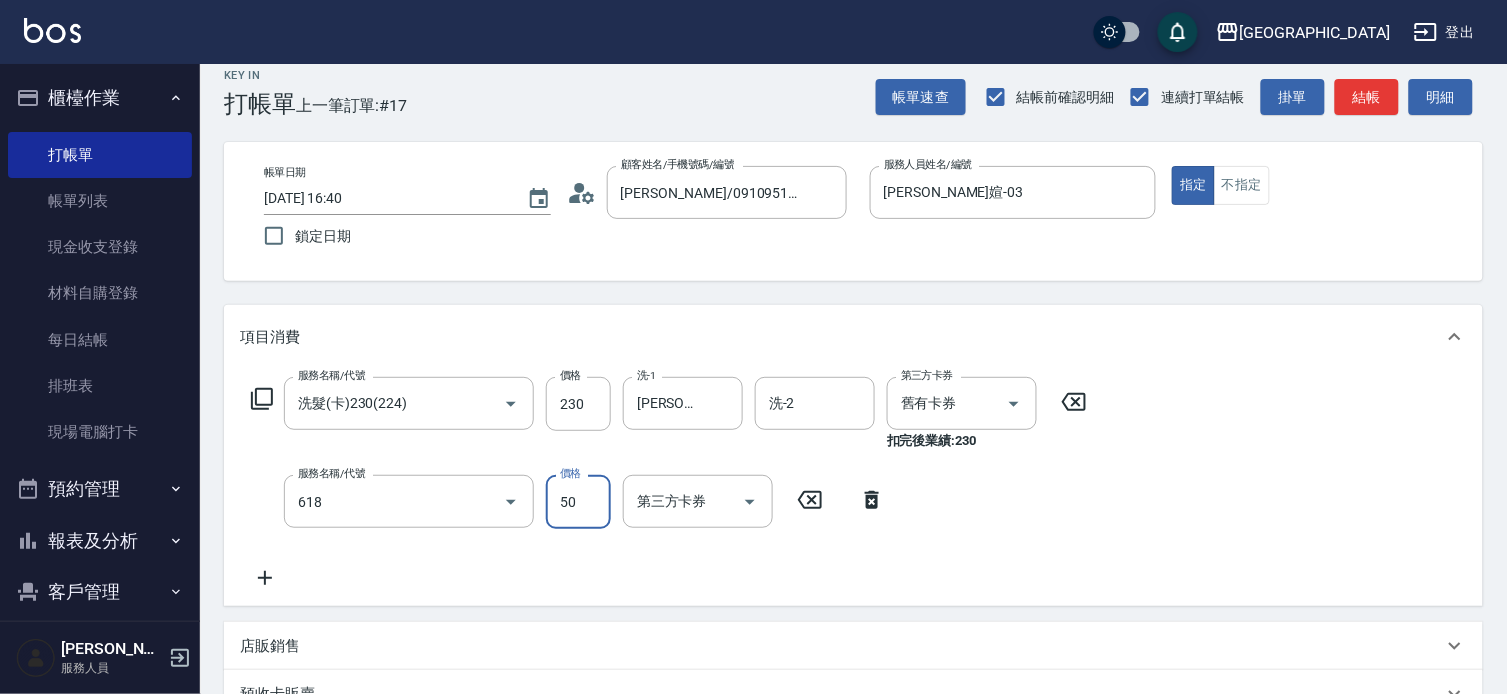 type on "瞬間護髮(618)" 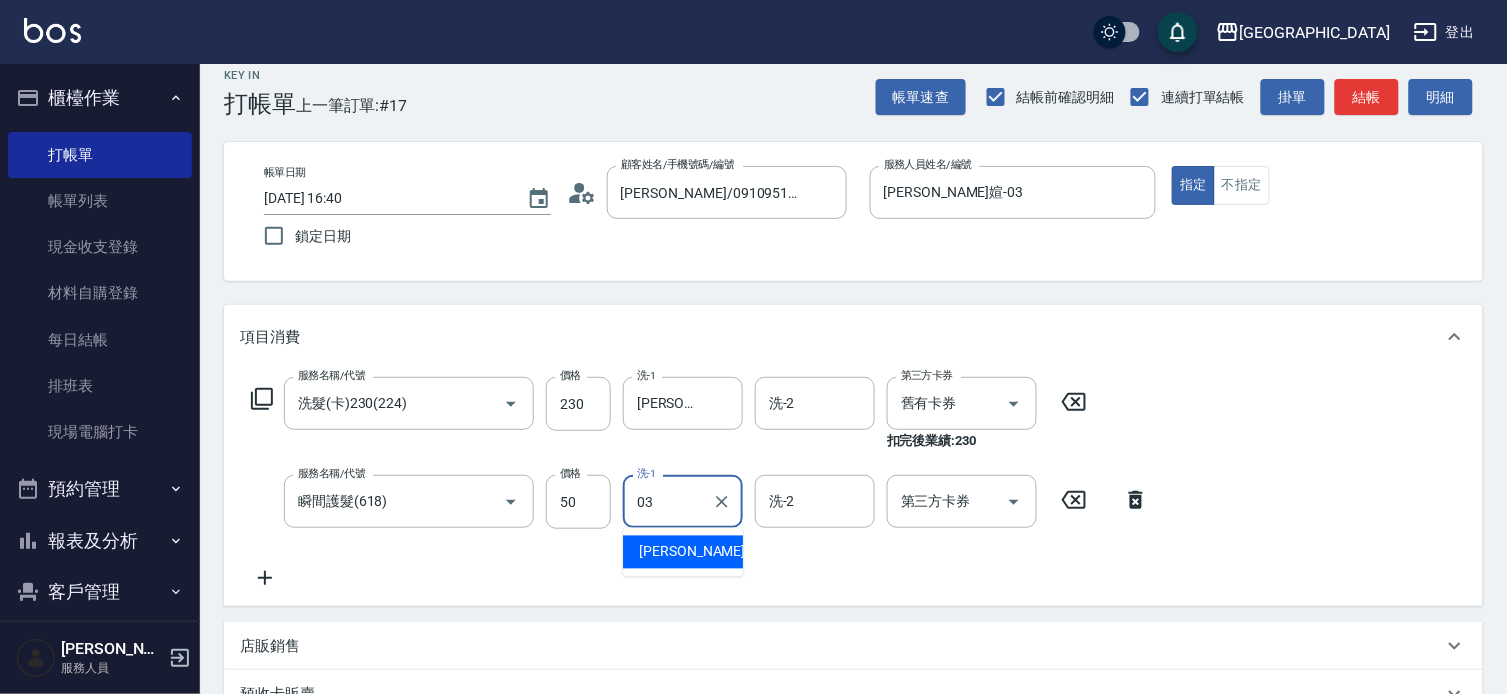type on "[PERSON_NAME]媗-03" 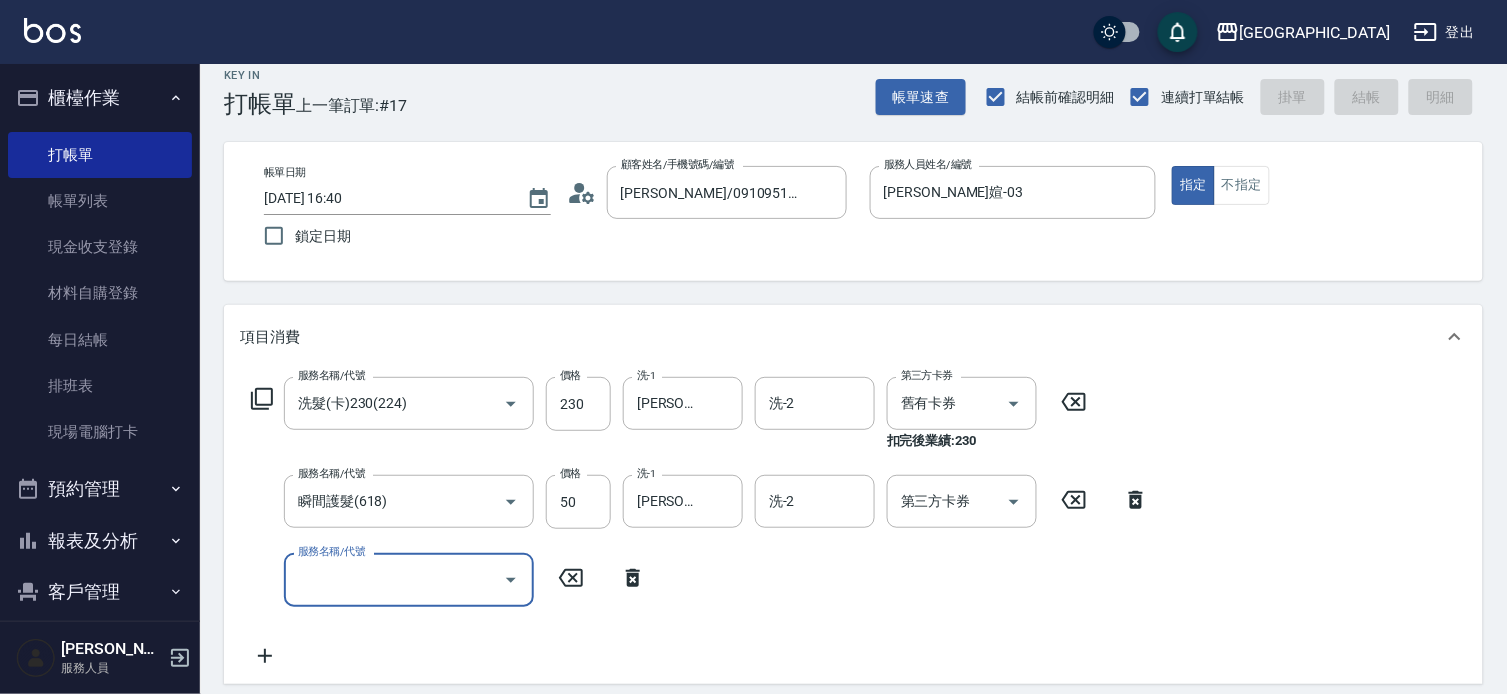 type on "7" 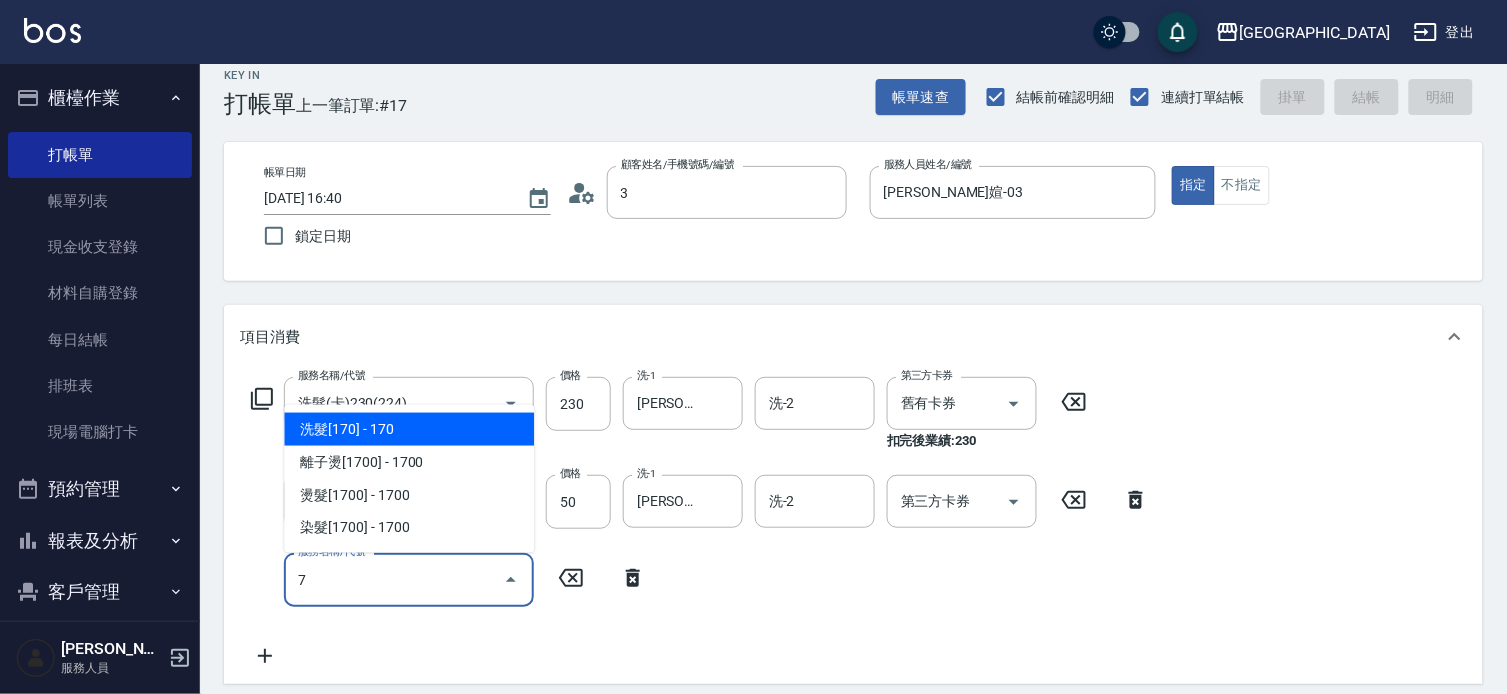 type on "35" 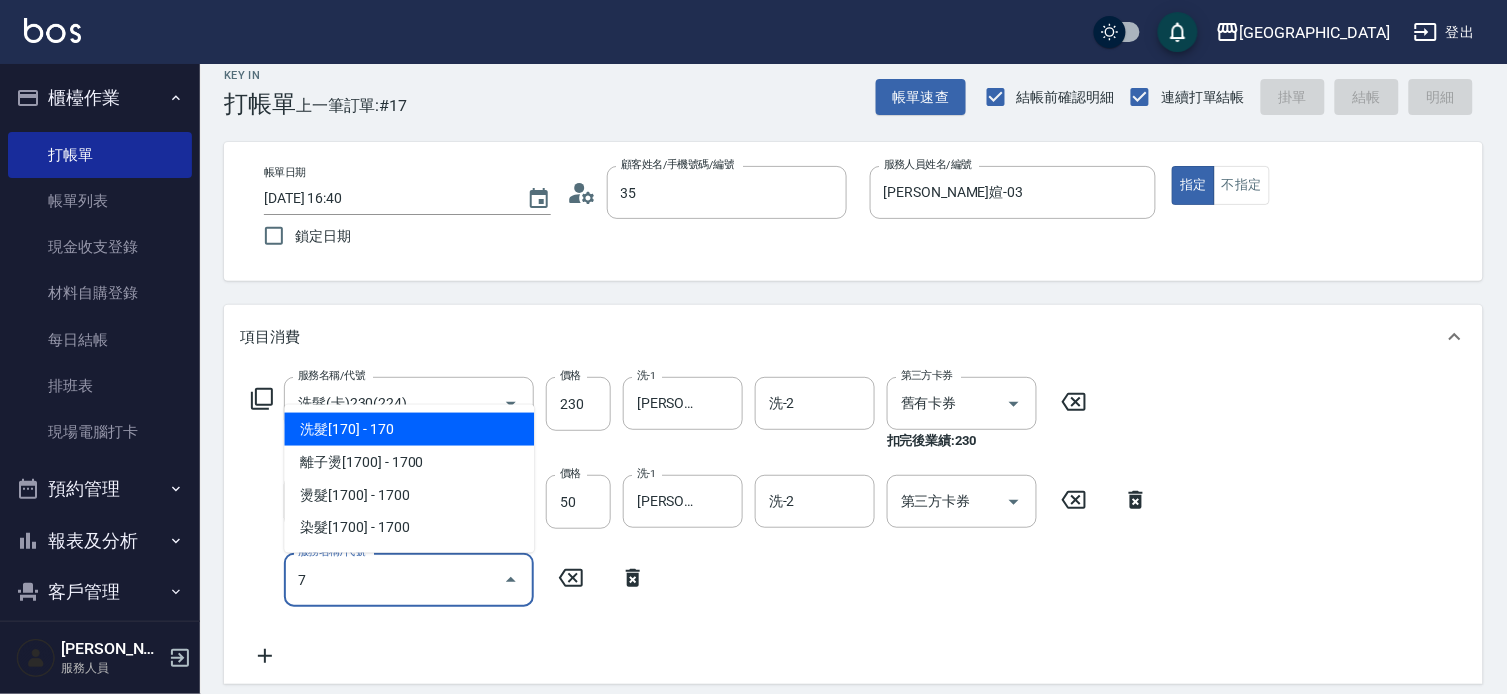 type on "[DATE] 20:58" 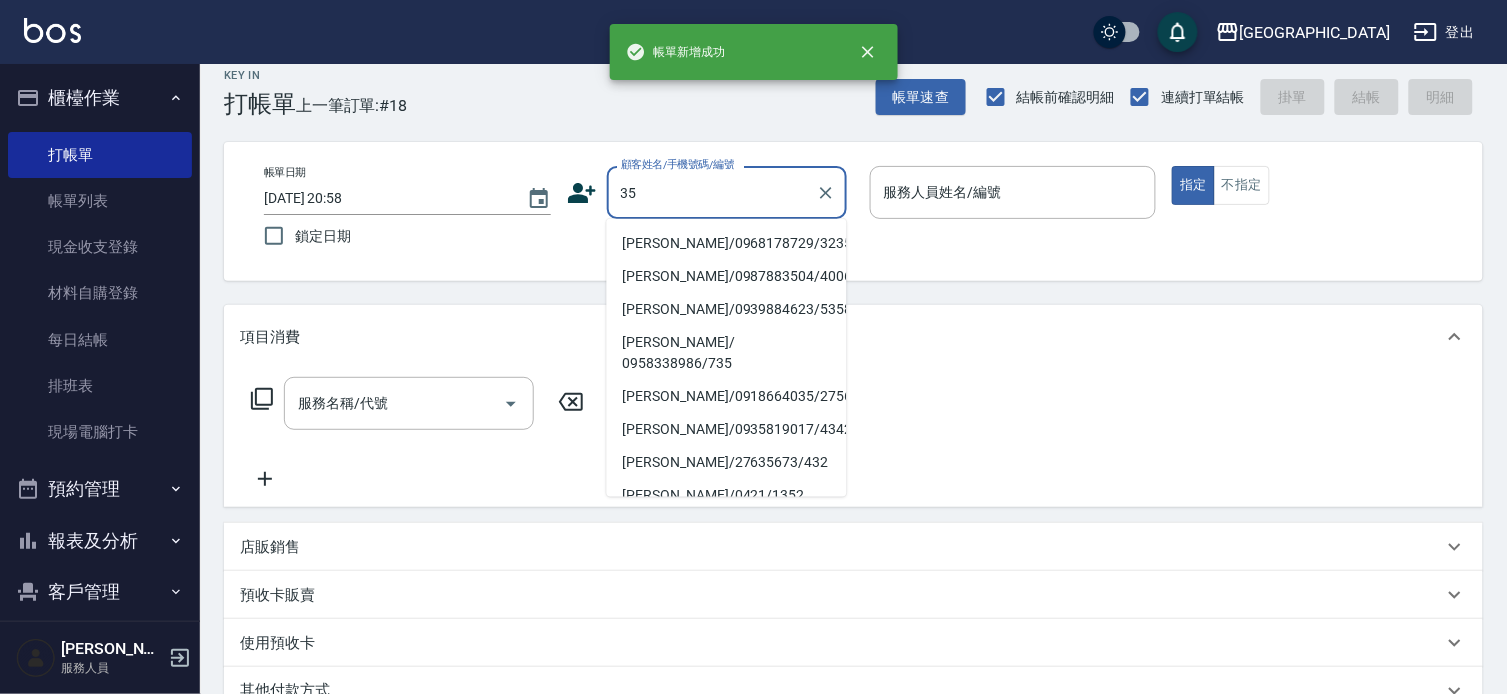 type on "3" 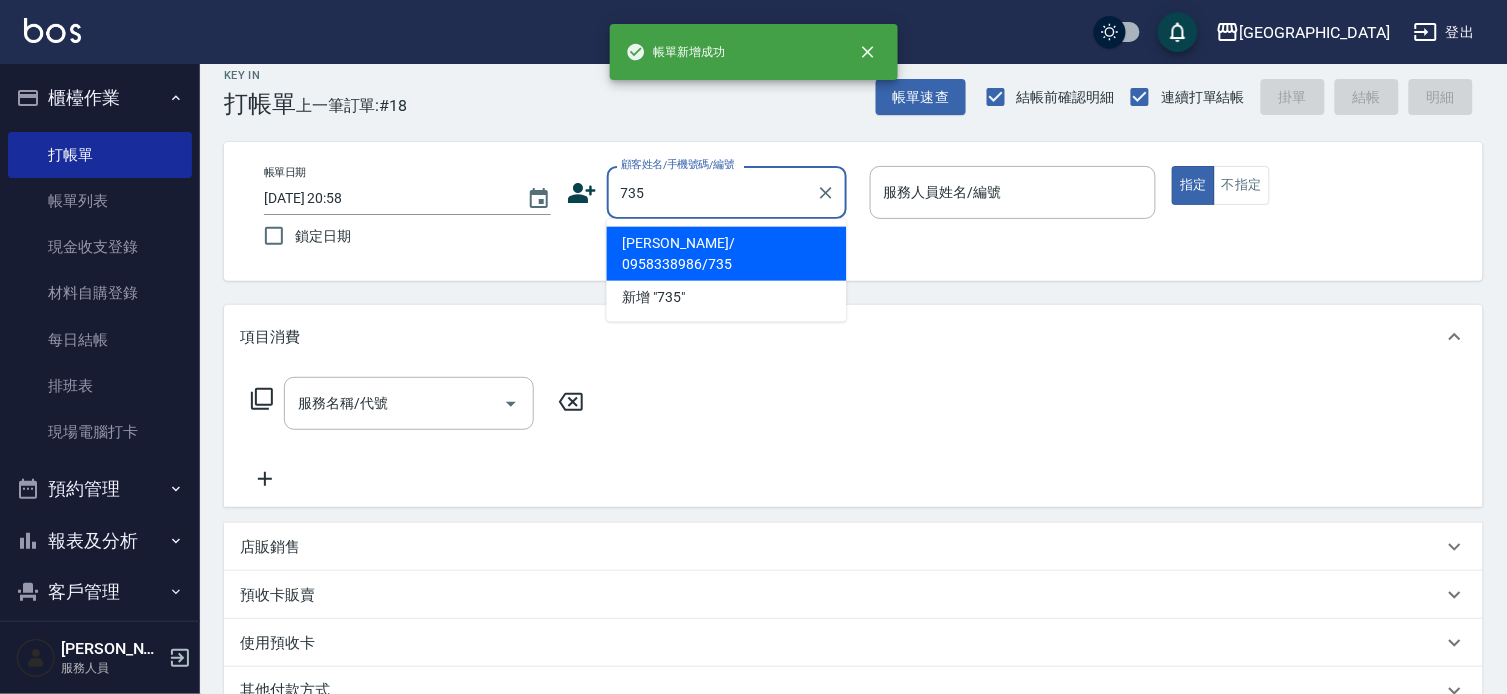 type on "735" 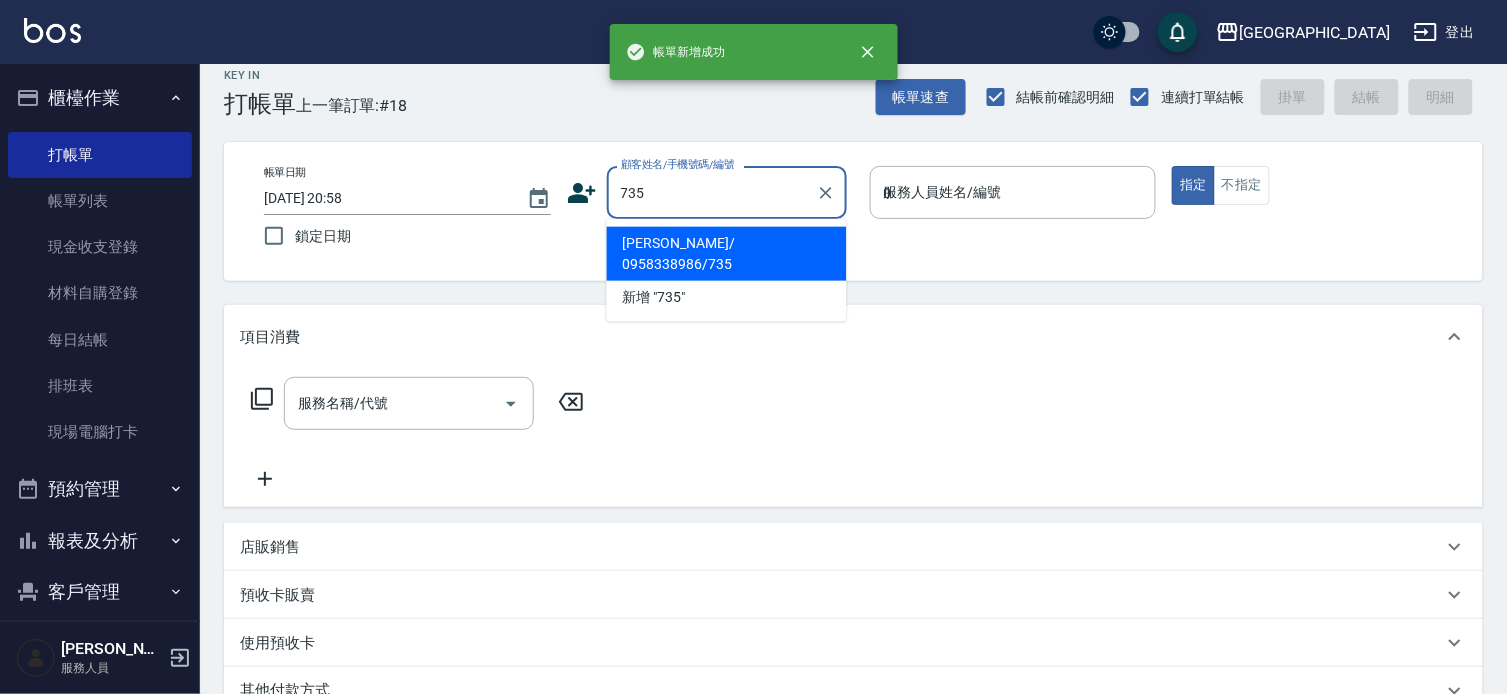 type on "[PERSON_NAME]/ 0958338986/735" 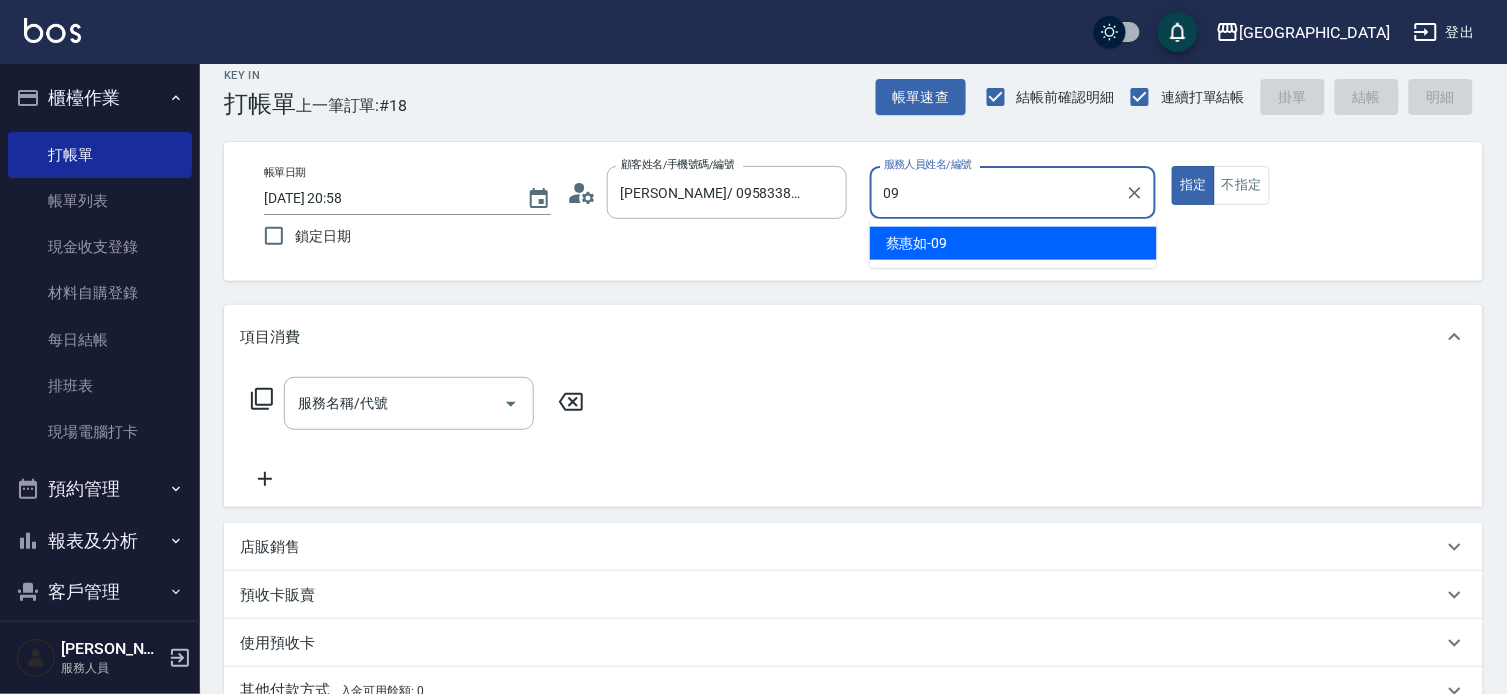 type on "[PERSON_NAME]-09" 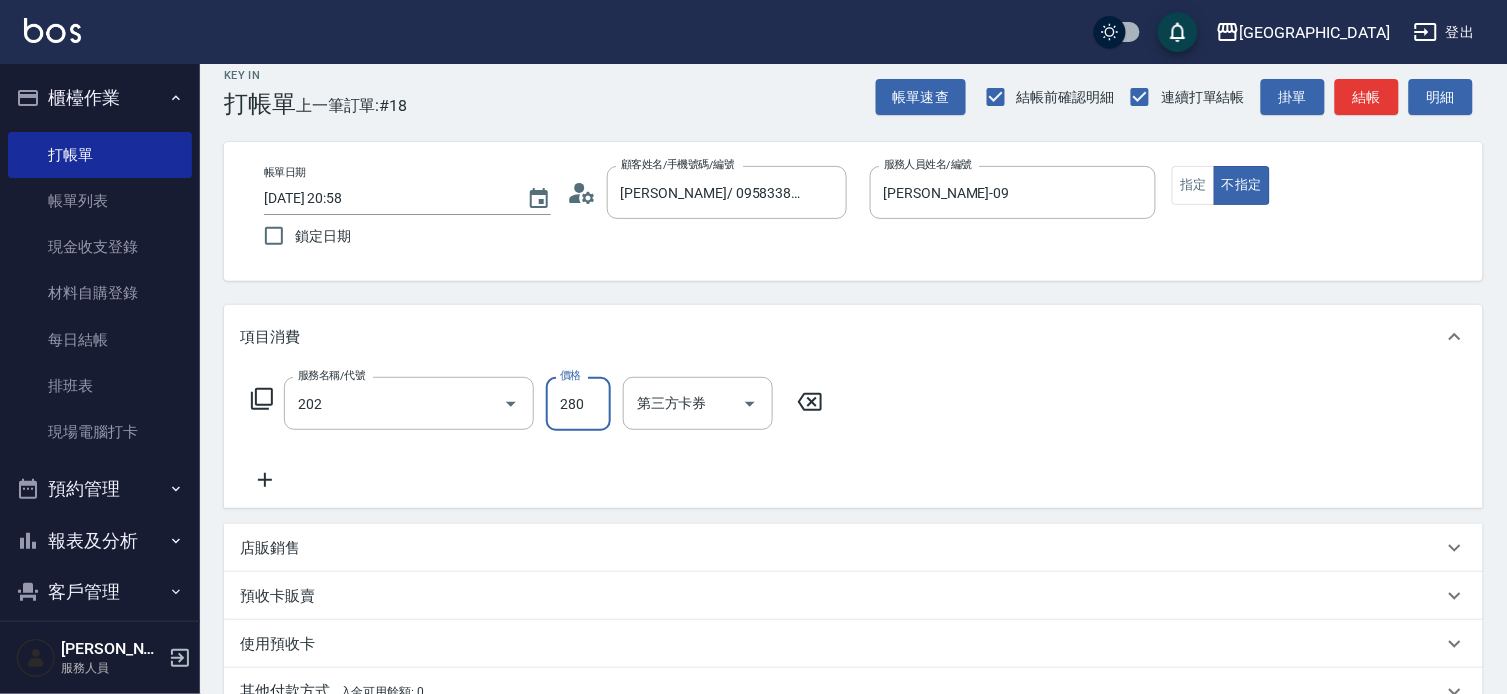 type on "洗髮[280](202)" 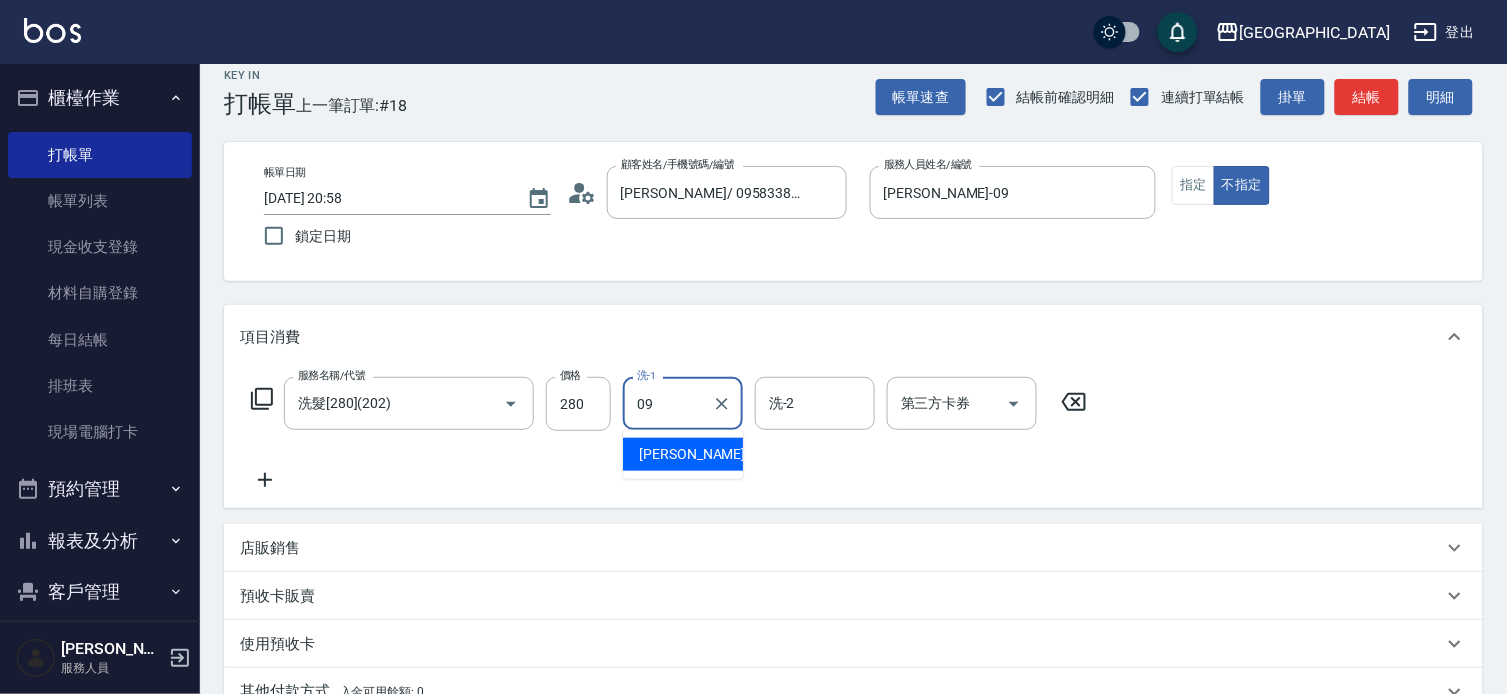 type on "[PERSON_NAME]-09" 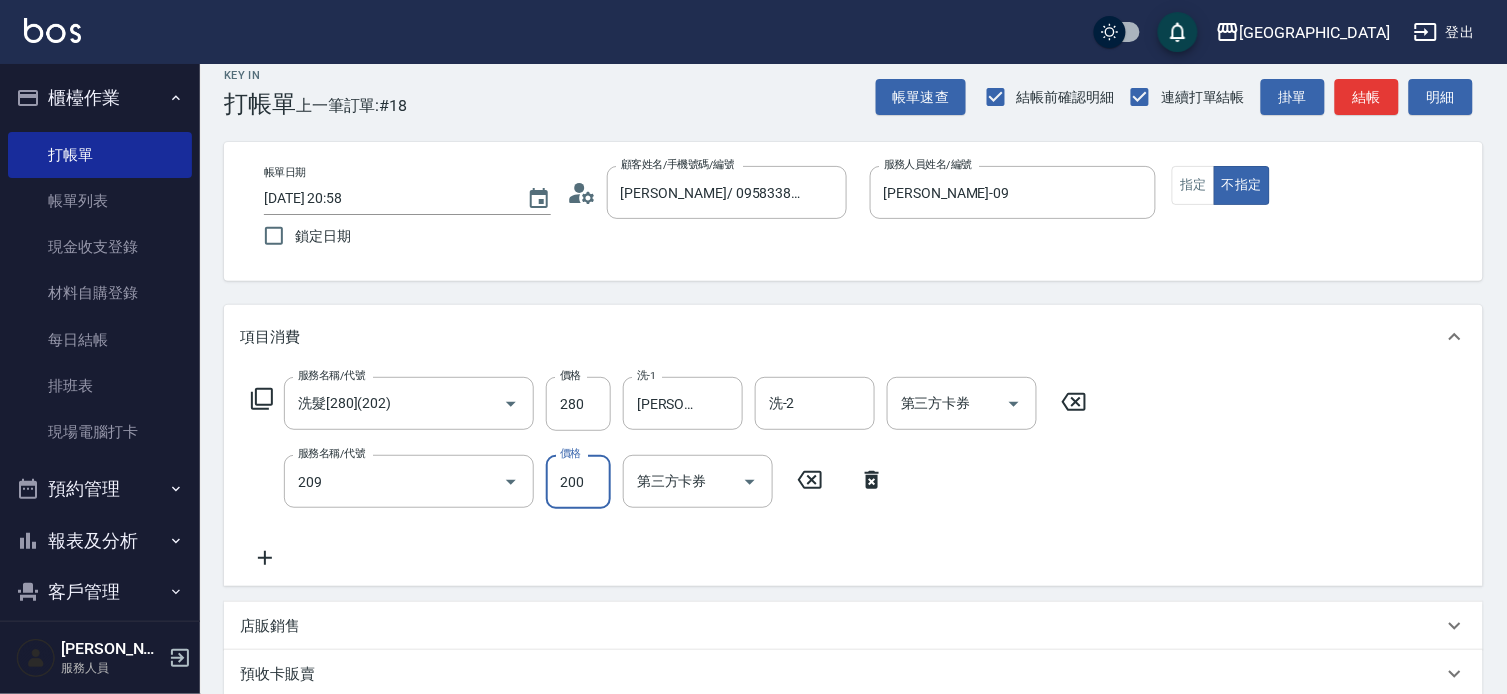 type on "洗髮[200](209)" 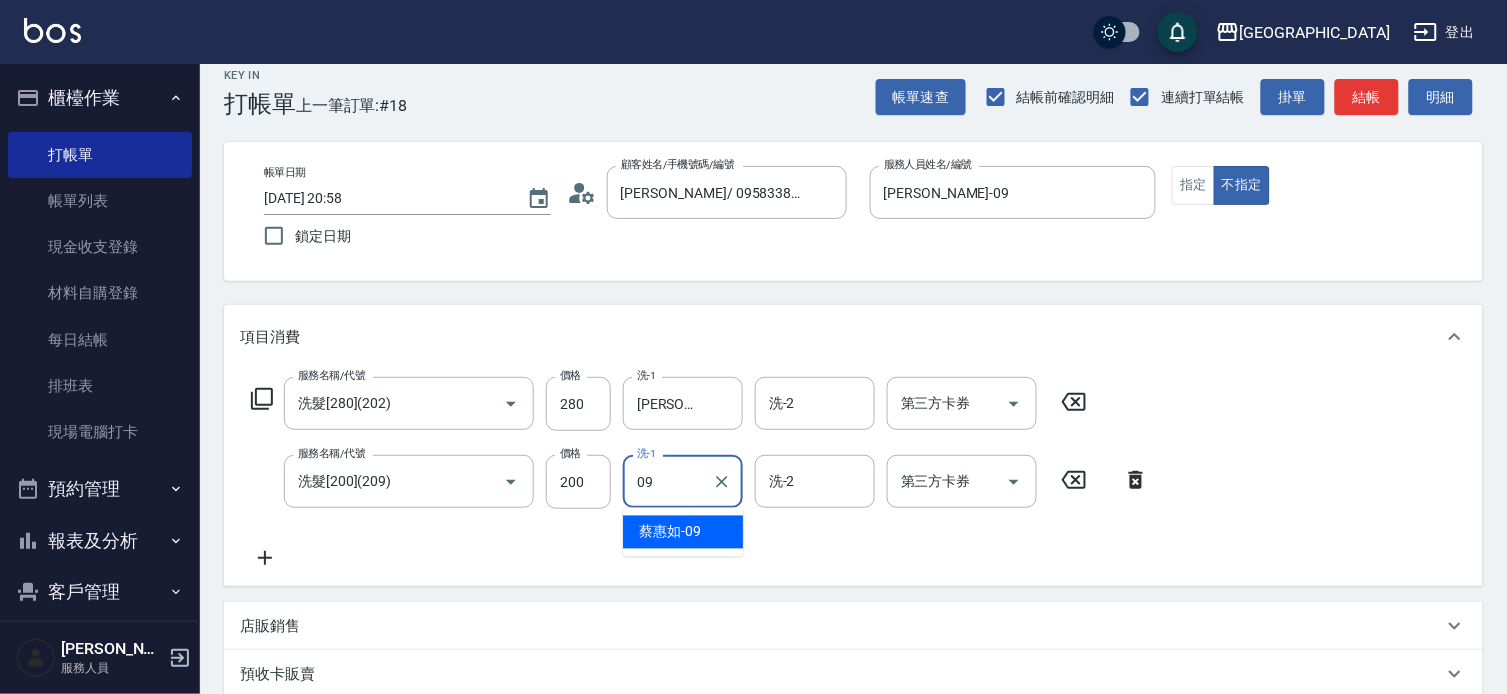 type on "[PERSON_NAME]-09" 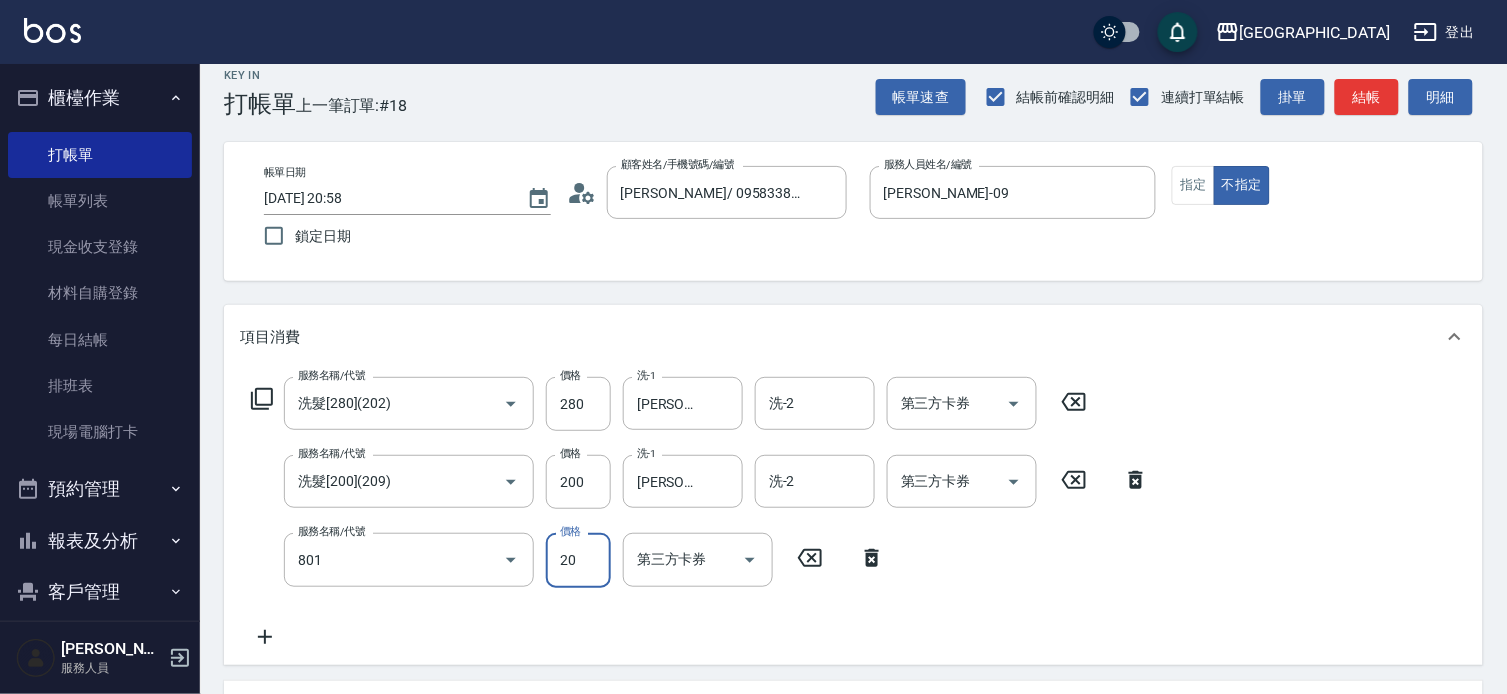 type on "潤絲(801)" 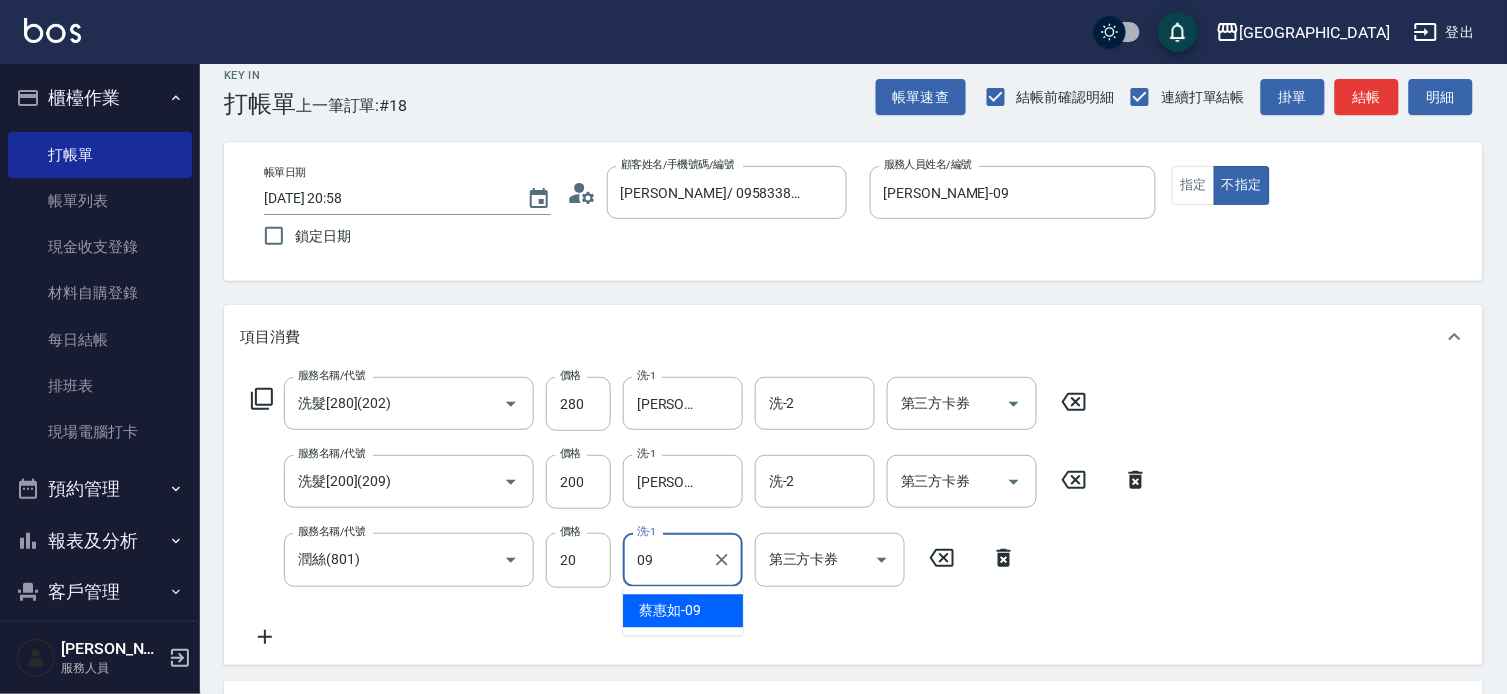 type on "[PERSON_NAME]-09" 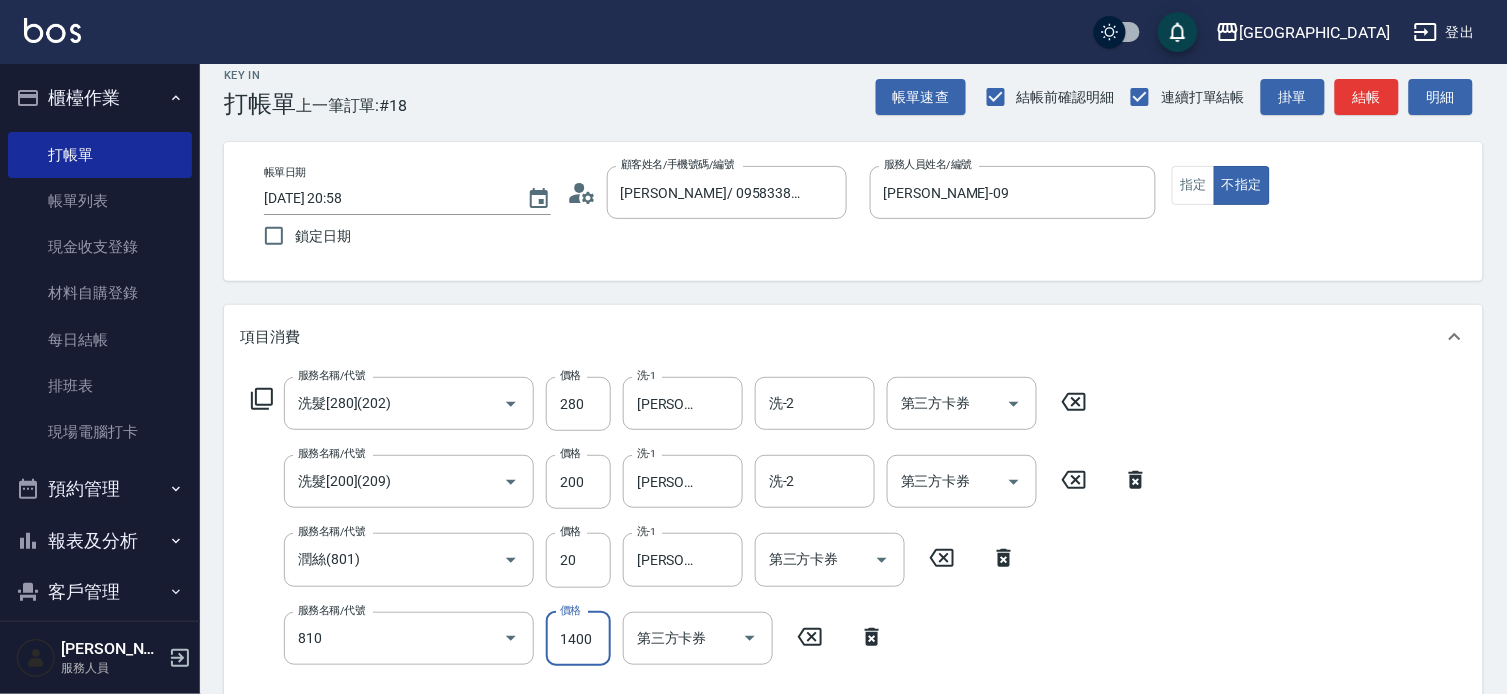 type on "單梳(810)" 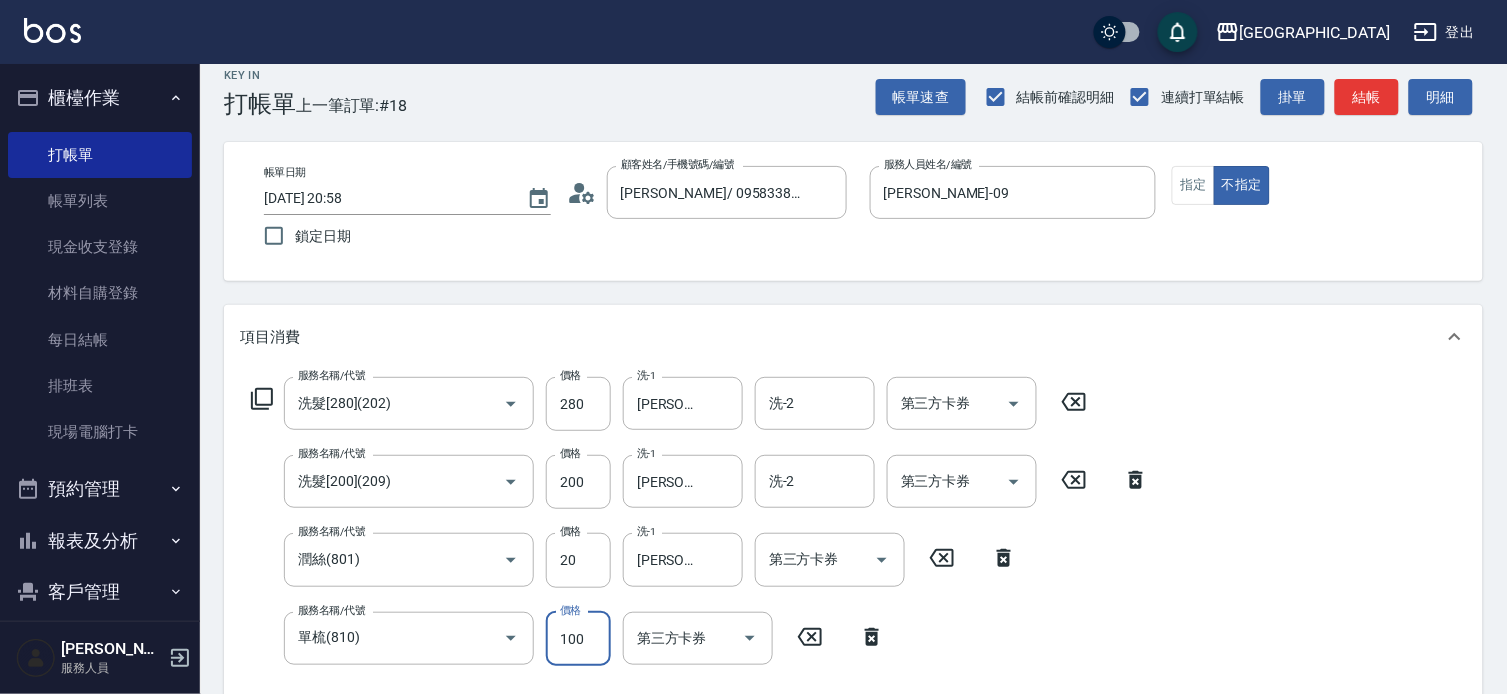 type on "100" 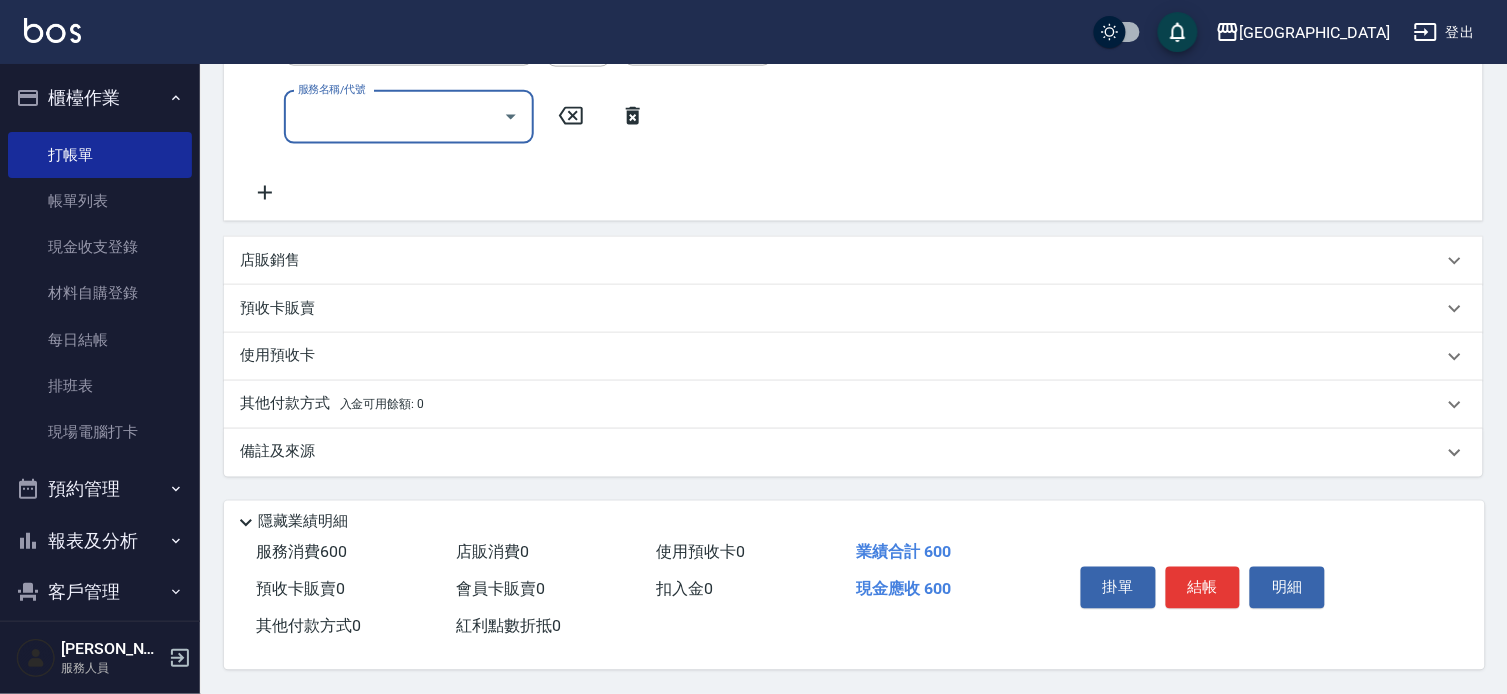scroll, scrollTop: 623, scrollLeft: 0, axis: vertical 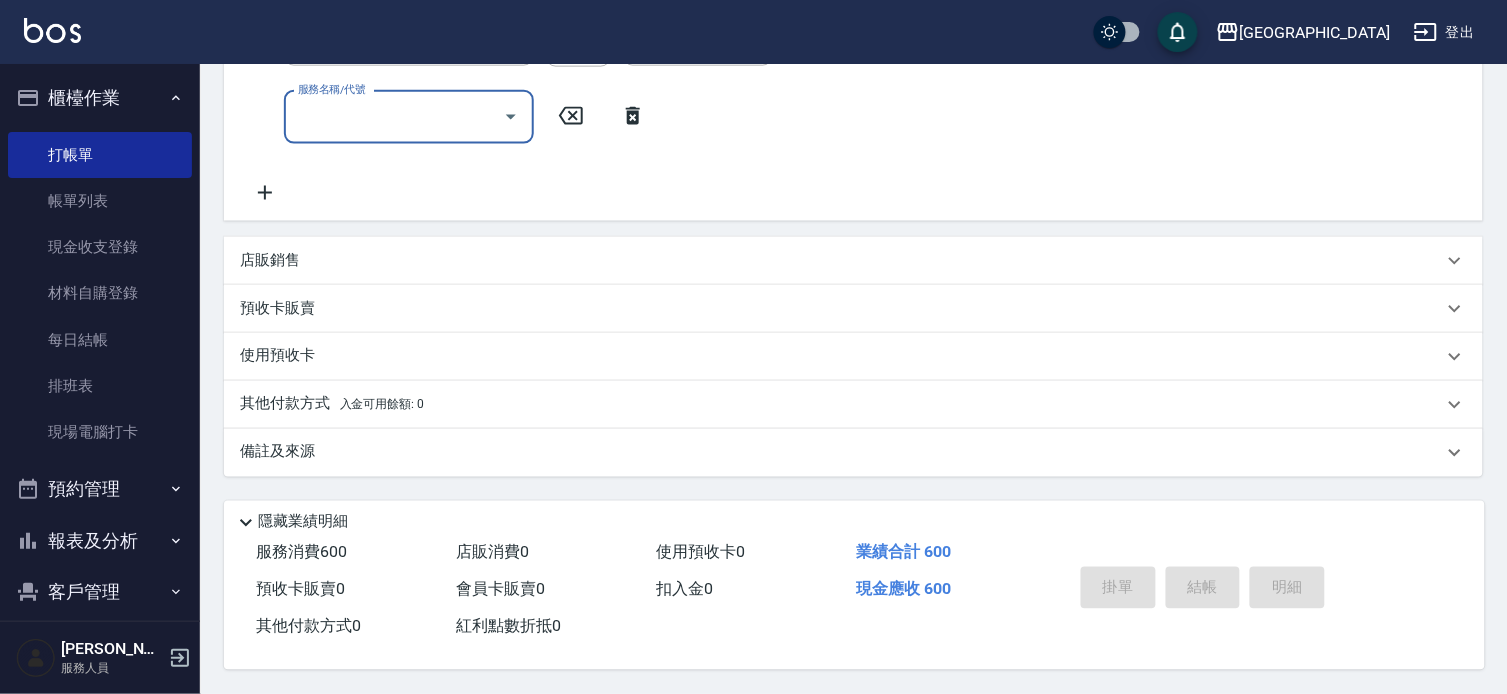 type 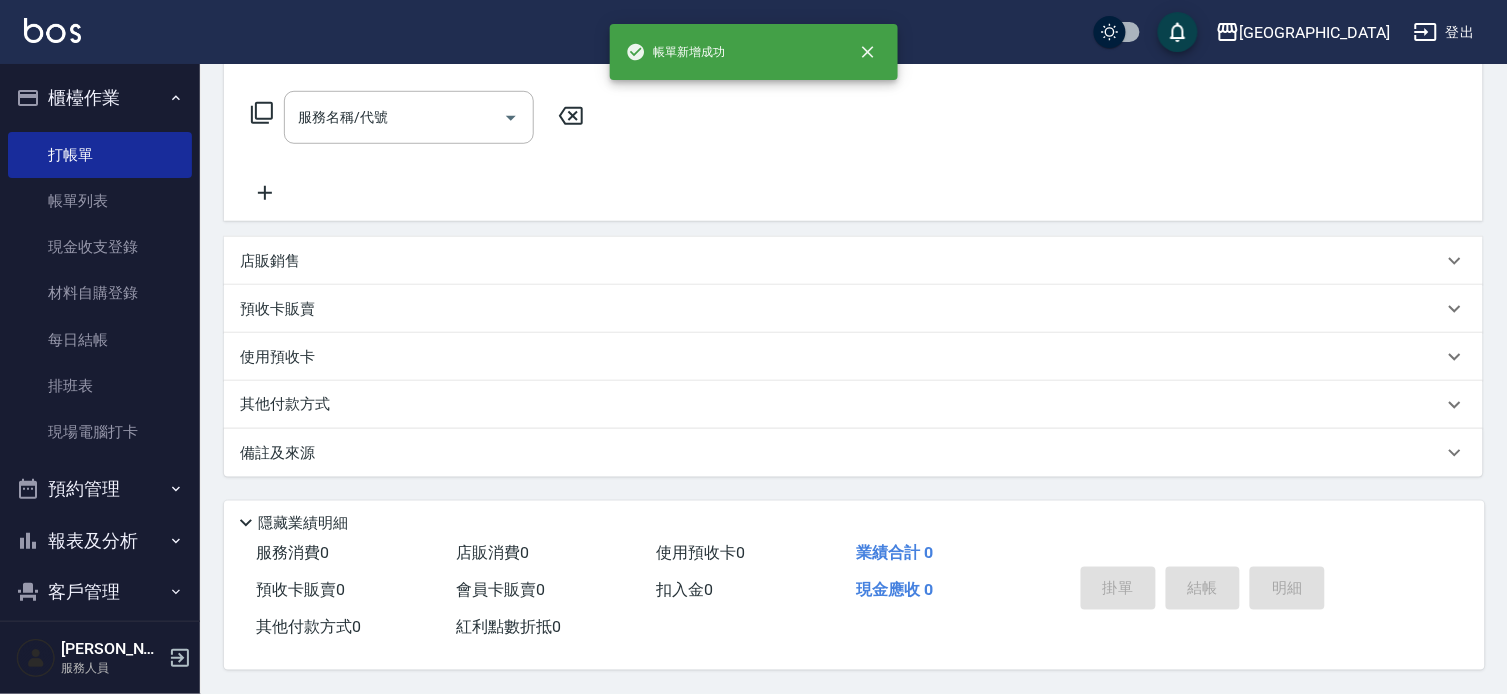 scroll, scrollTop: 0, scrollLeft: 0, axis: both 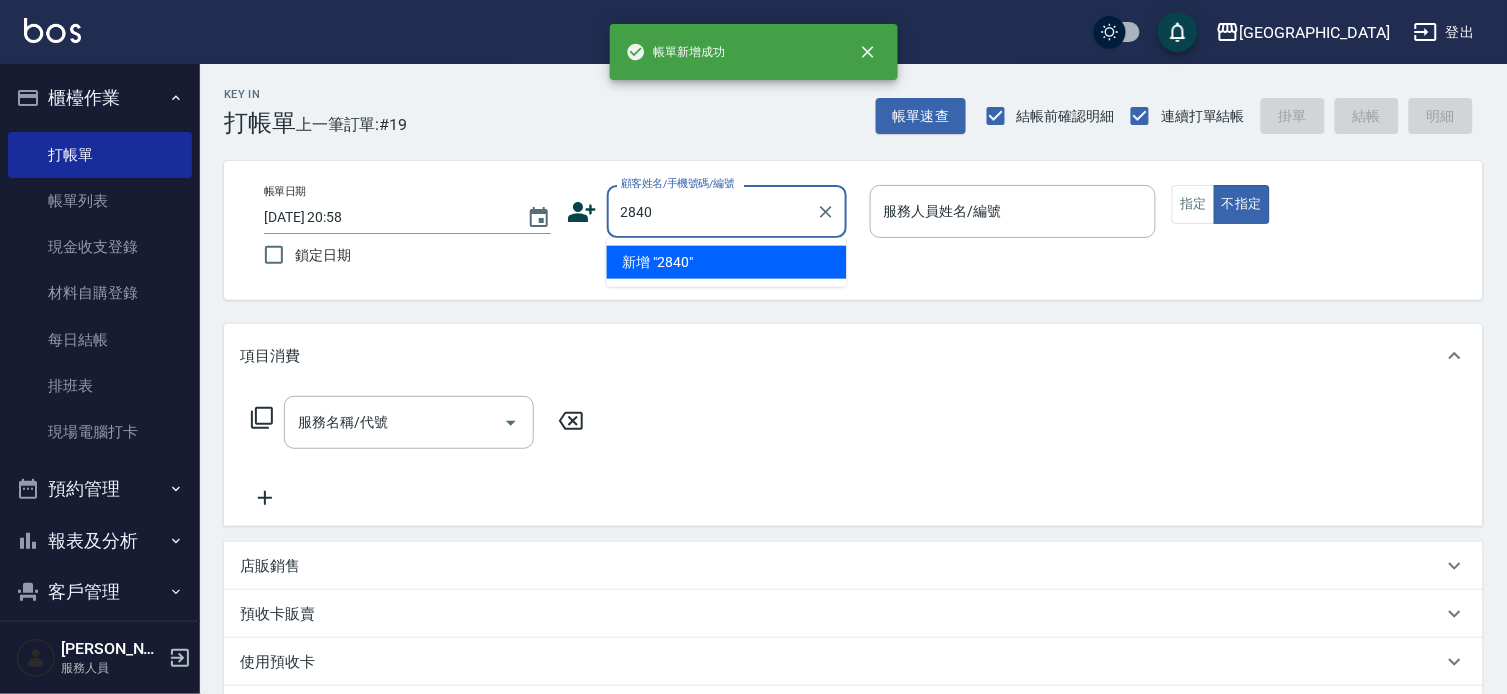 type on "2840" 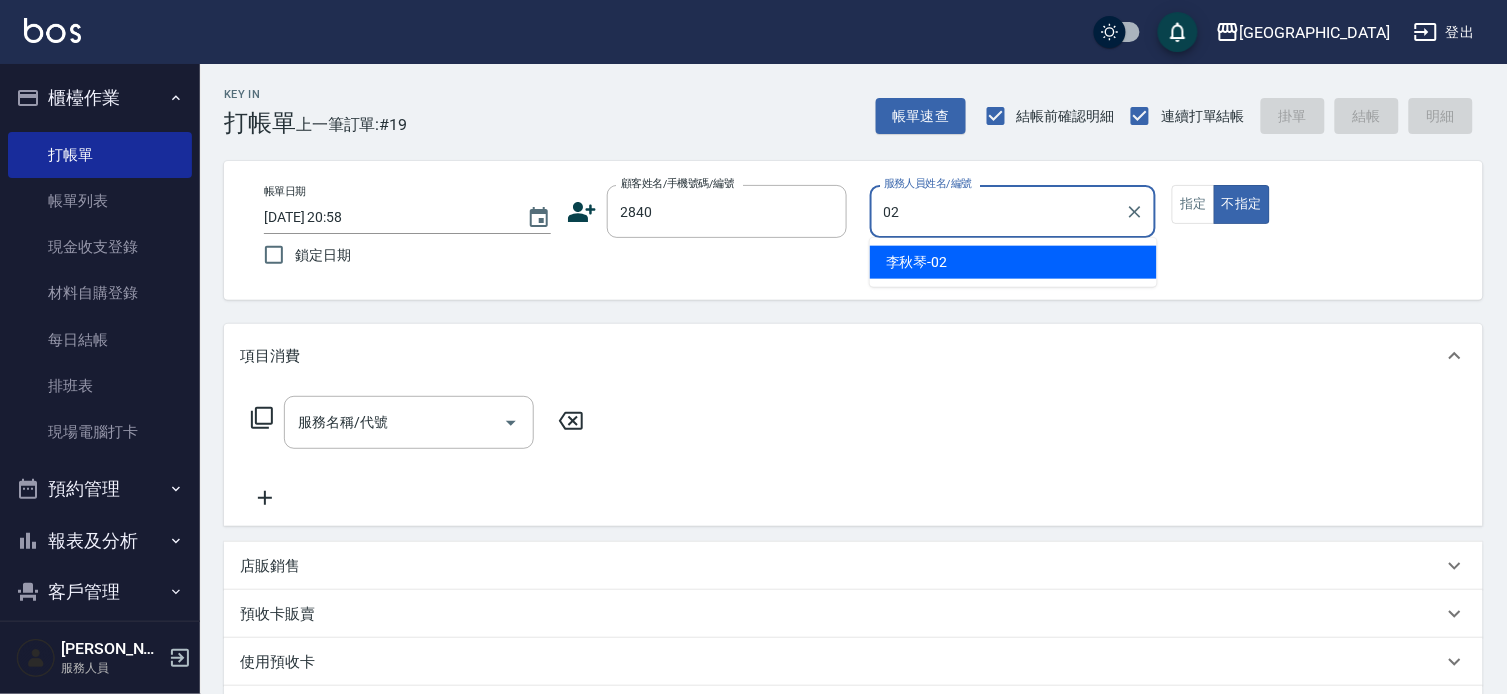 type on "02" 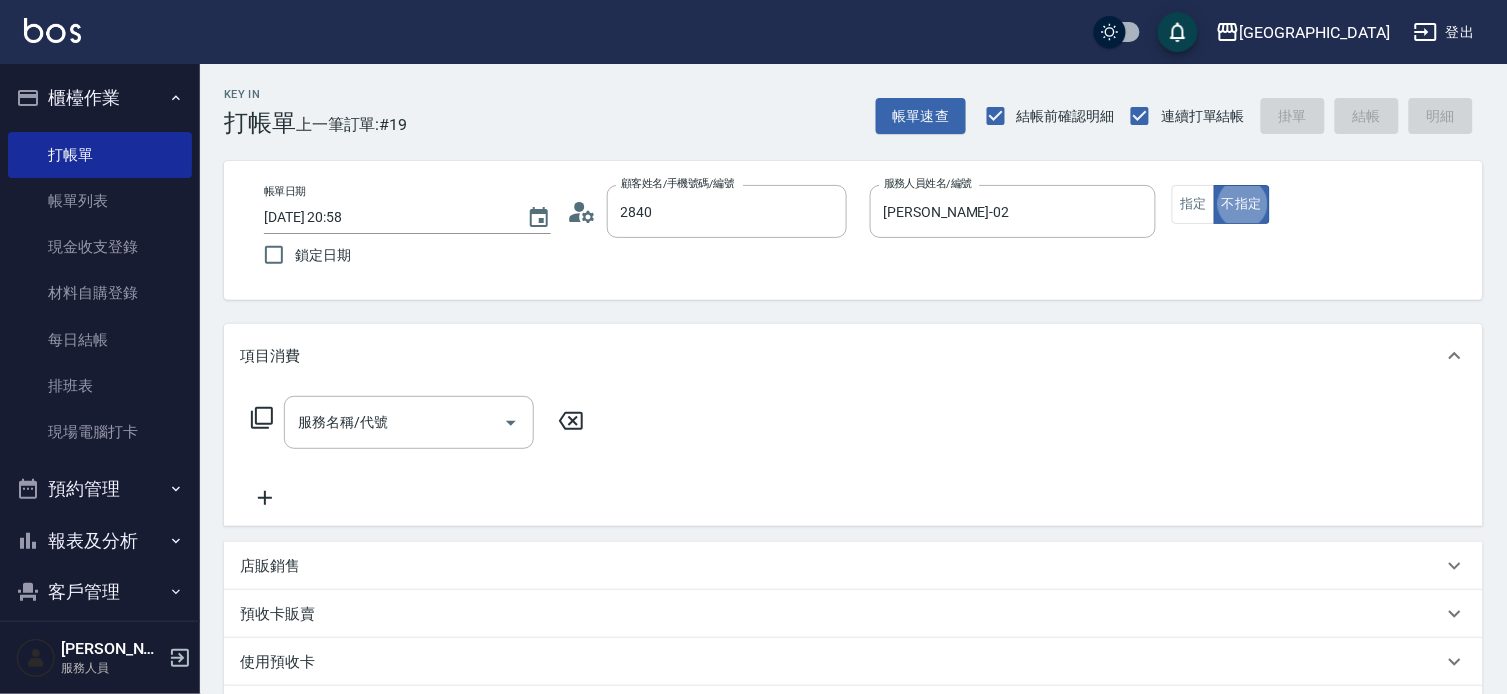type on "[PERSON_NAME]/0935915999/2840" 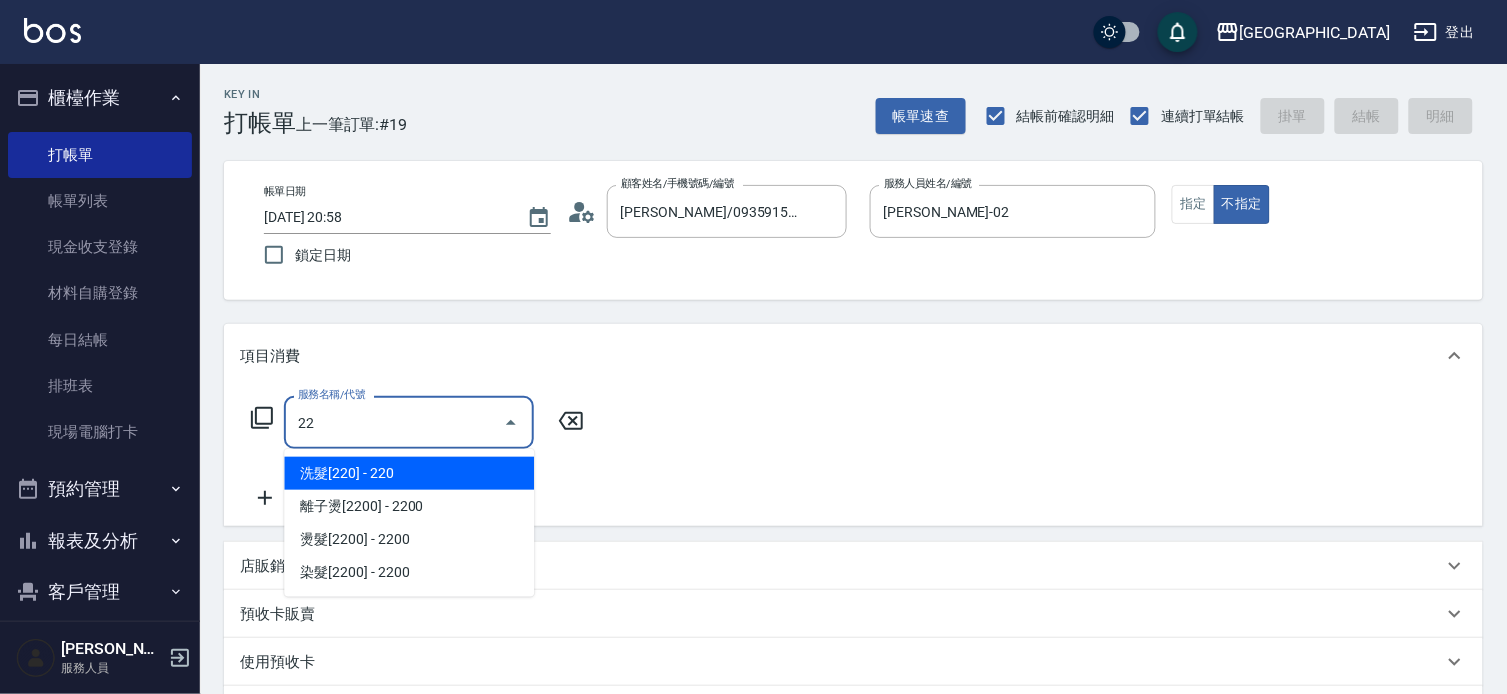 type on "222" 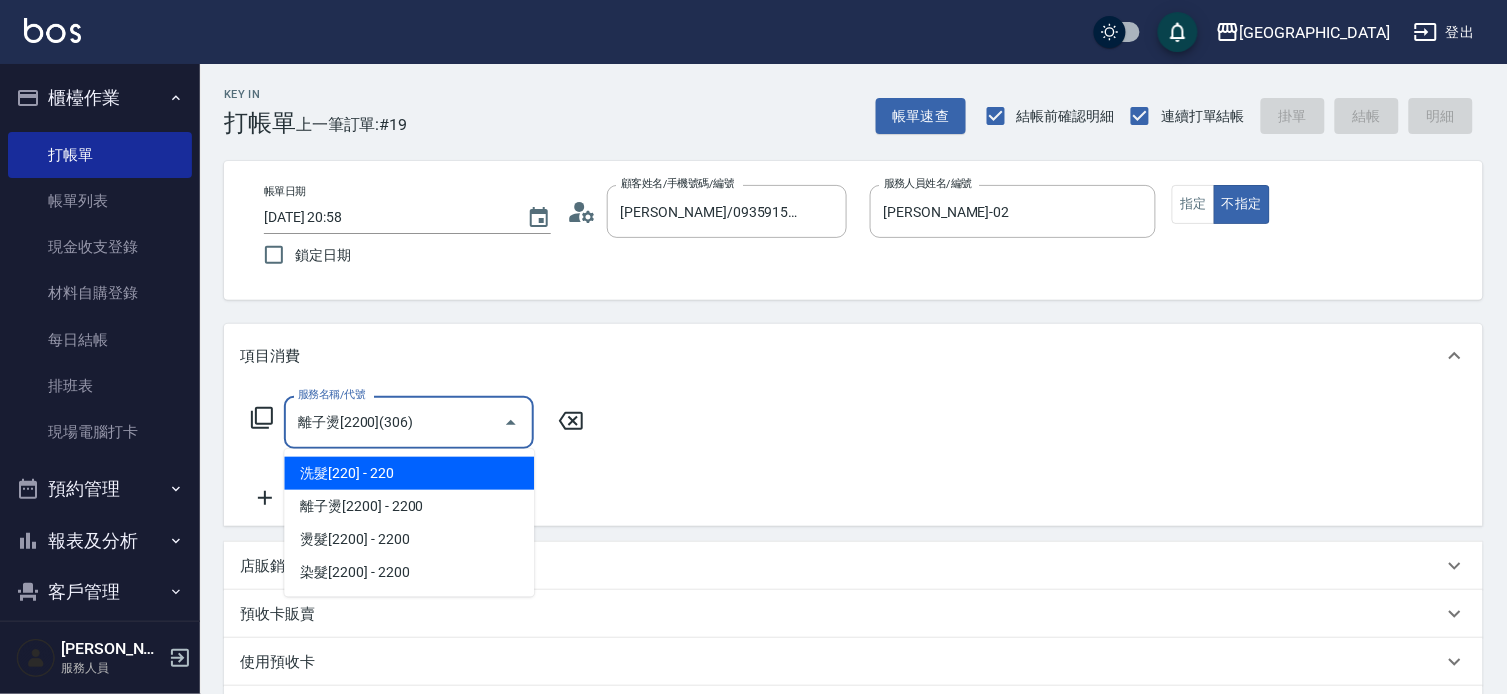 type on "離子燙[2200](306)" 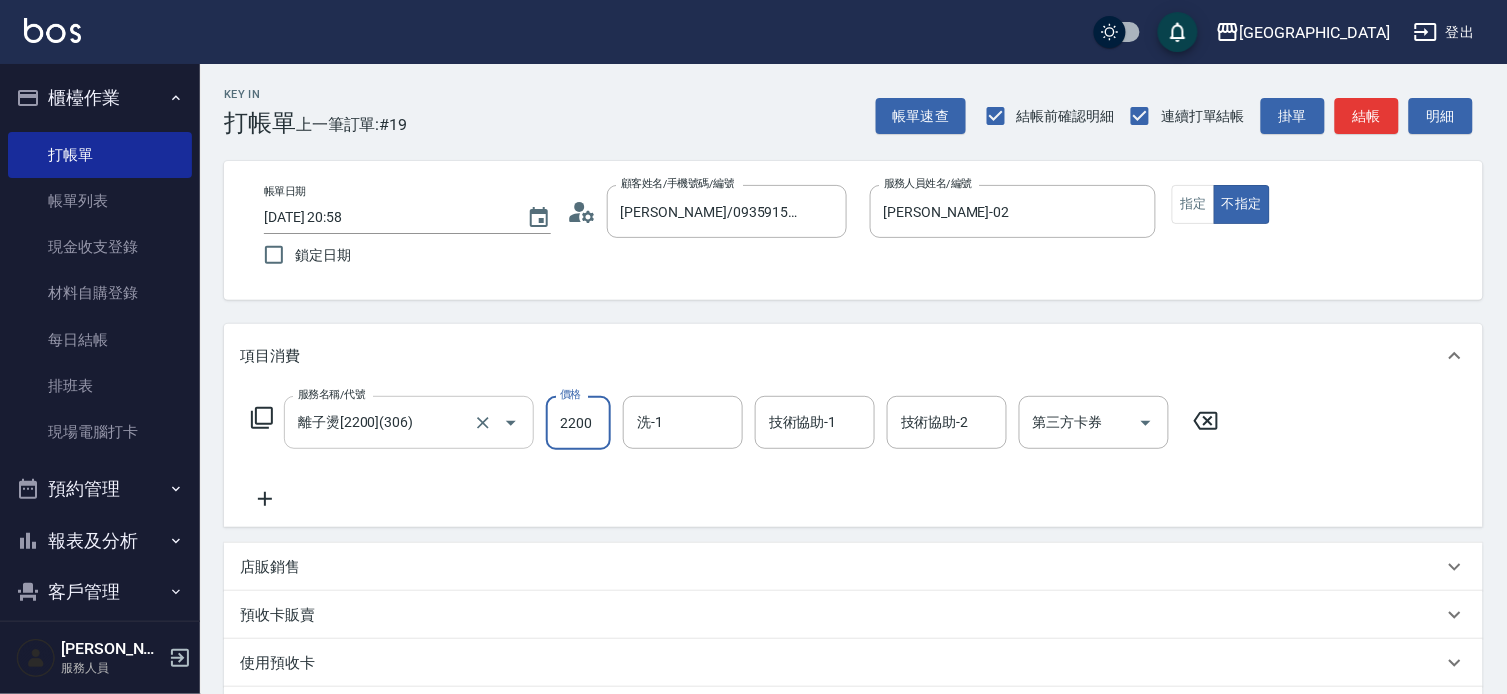 click on "離子燙[2200](306)" at bounding box center [381, 422] 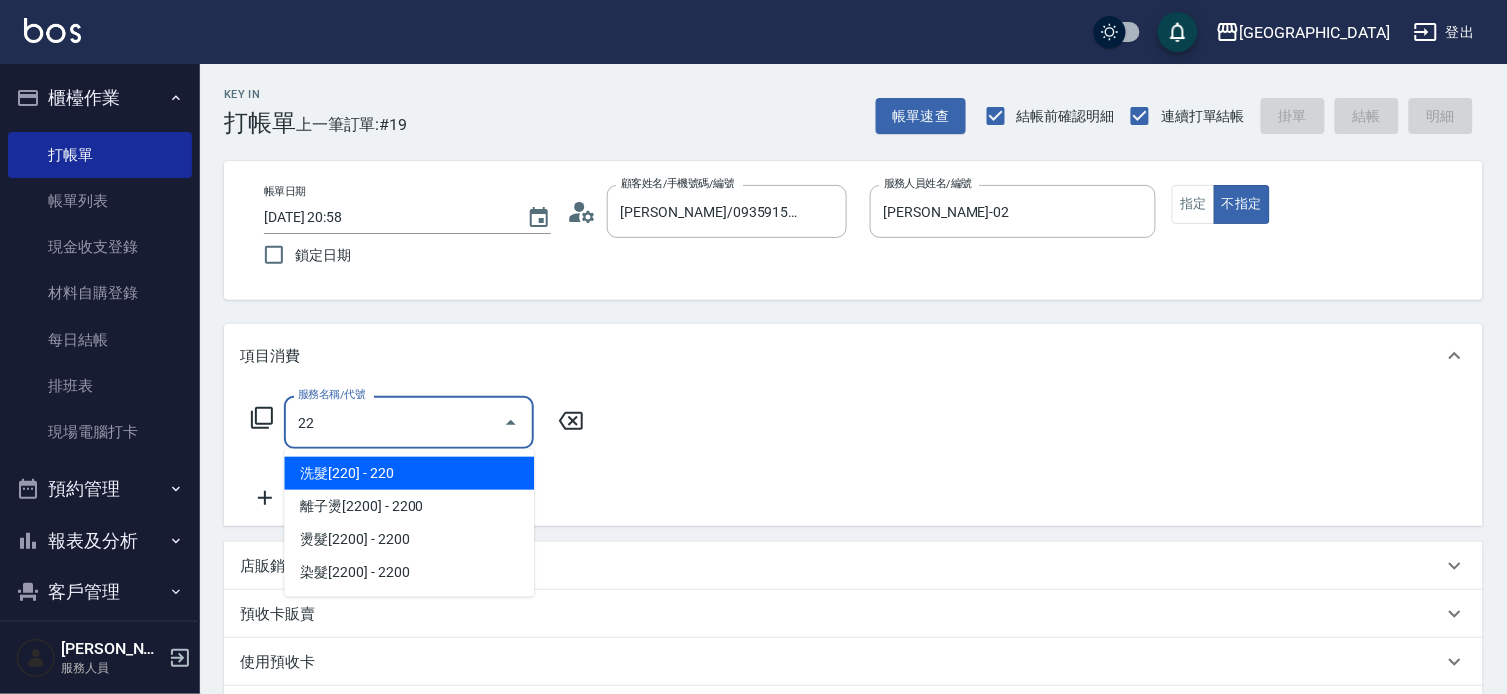 scroll, scrollTop: 0, scrollLeft: 0, axis: both 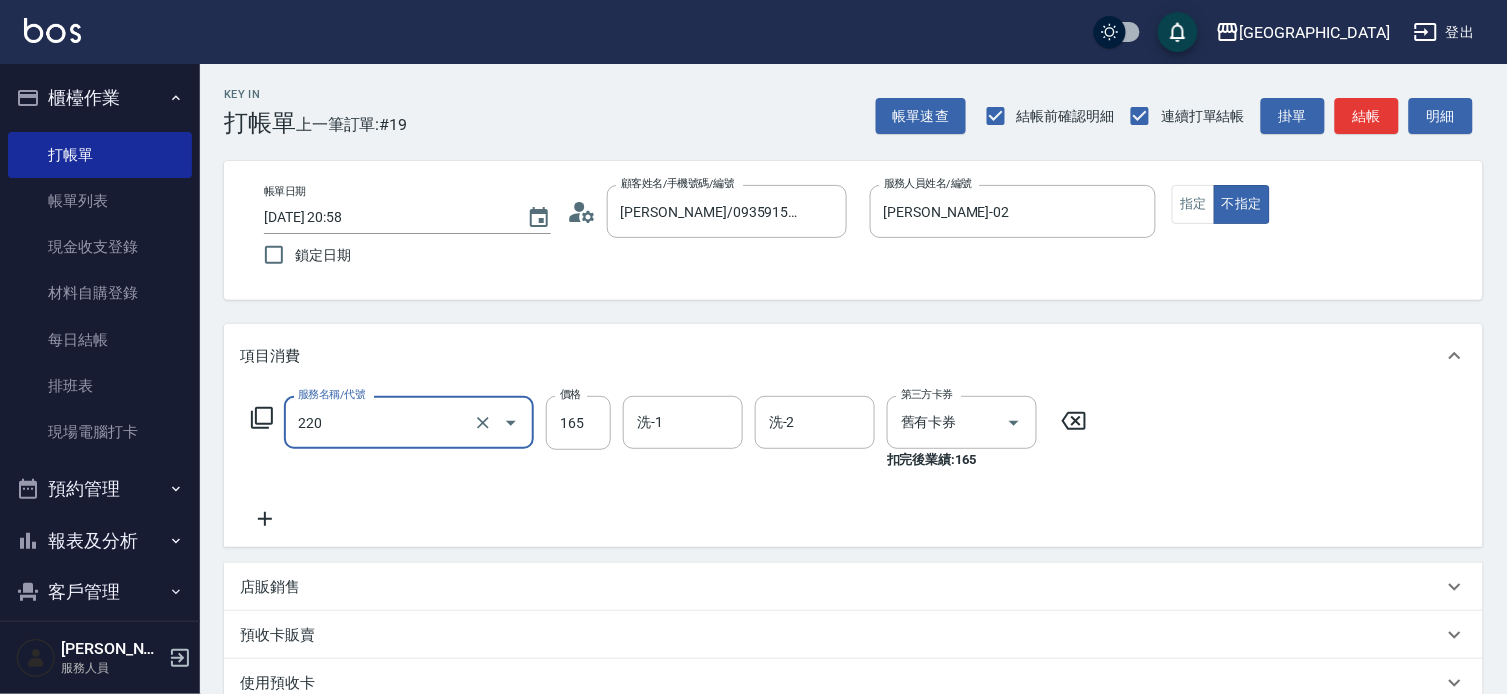 type on "洗髮卡券(165)(220)" 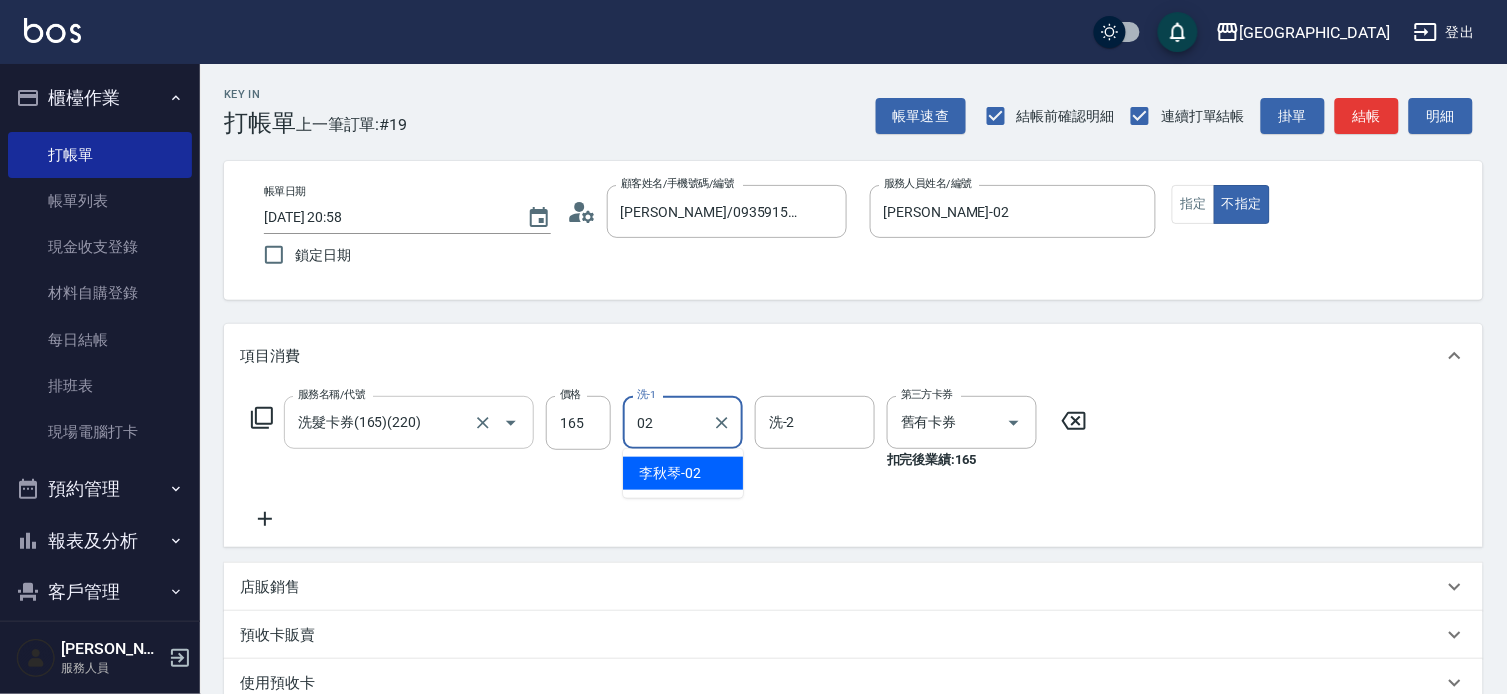 type on "[PERSON_NAME]-02" 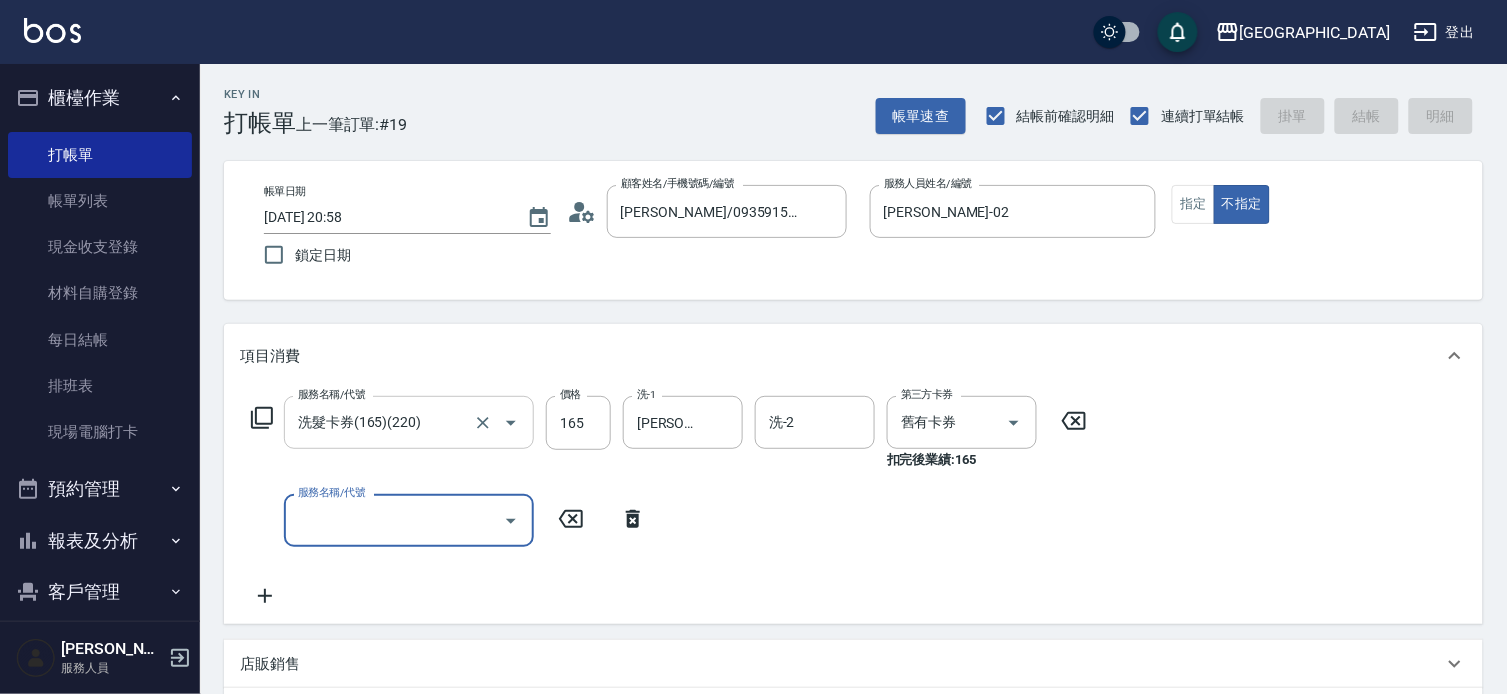 type 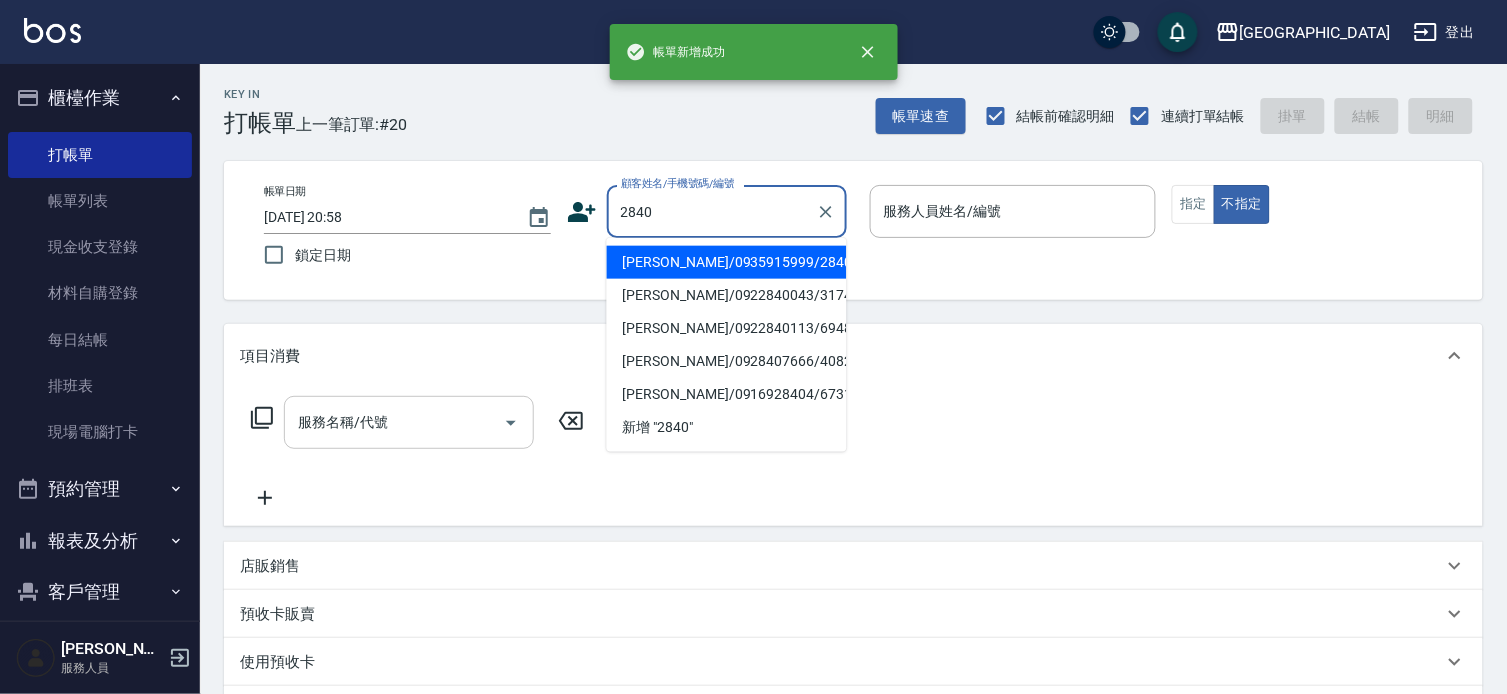type on "2840" 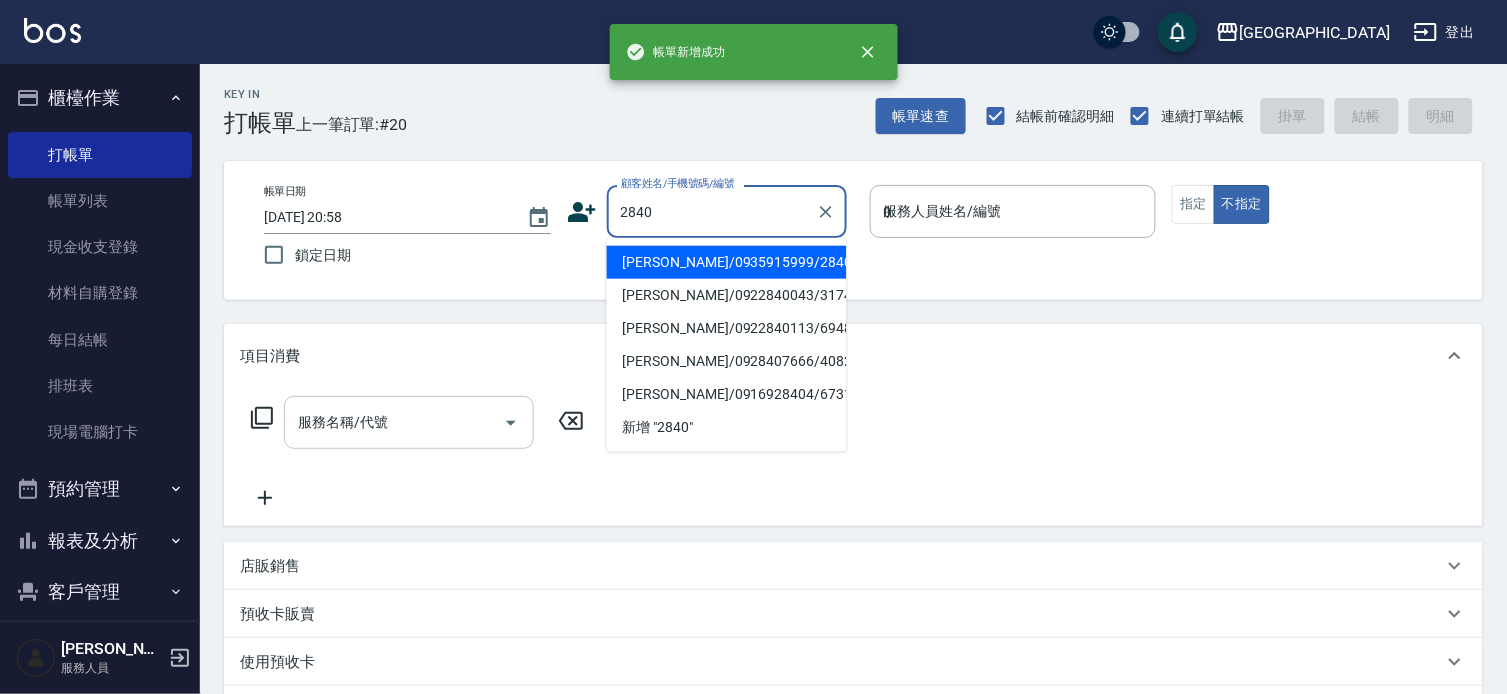 type on "[PERSON_NAME]/0935915999/2840" 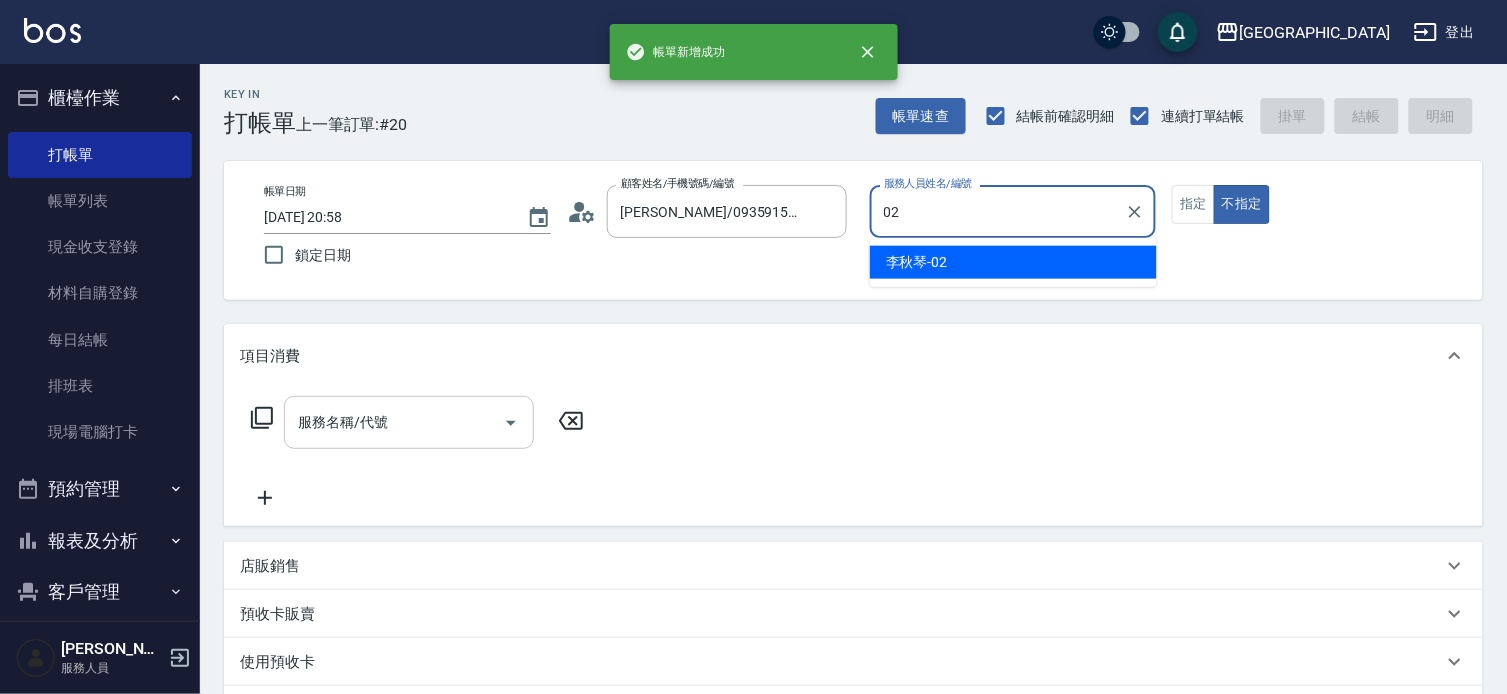 type on "[PERSON_NAME]-02" 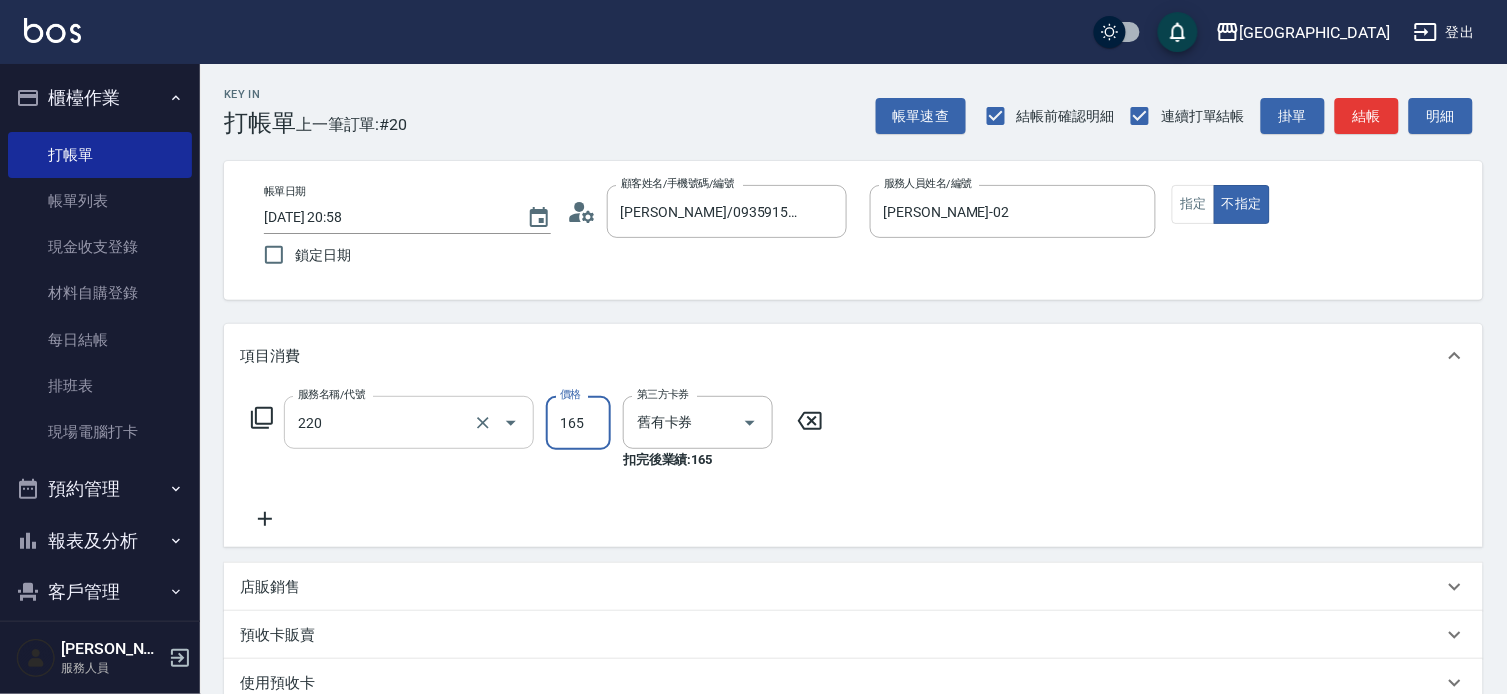 type on "洗髮卡券(165)(220)" 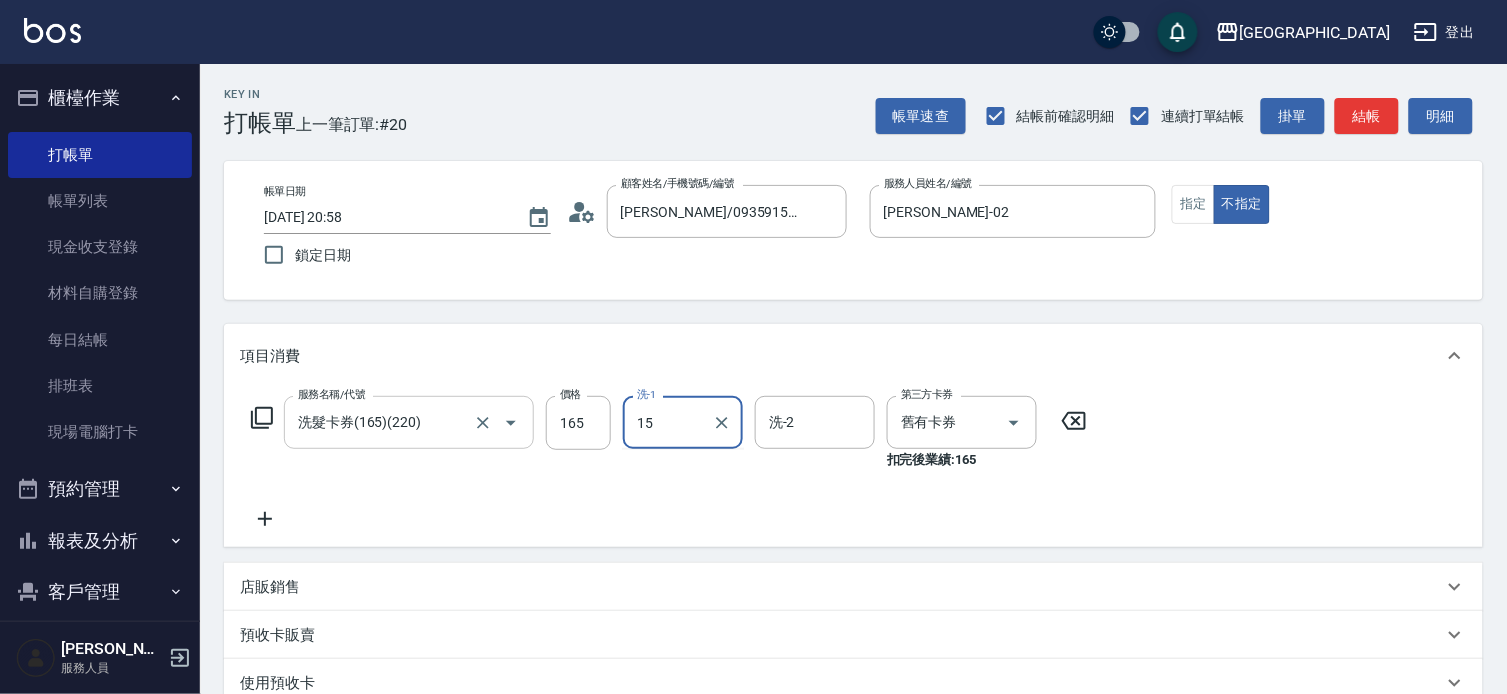 type on "[PERSON_NAME]-15" 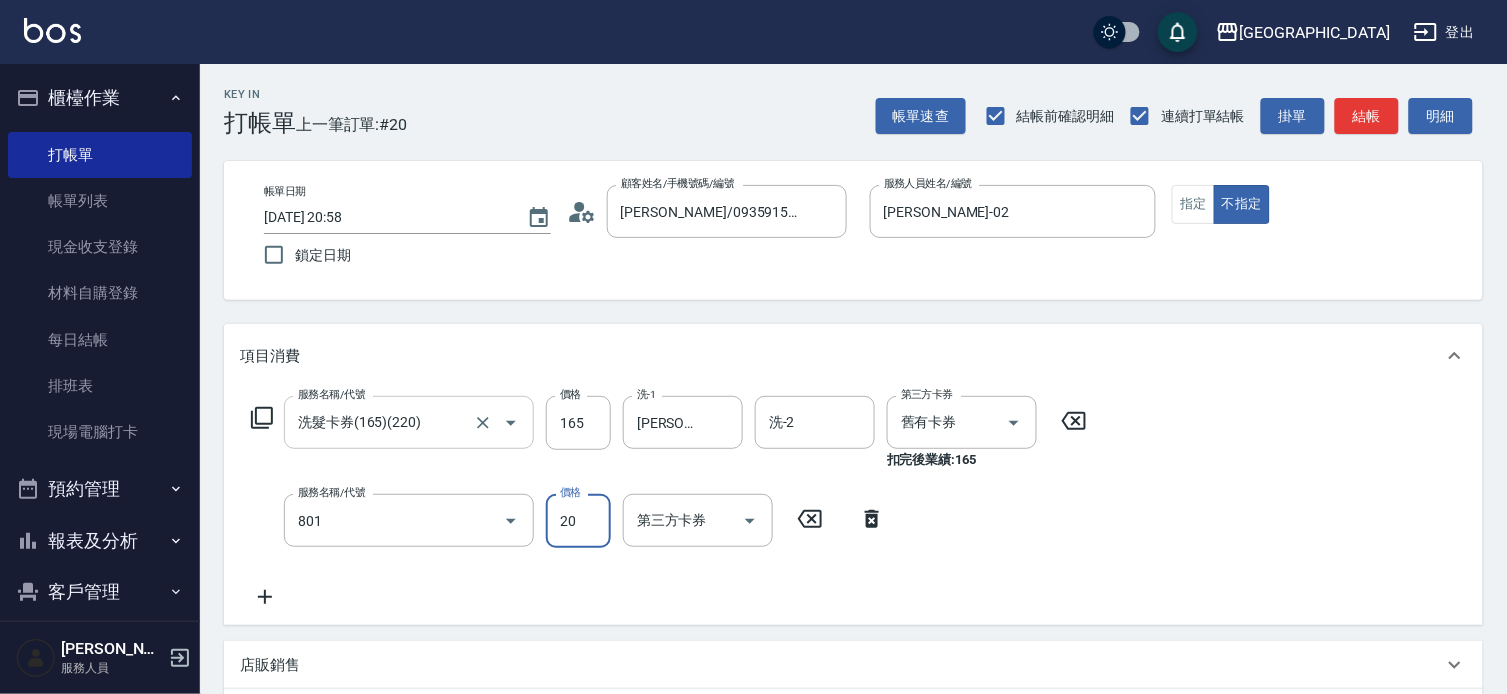 type on "潤絲(801)" 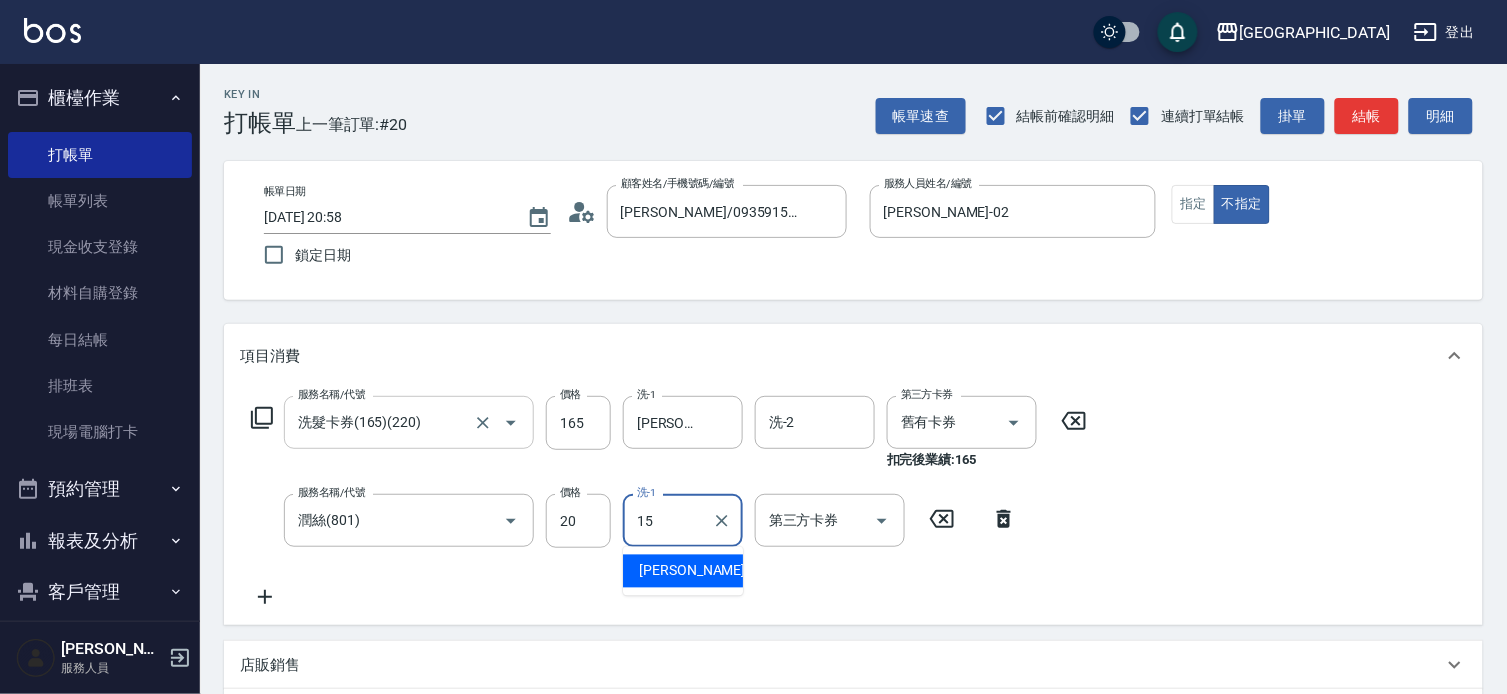 type on "[PERSON_NAME]-15" 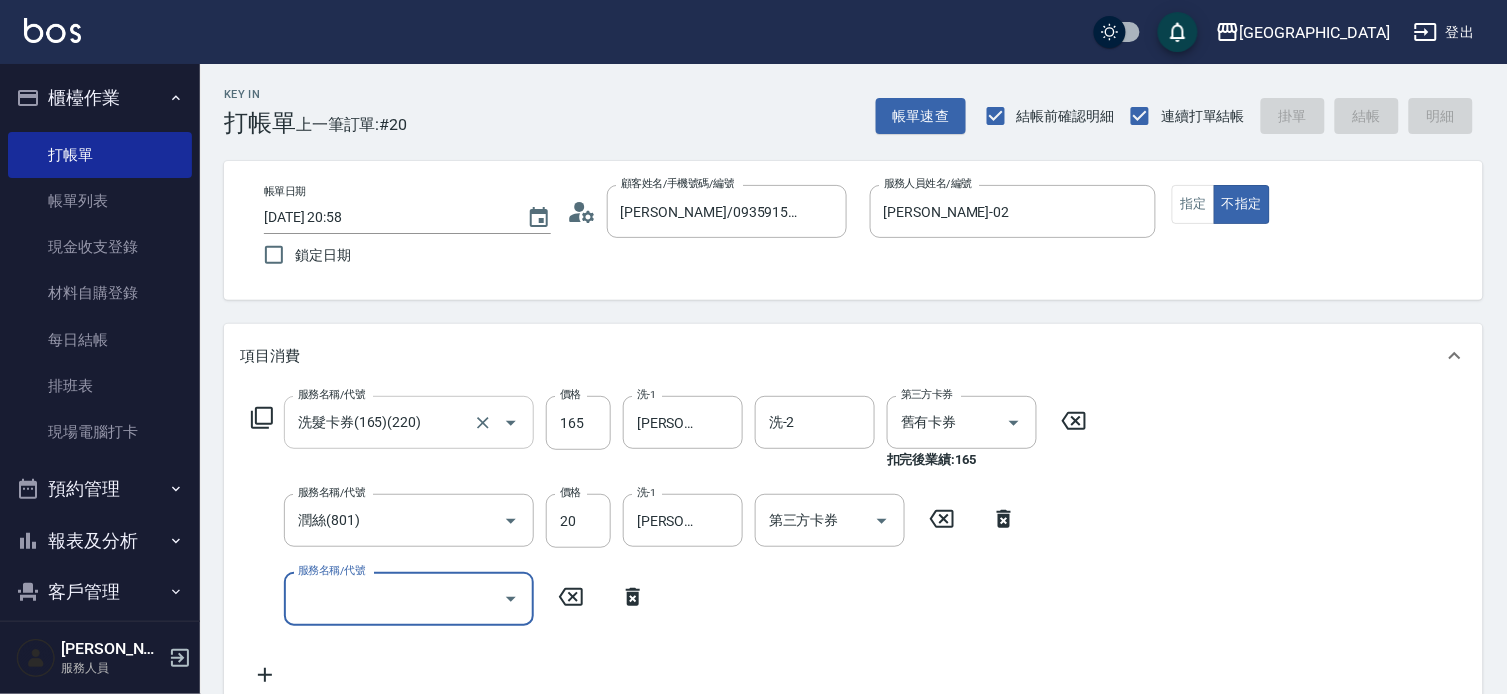 type on "[DATE] 20:59" 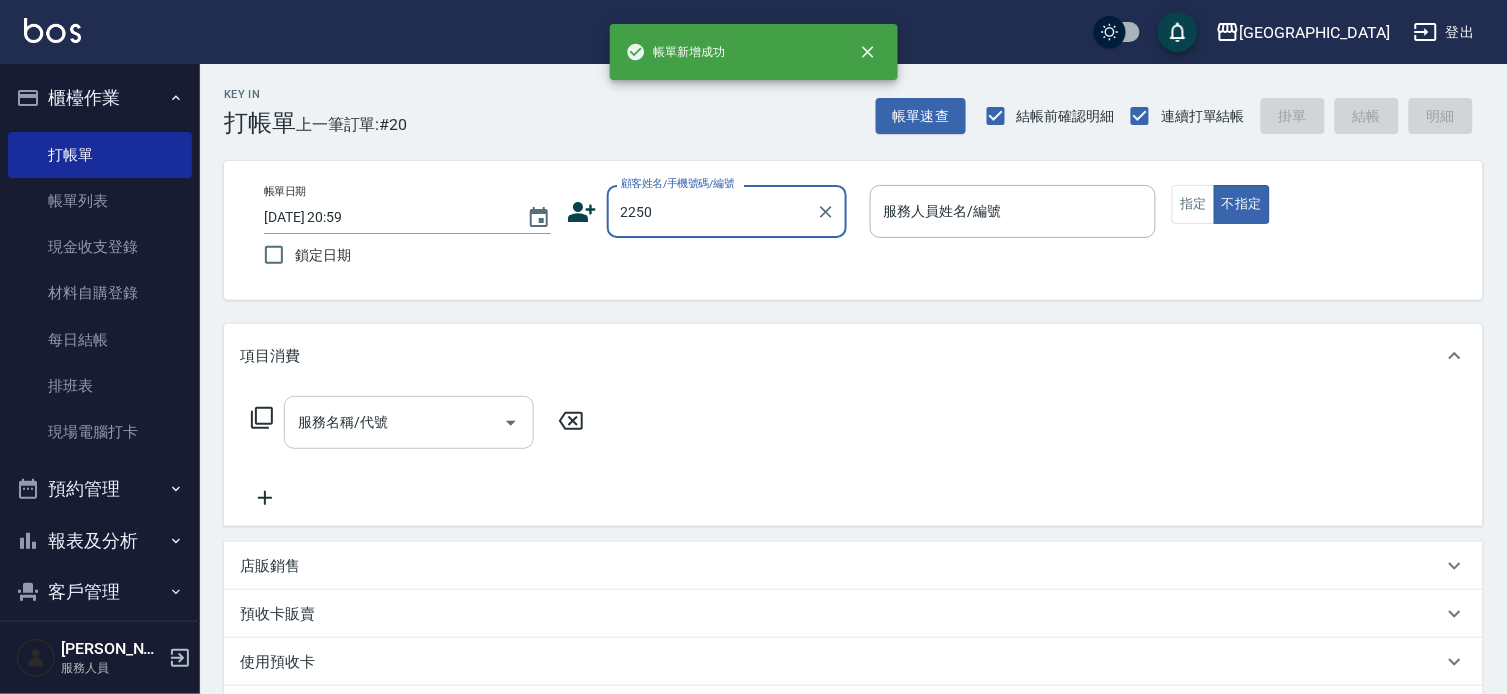 type on "2250" 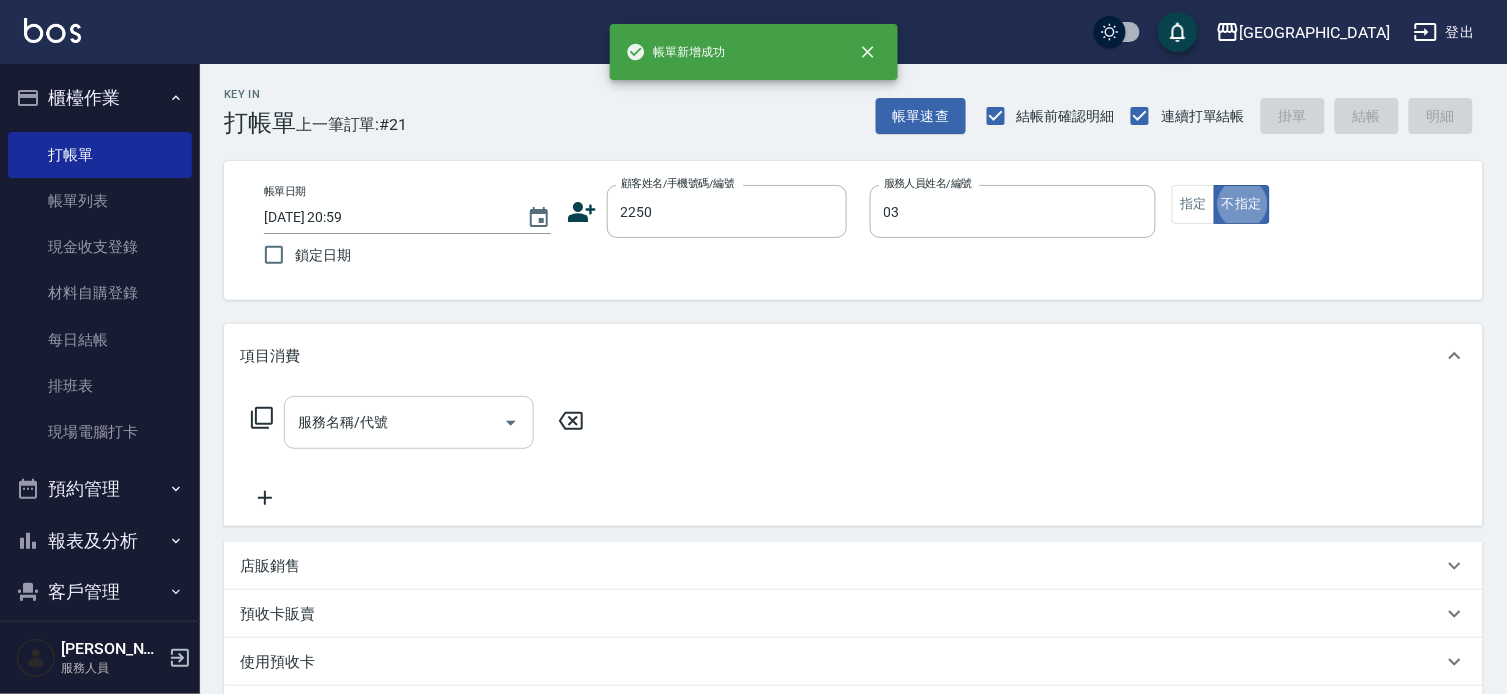 type on "[PERSON_NAME]媗-03" 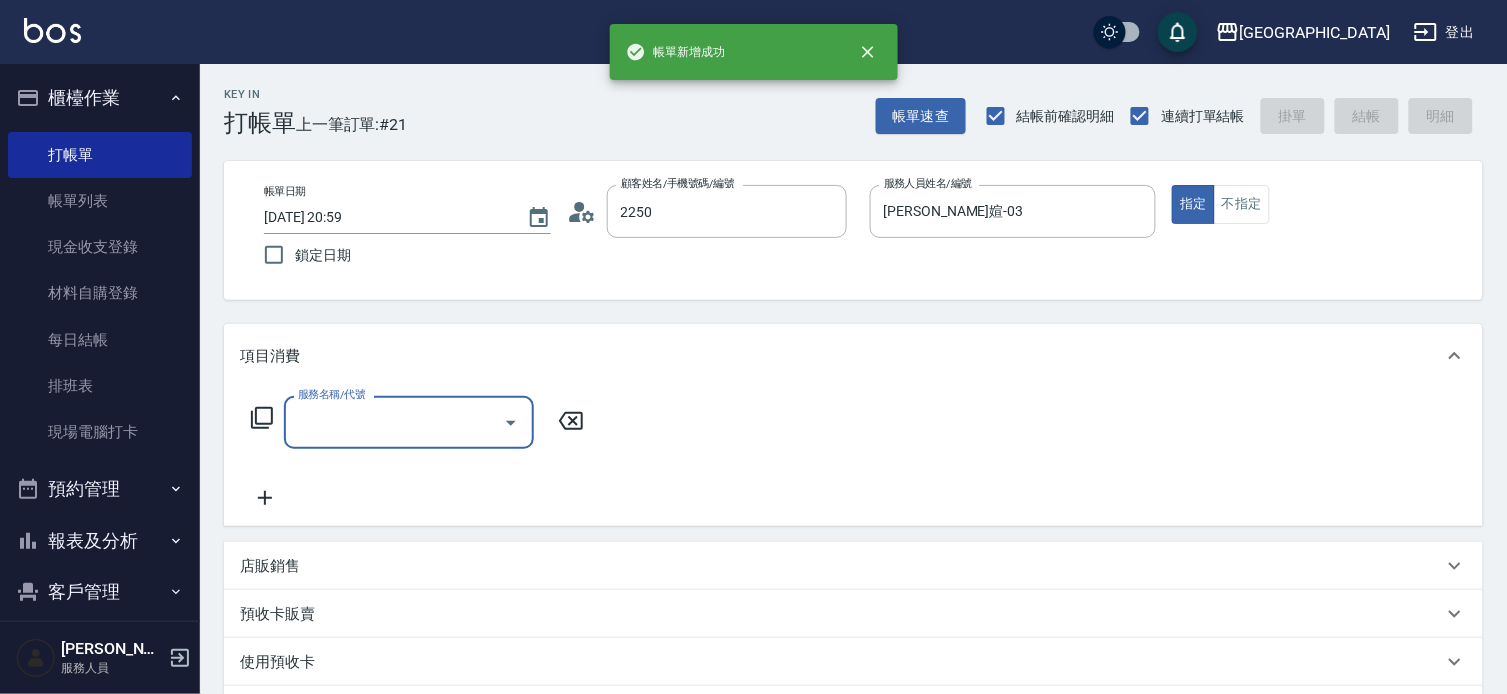 type on "[PERSON_NAME]媗/0911843052/2250" 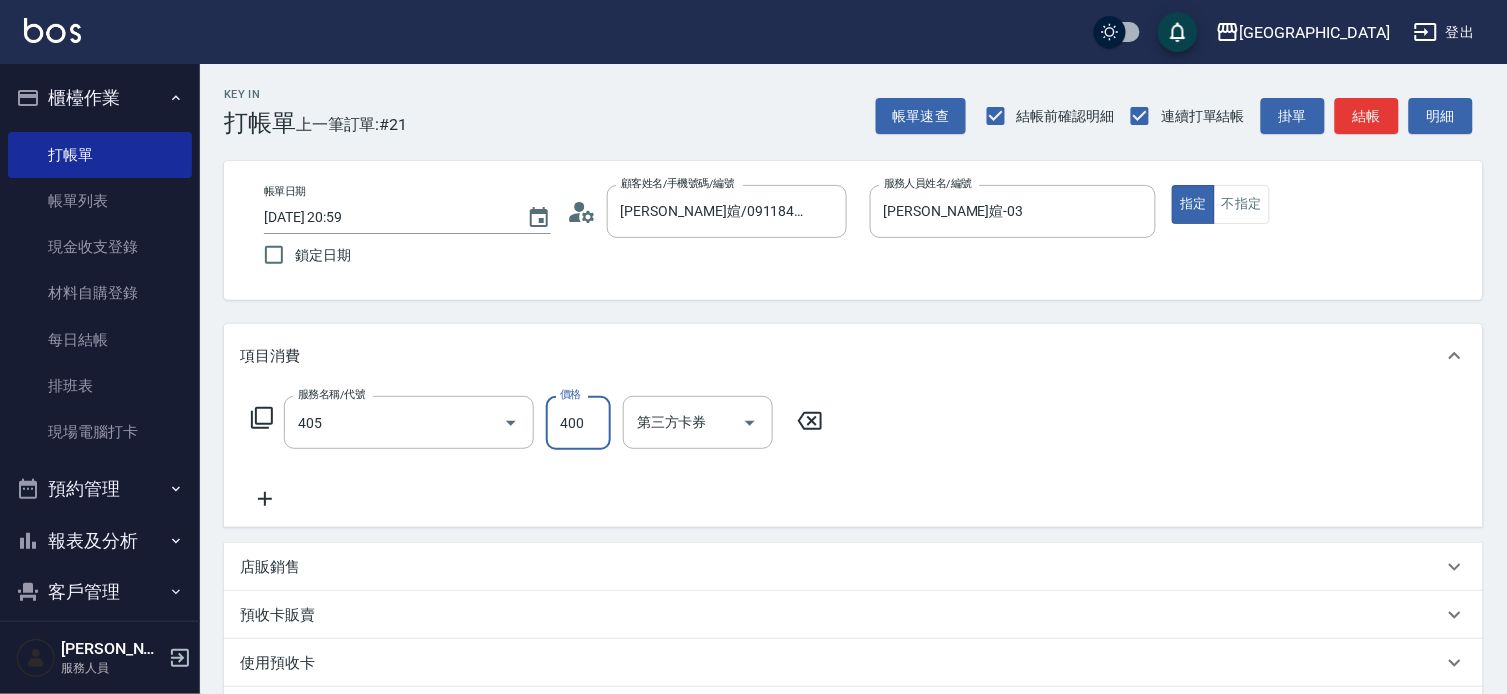 type on "剪髮(400)(405)" 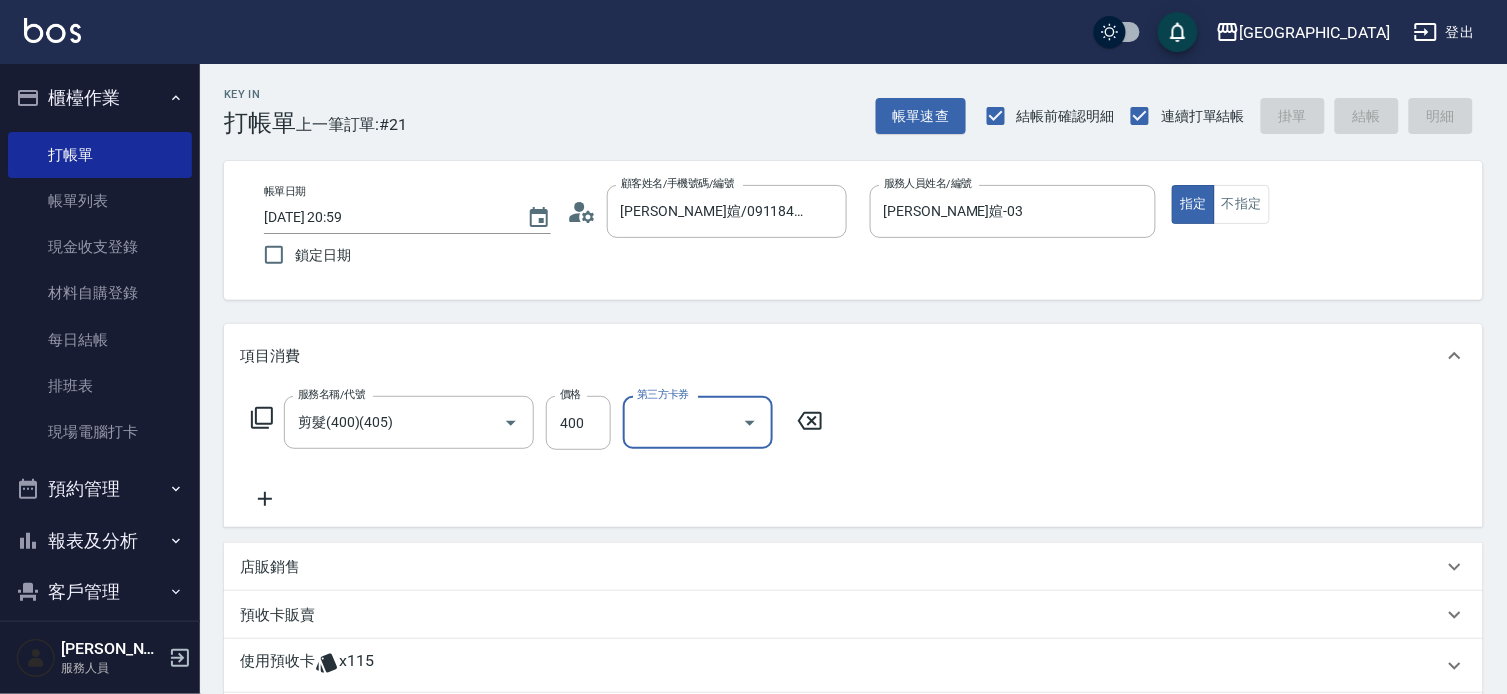 type 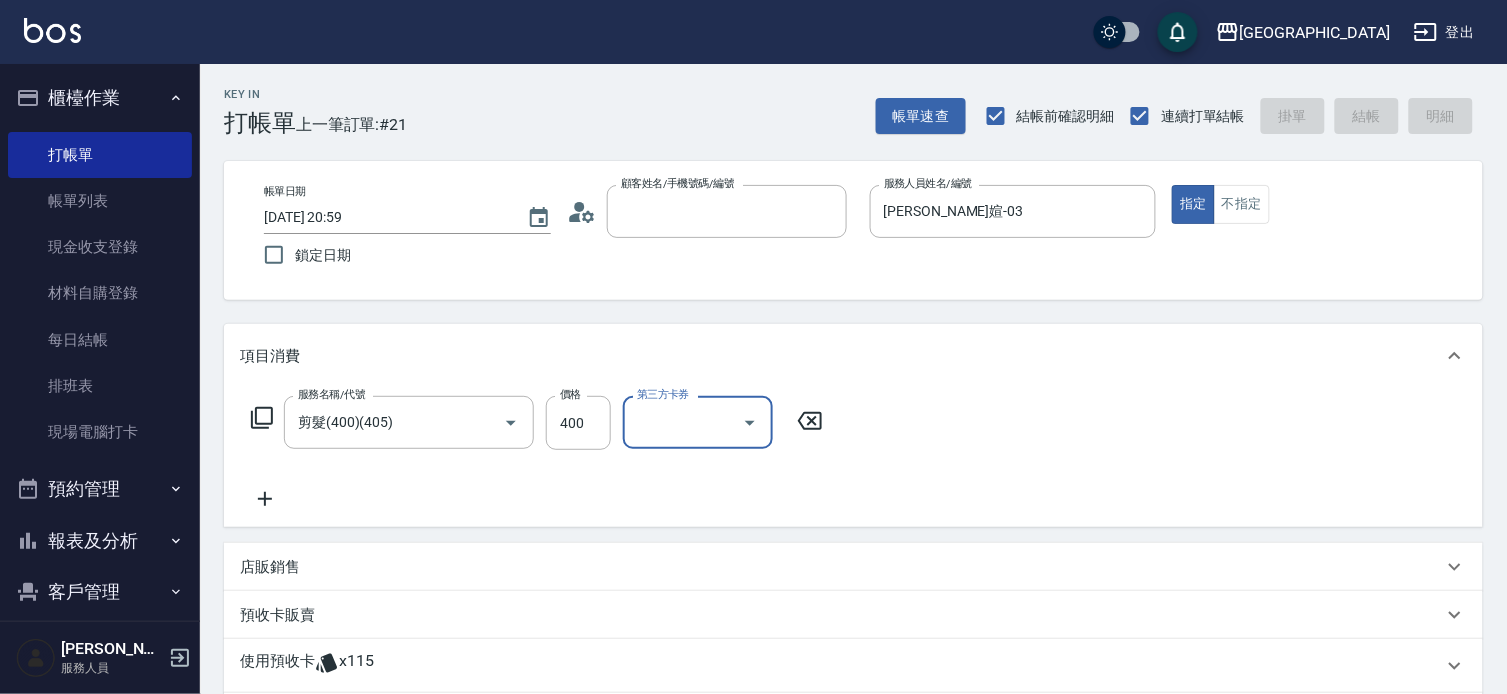 type 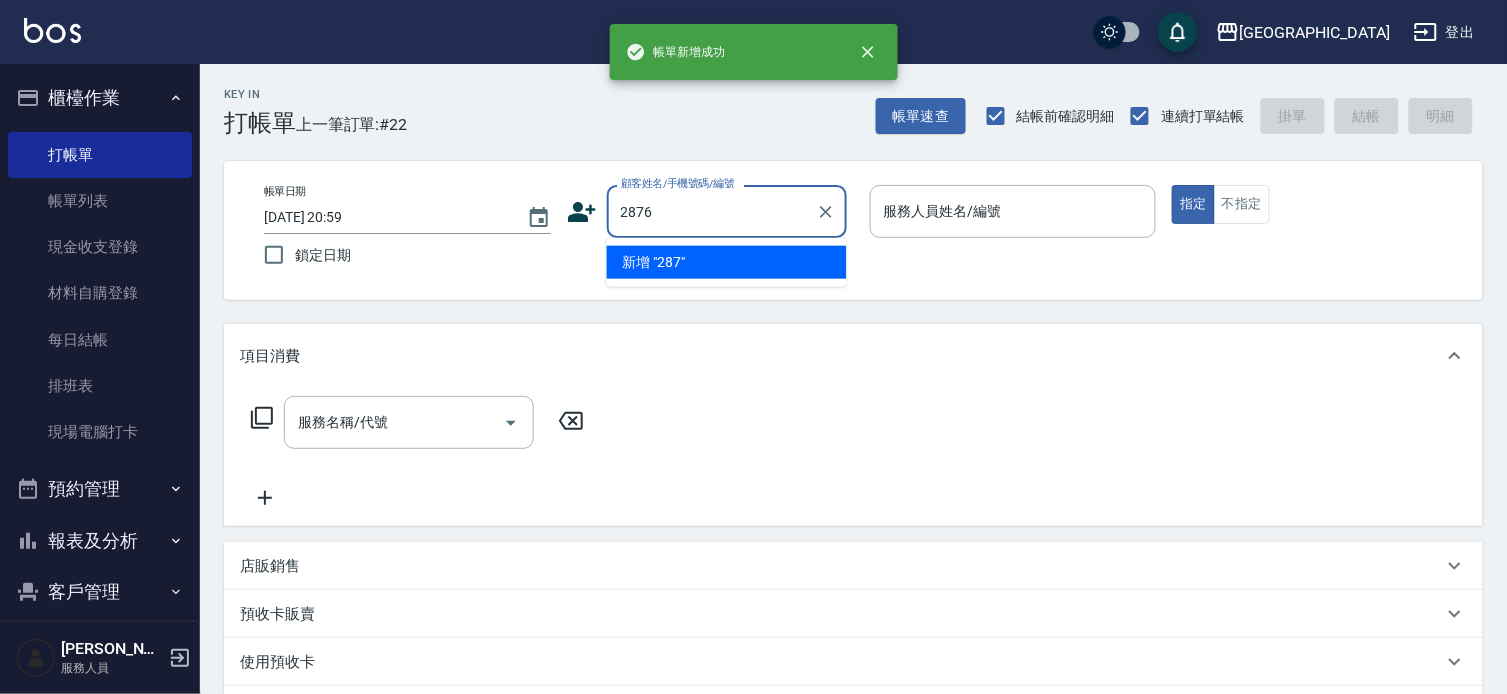 type on "2876" 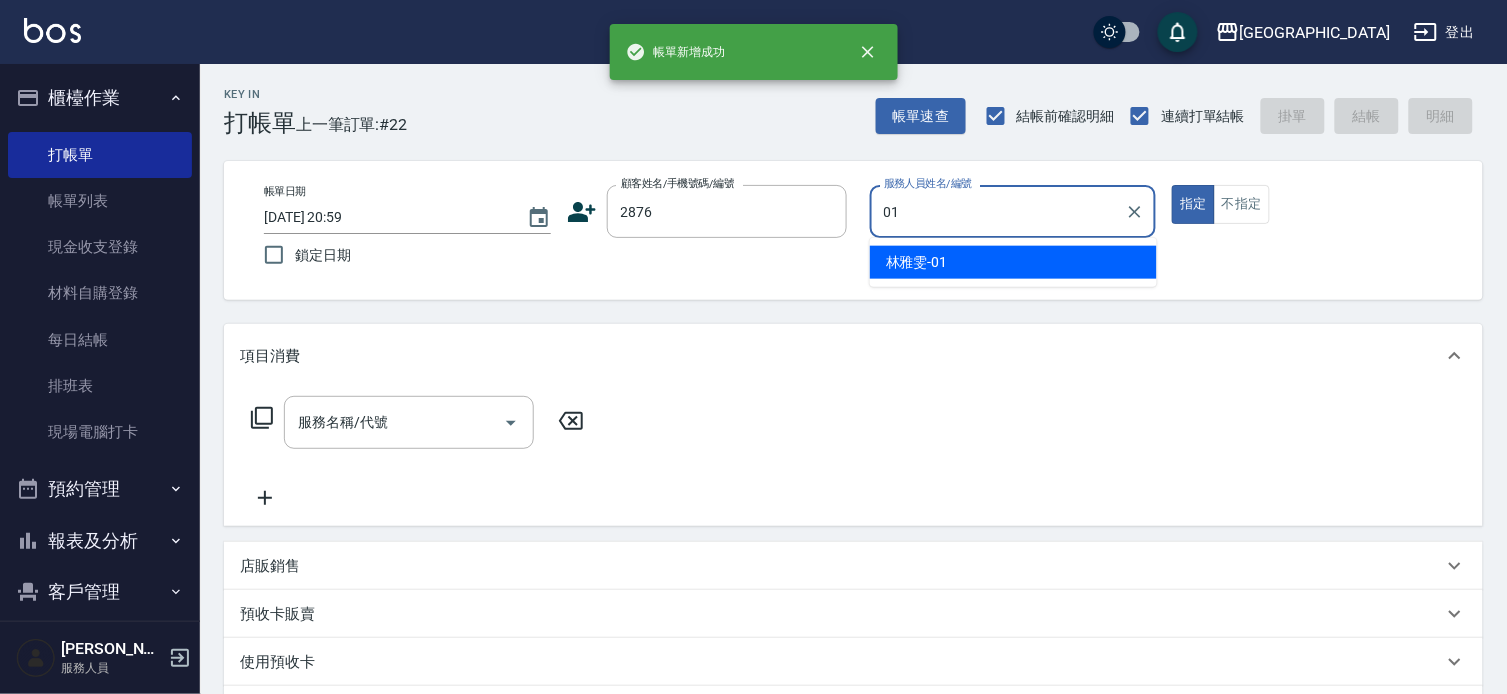type on "[PERSON_NAME]-01" 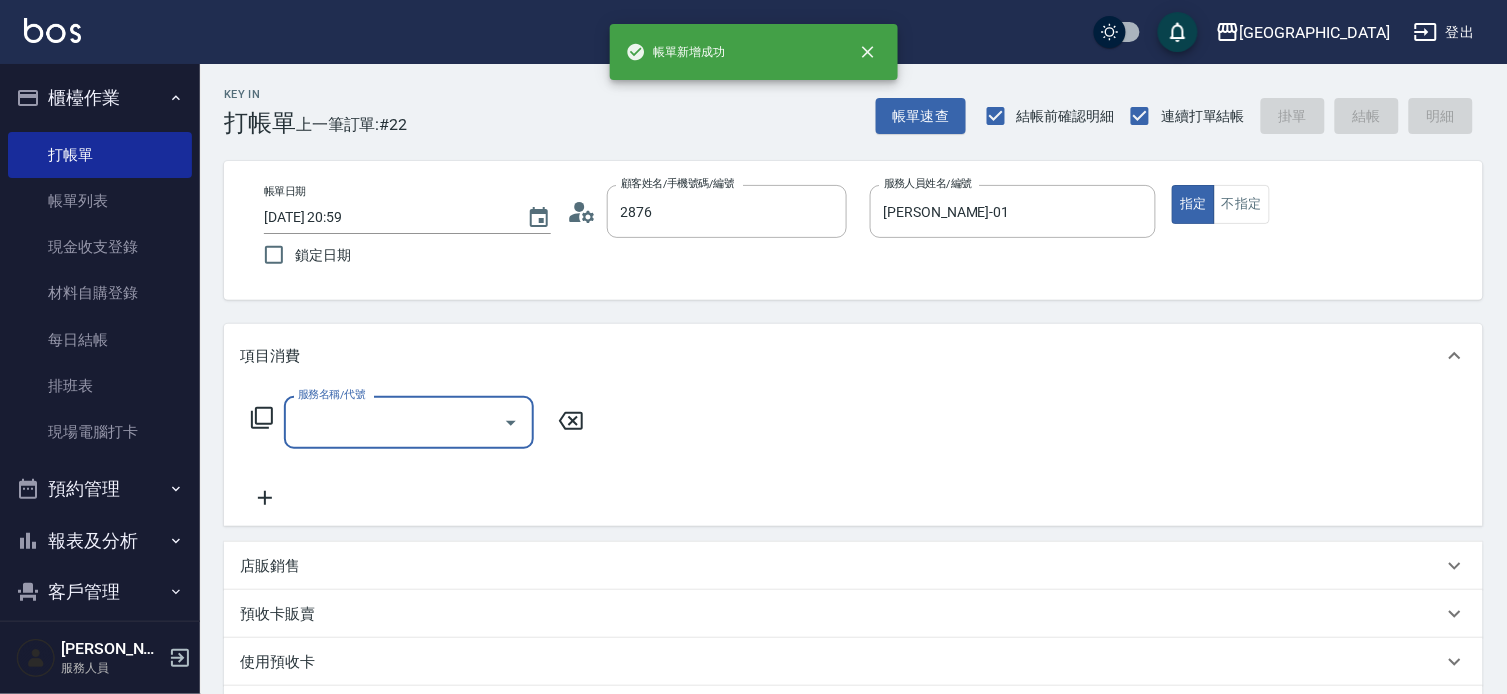 type on "[PERSON_NAME]/0911988056/2876" 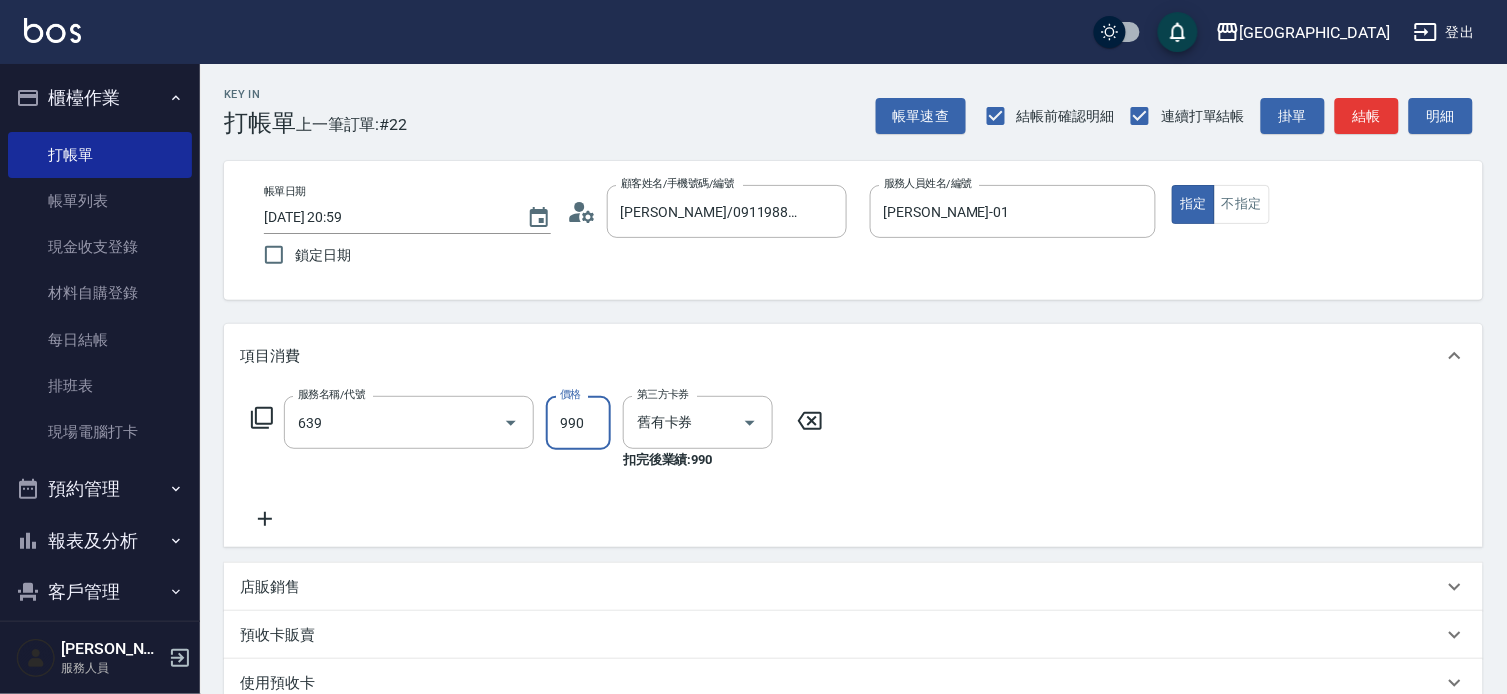 type on "(芙)蘆薈髮膜套卡(自材)(639)" 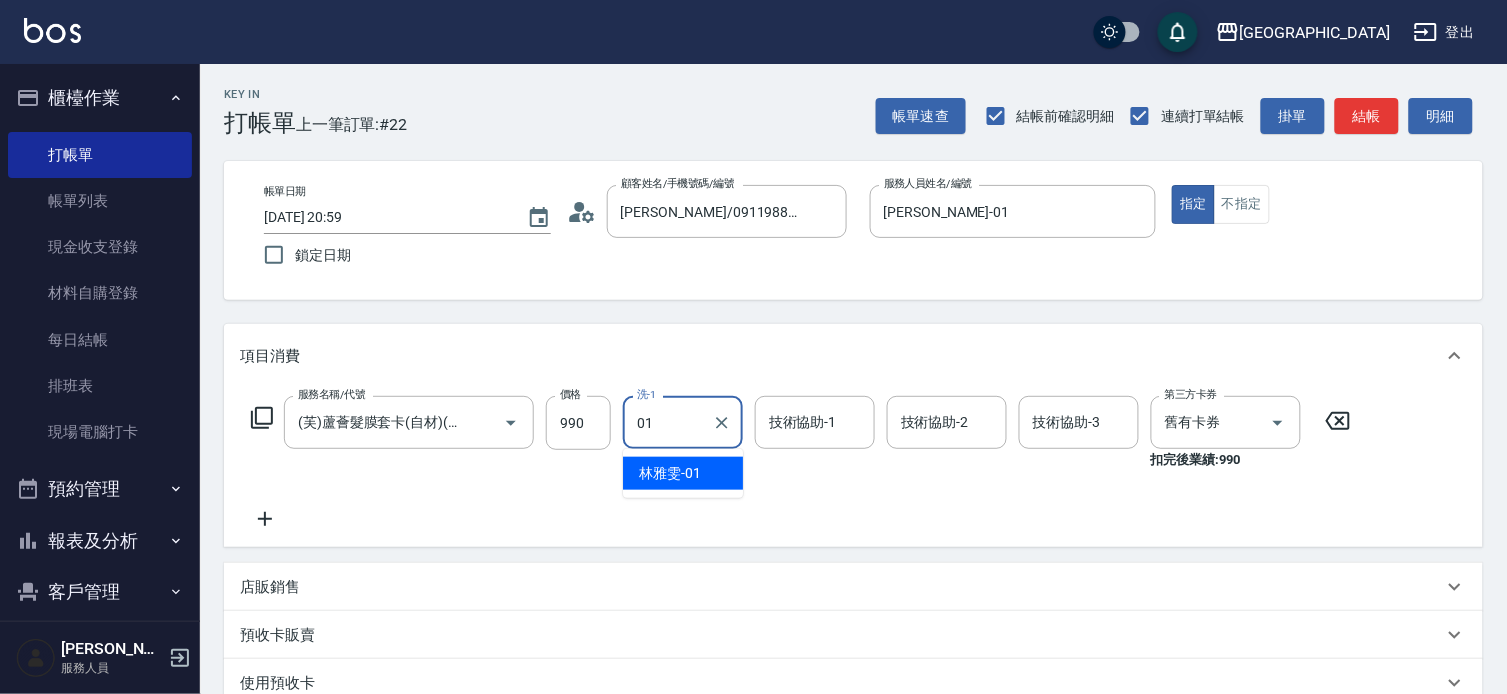 type on "[PERSON_NAME]-01" 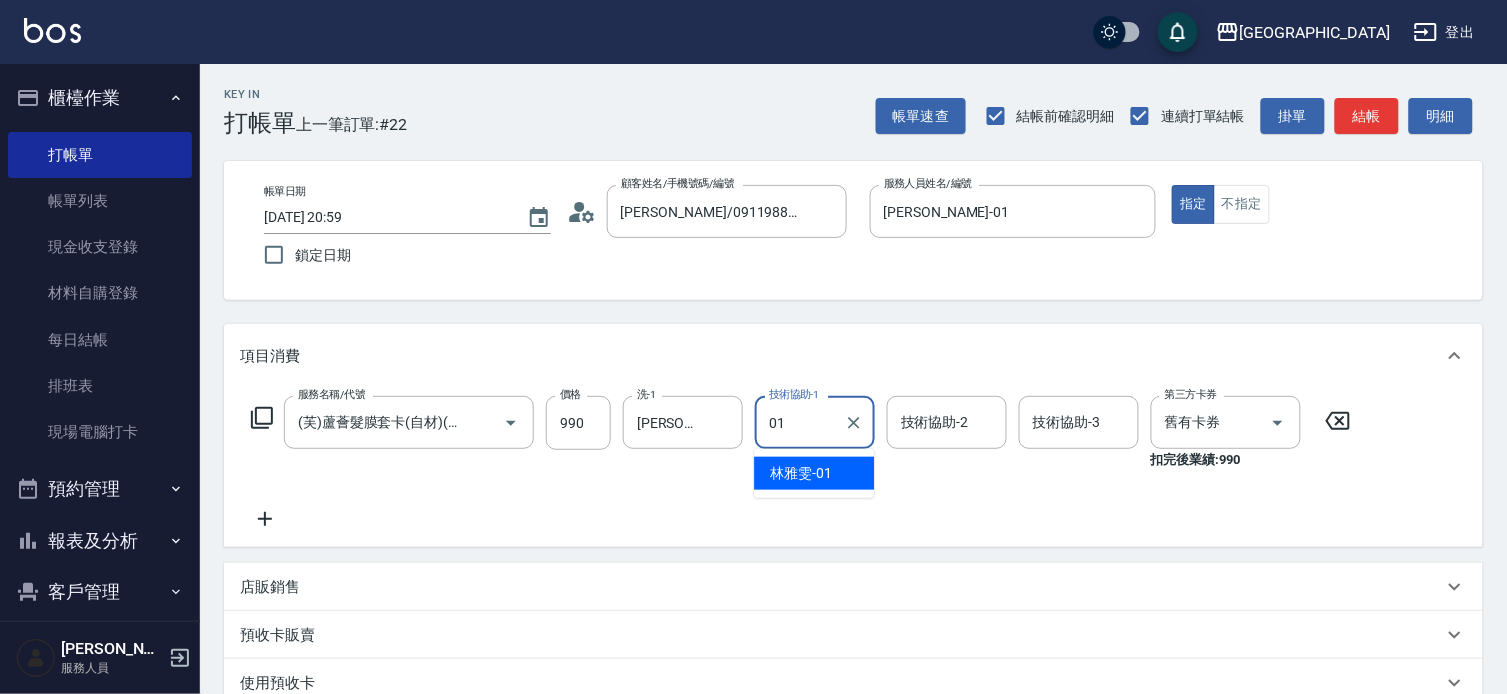 type on "[PERSON_NAME]-01" 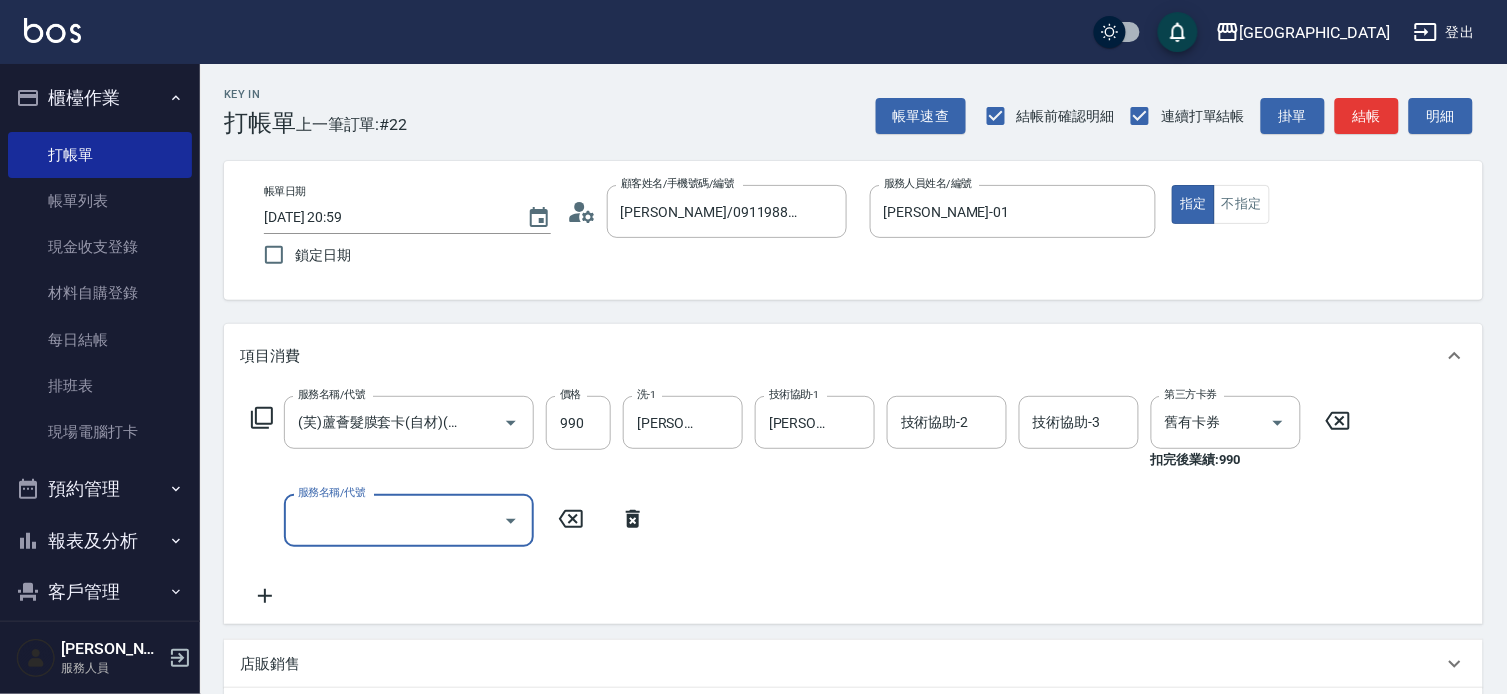 scroll, scrollTop: 0, scrollLeft: 0, axis: both 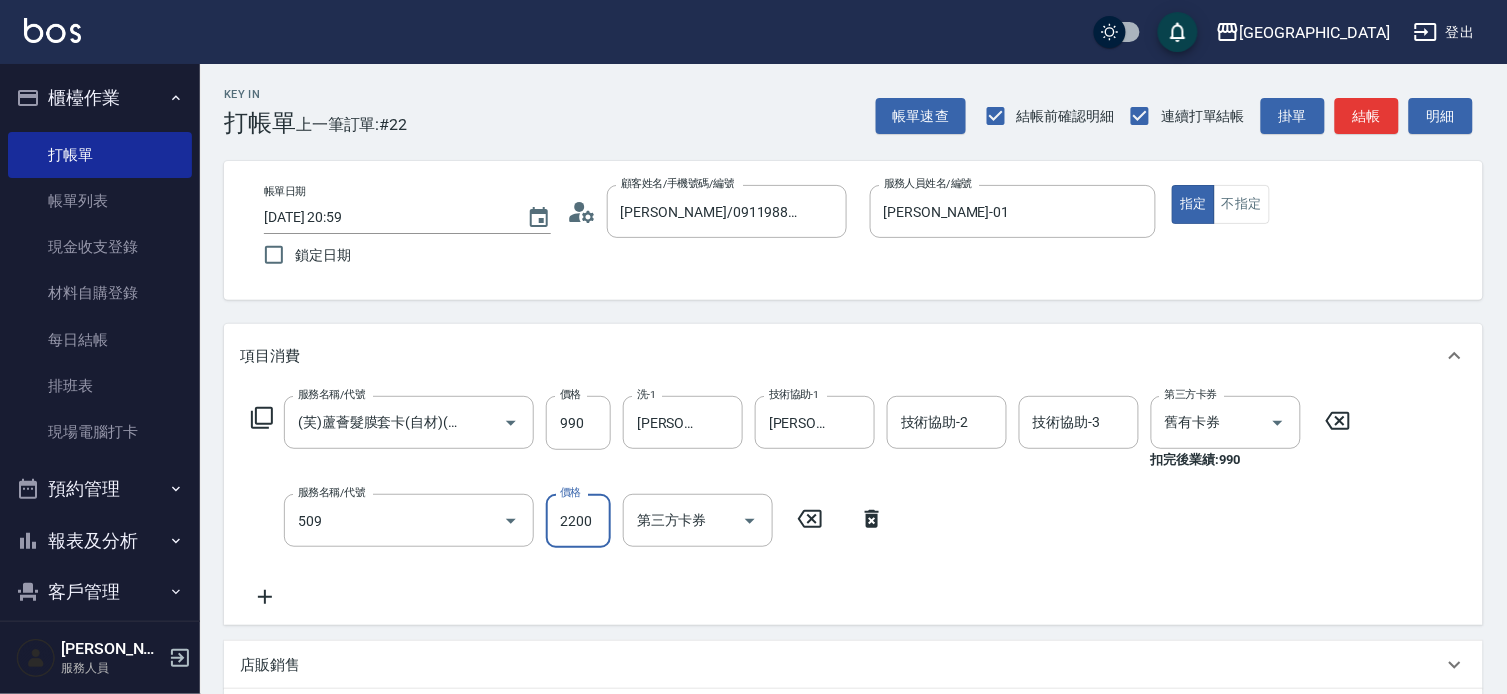 type on "染髮[2200](509)" 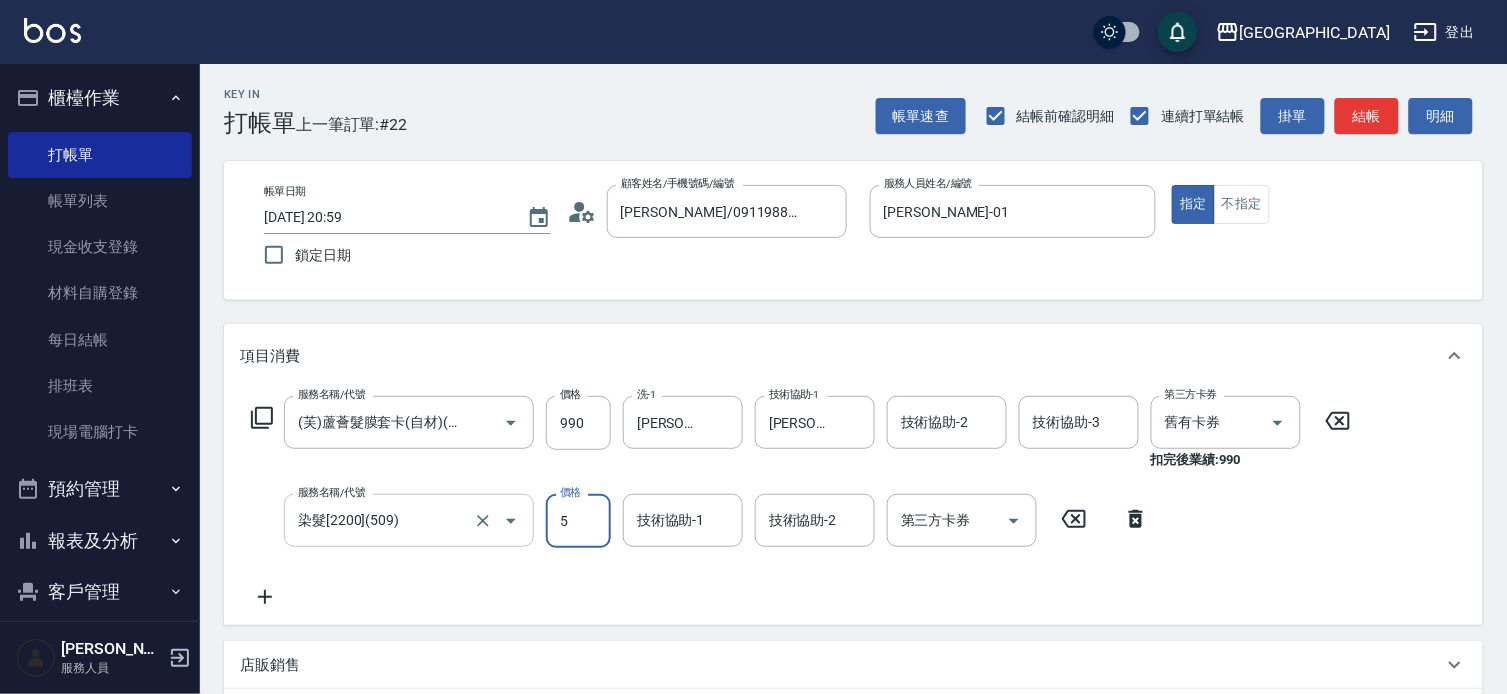 type on "5" 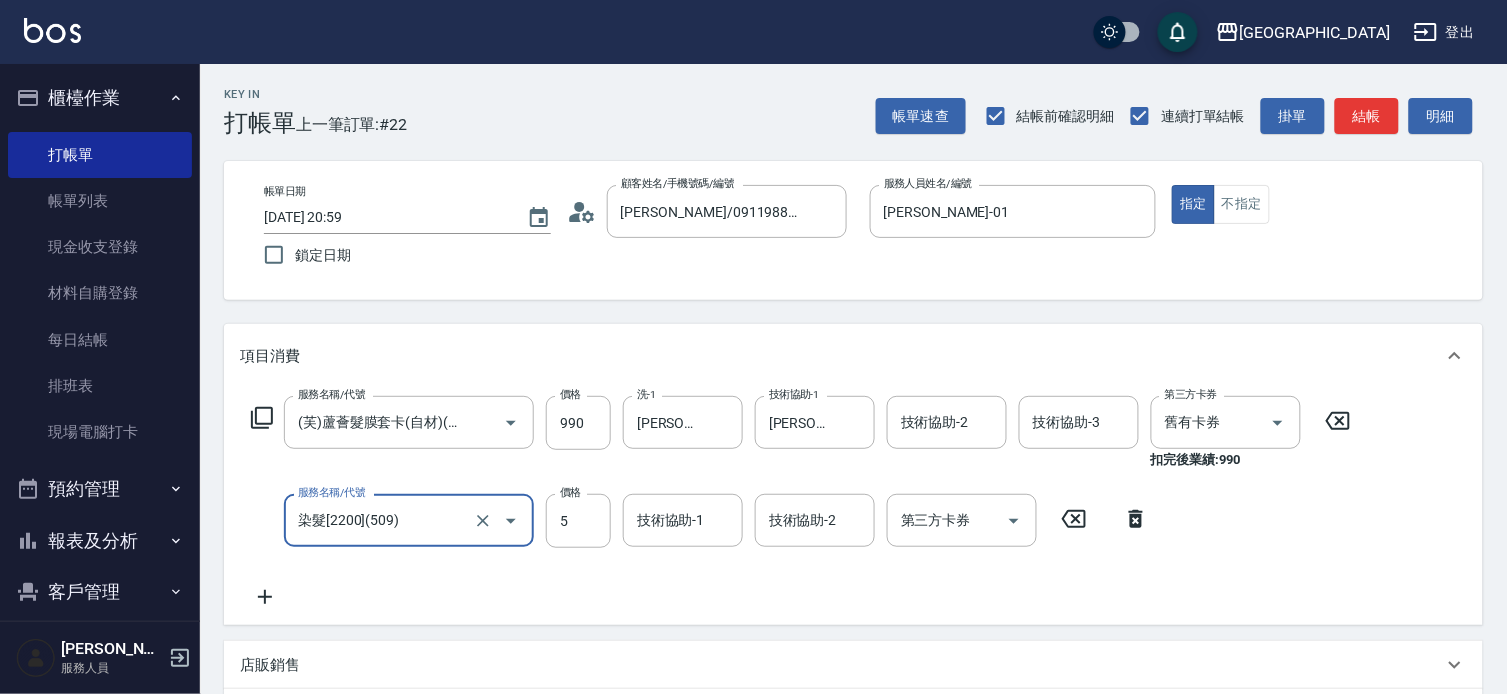 scroll, scrollTop: 0, scrollLeft: 0, axis: both 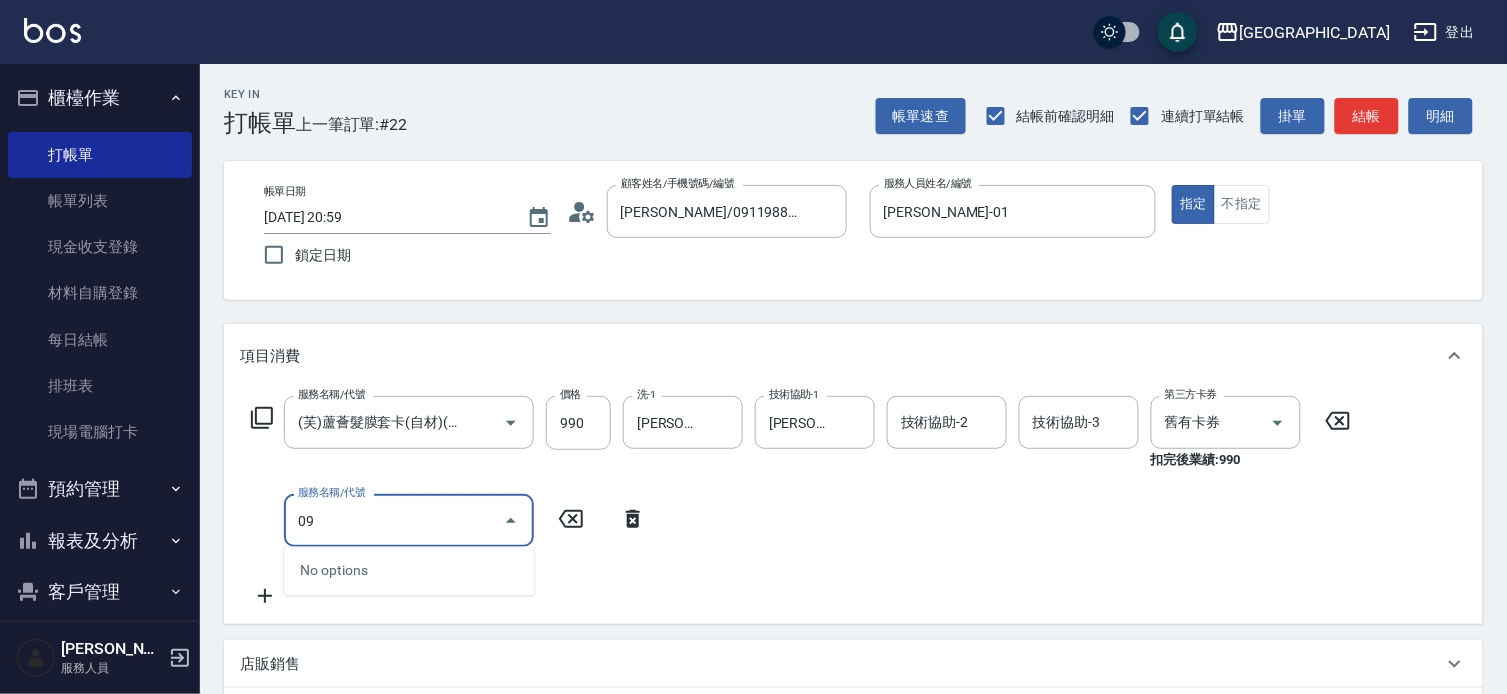 type on "0" 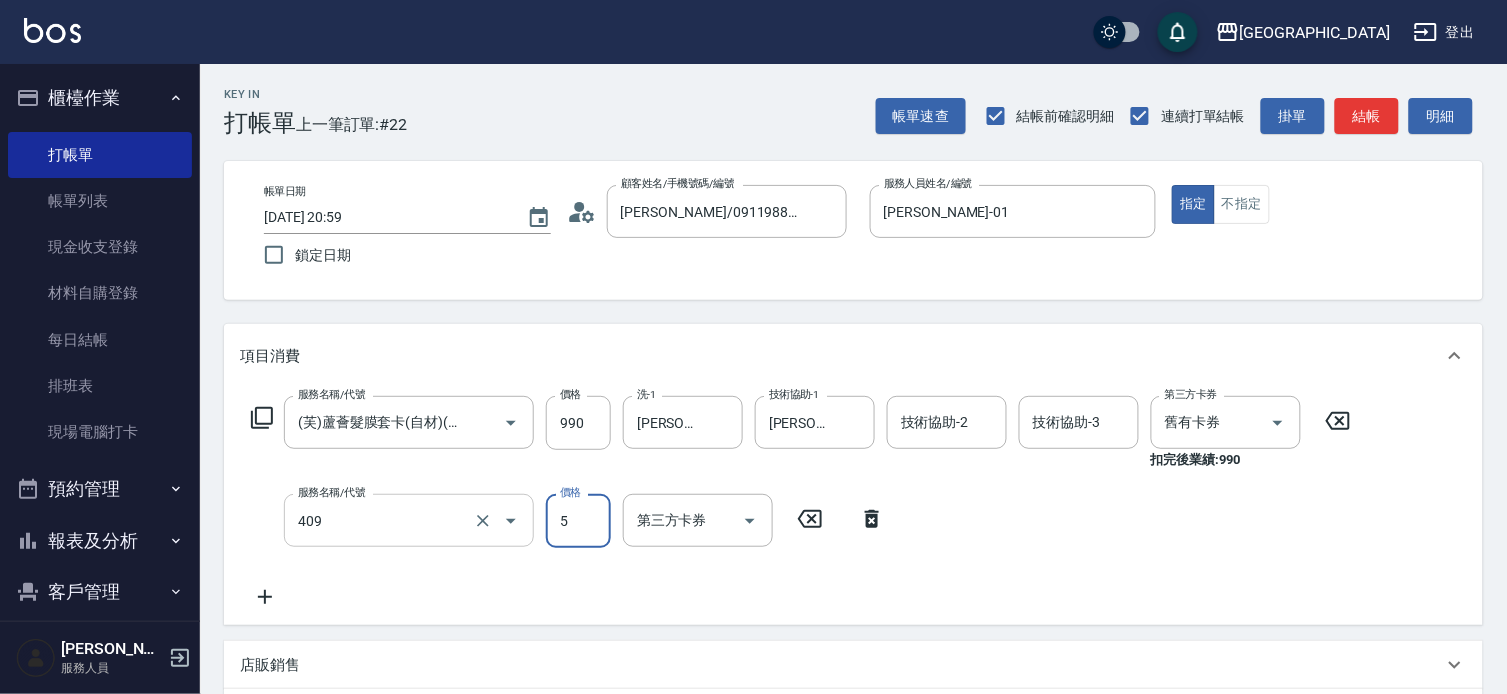 type on "剪髮(550)(409)" 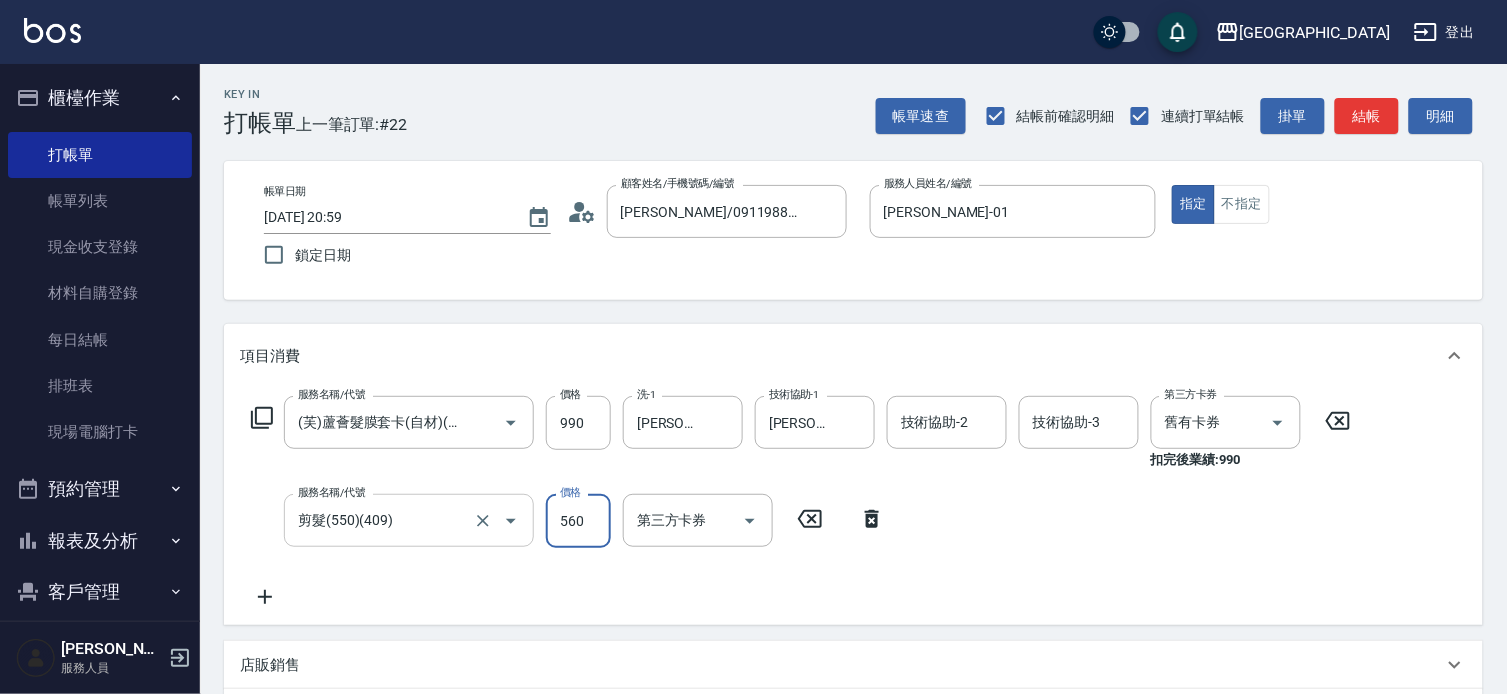 type on "560" 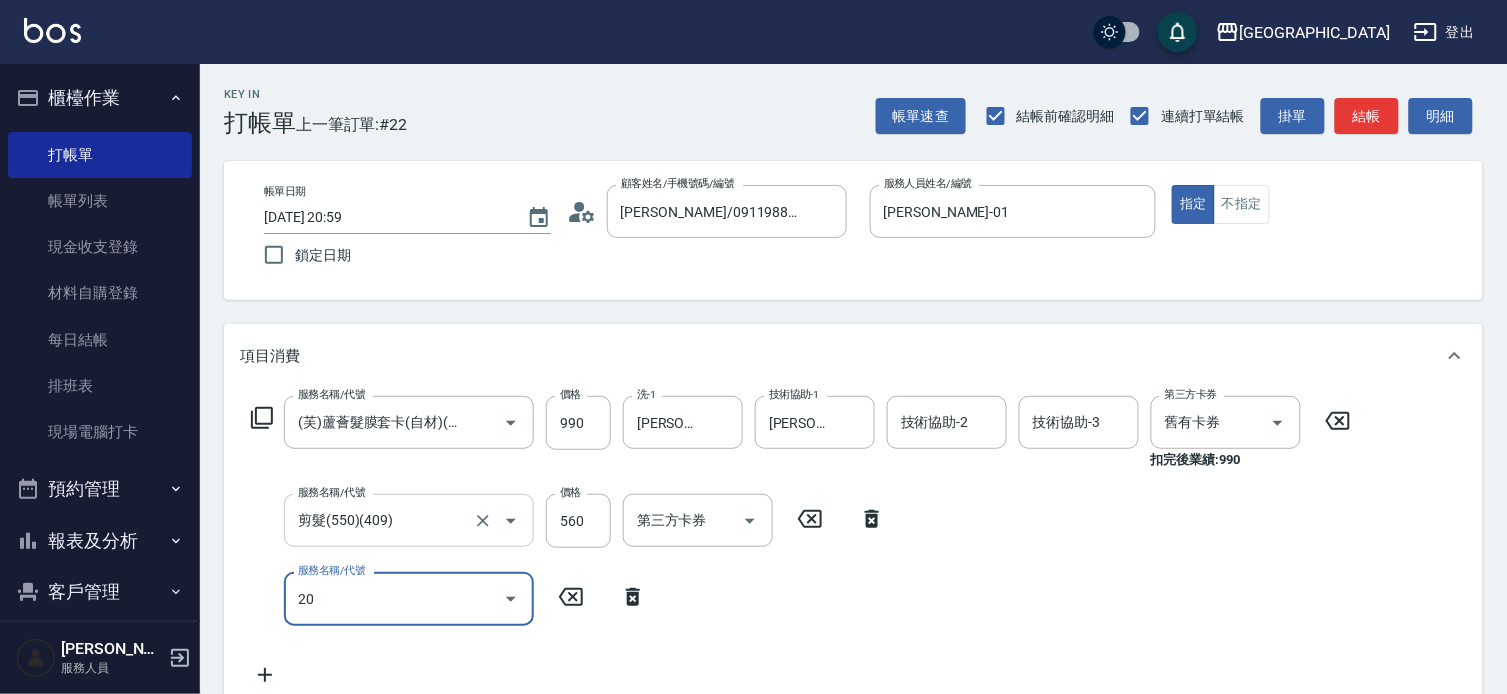 type on "208" 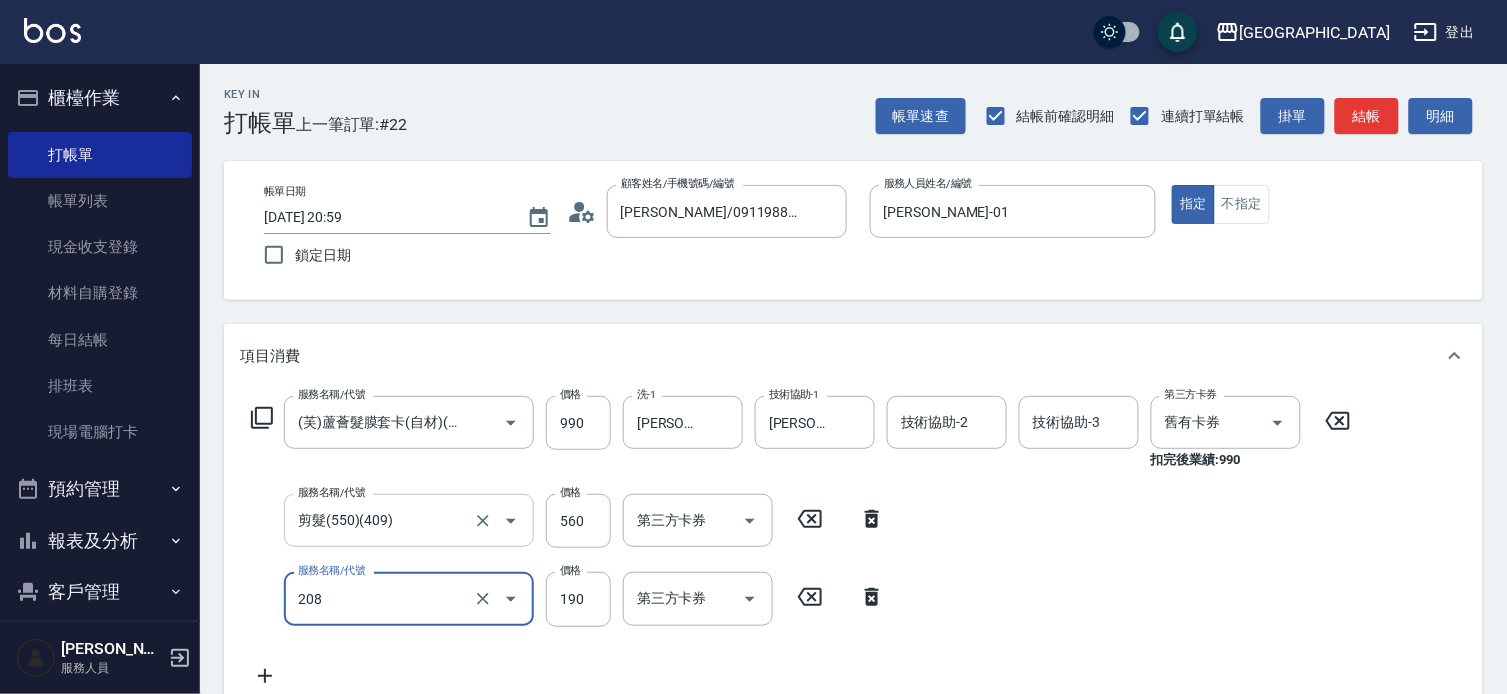 scroll, scrollTop: 0, scrollLeft: 0, axis: both 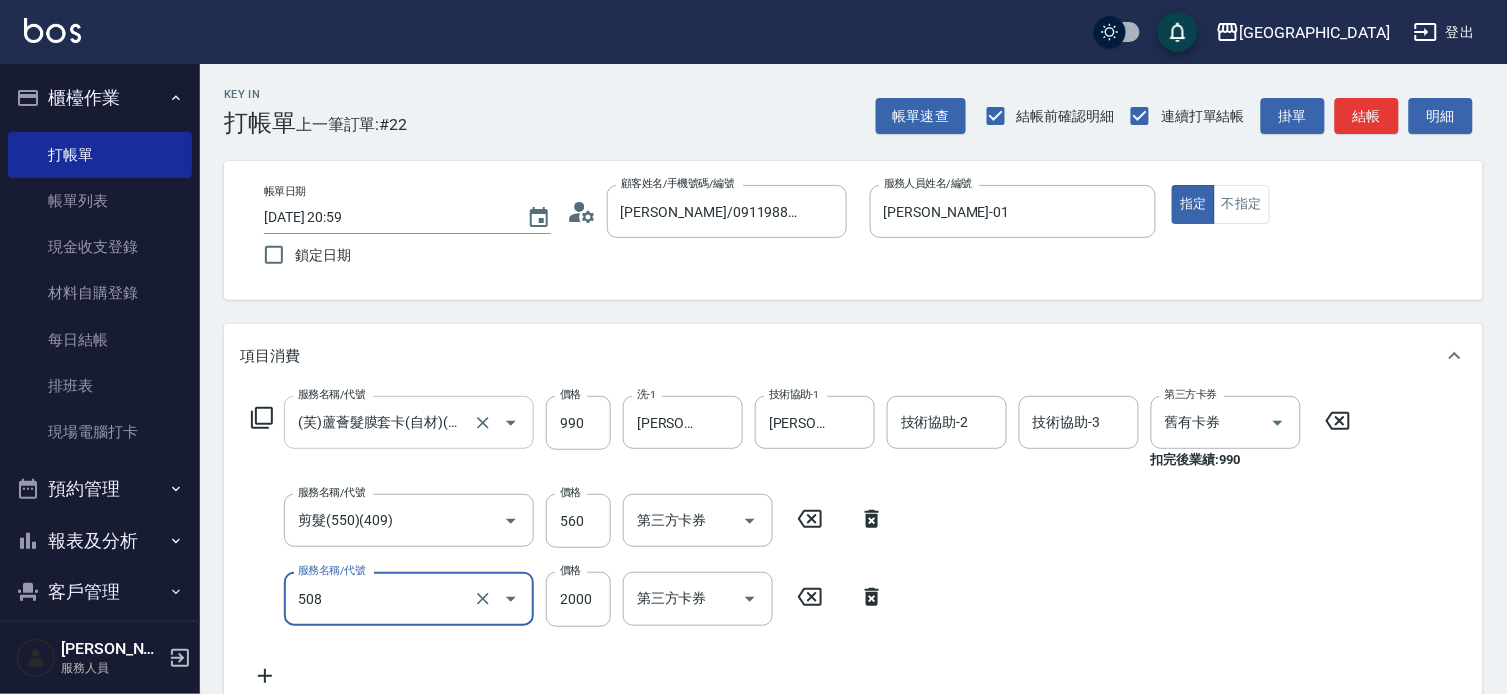 type on "染髮[2000](508)" 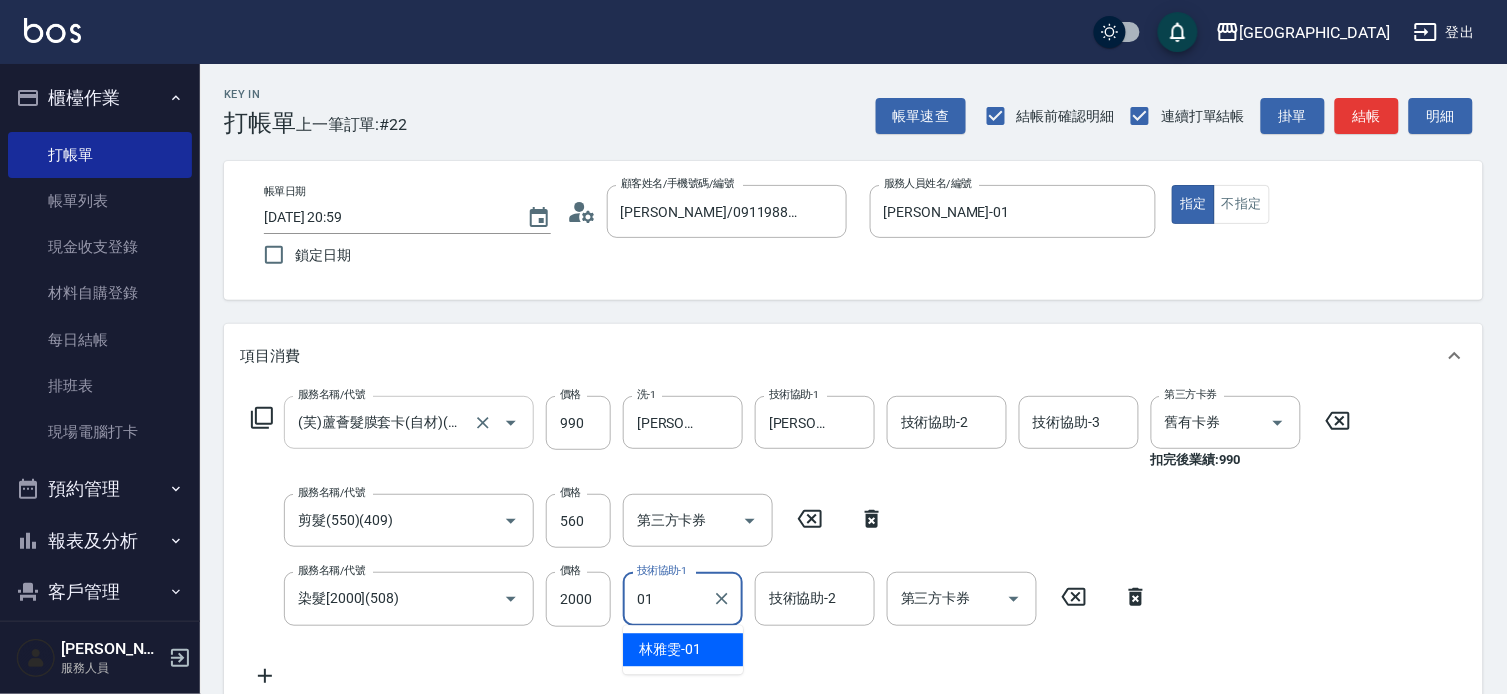 type on "[PERSON_NAME]-01" 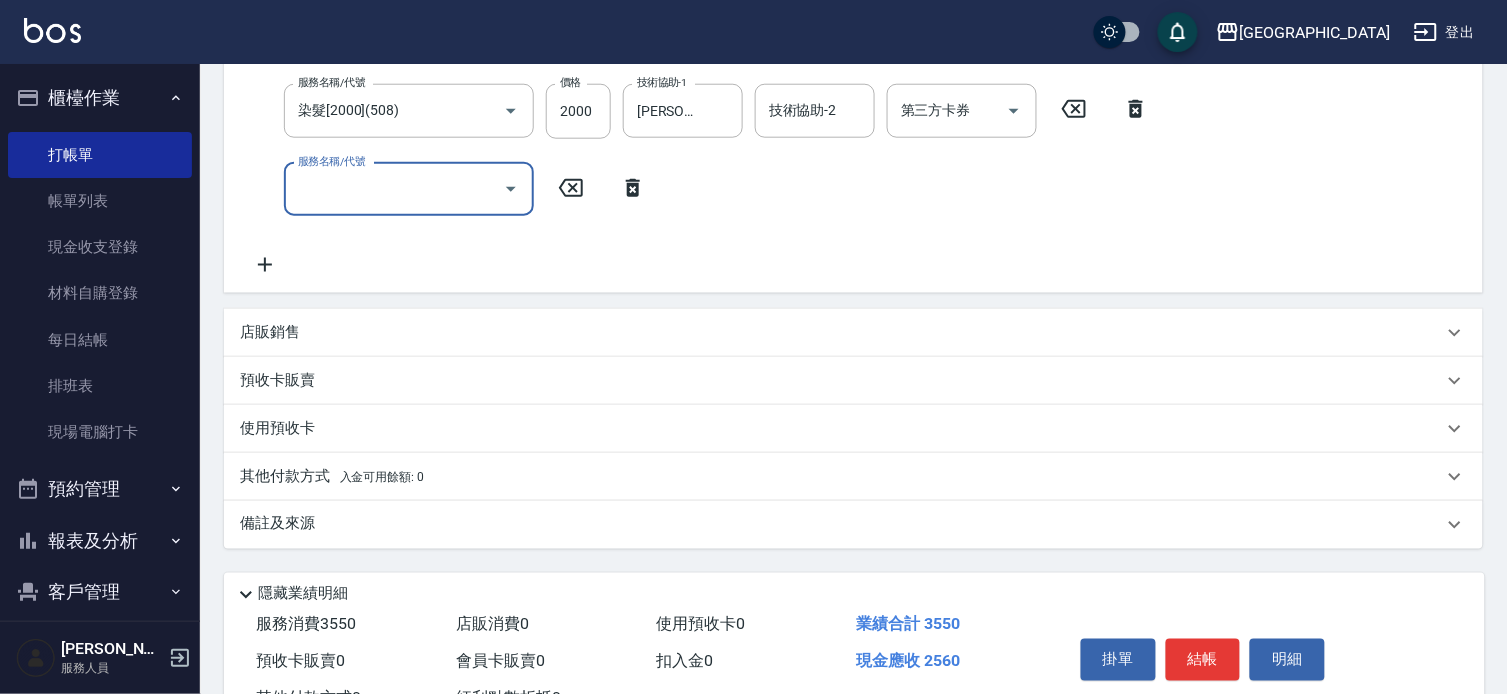 scroll, scrollTop: 75, scrollLeft: 0, axis: vertical 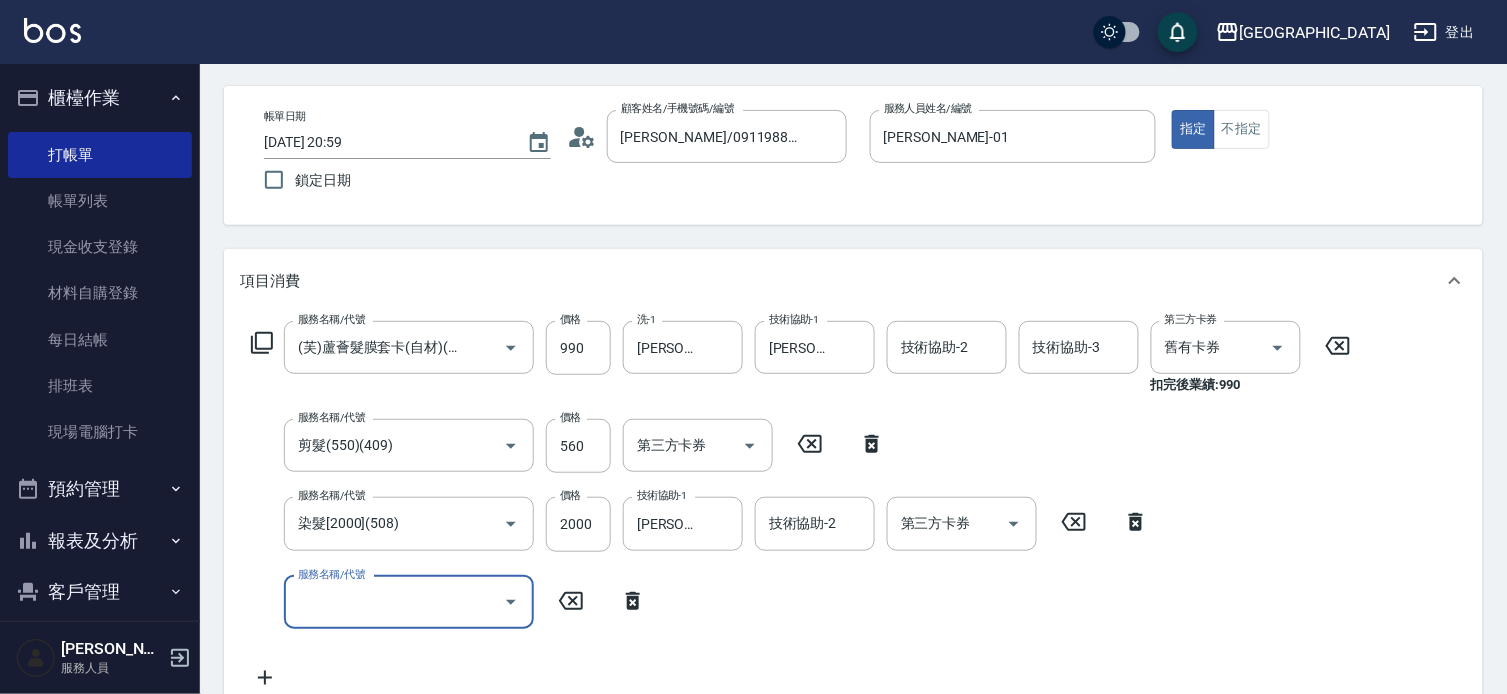 type 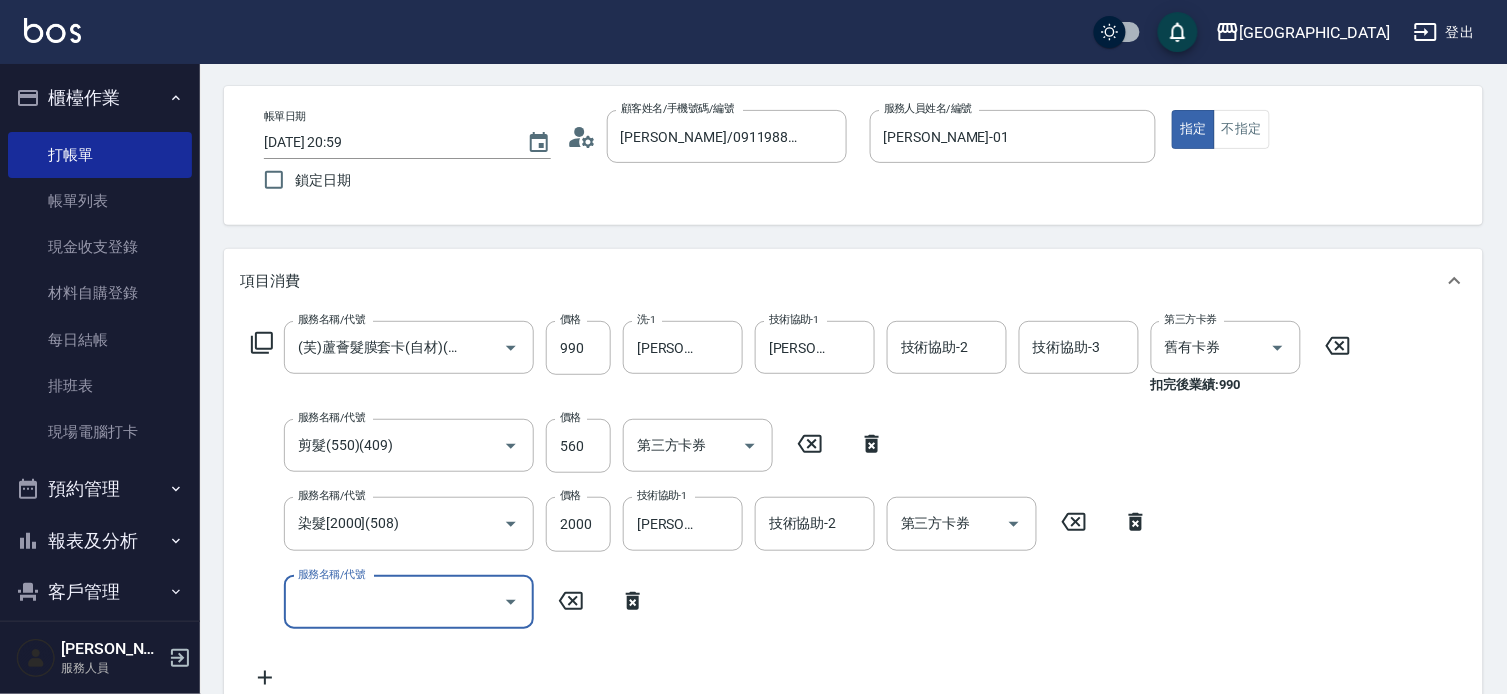 type 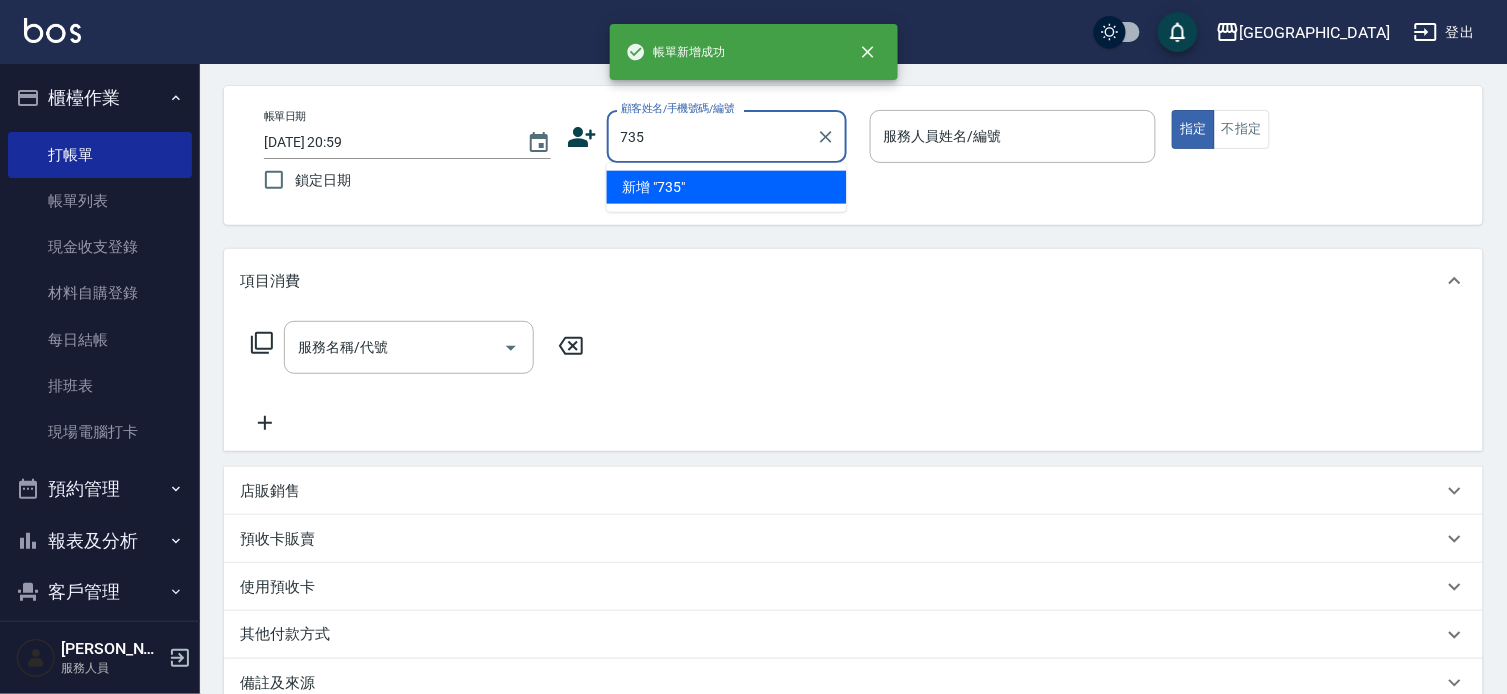 type on "735" 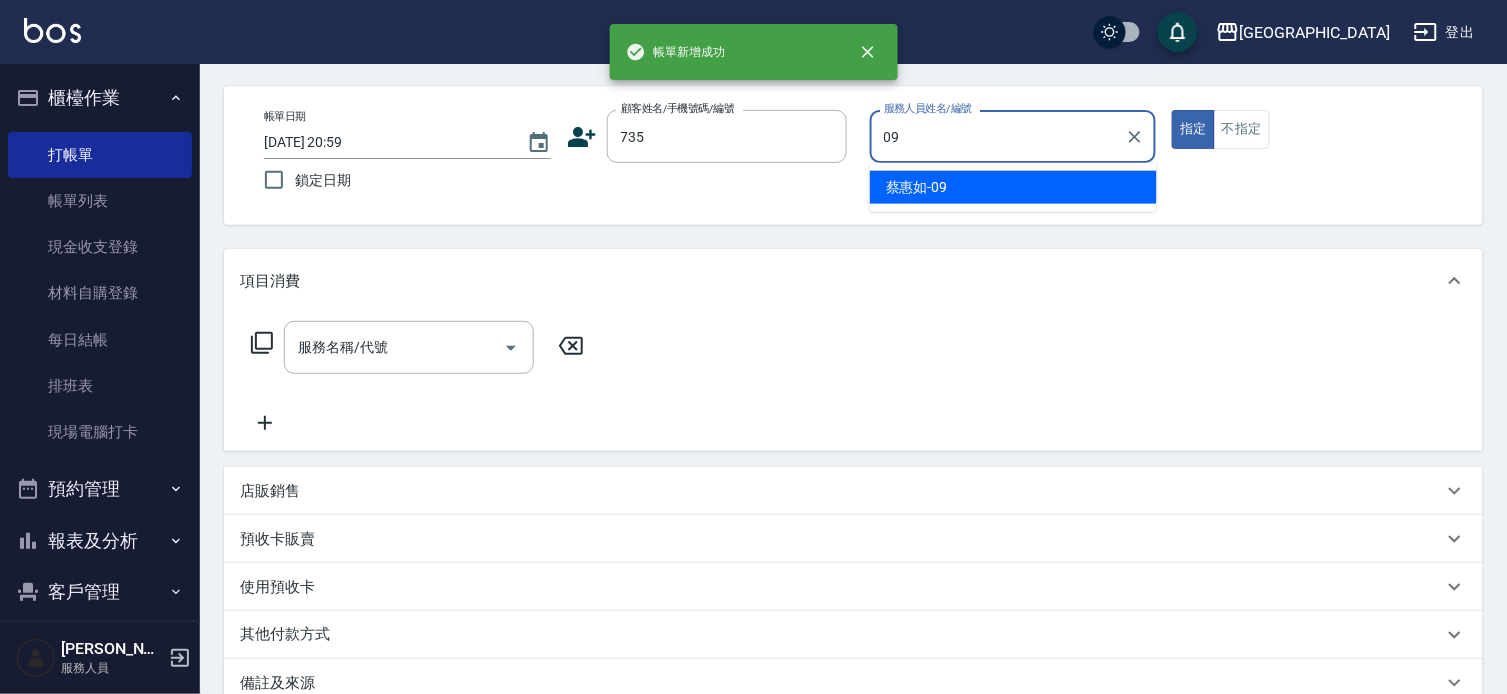 type on "[PERSON_NAME]-09" 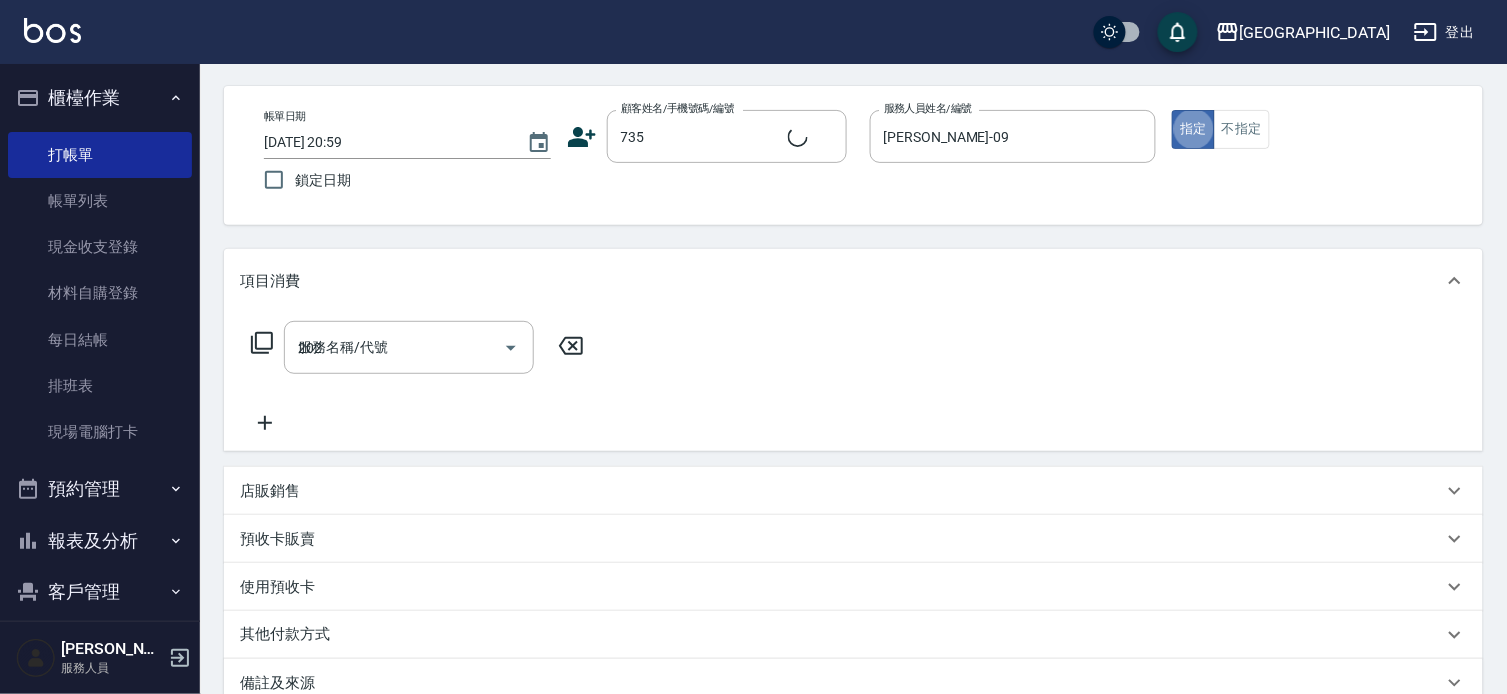 type on "202" 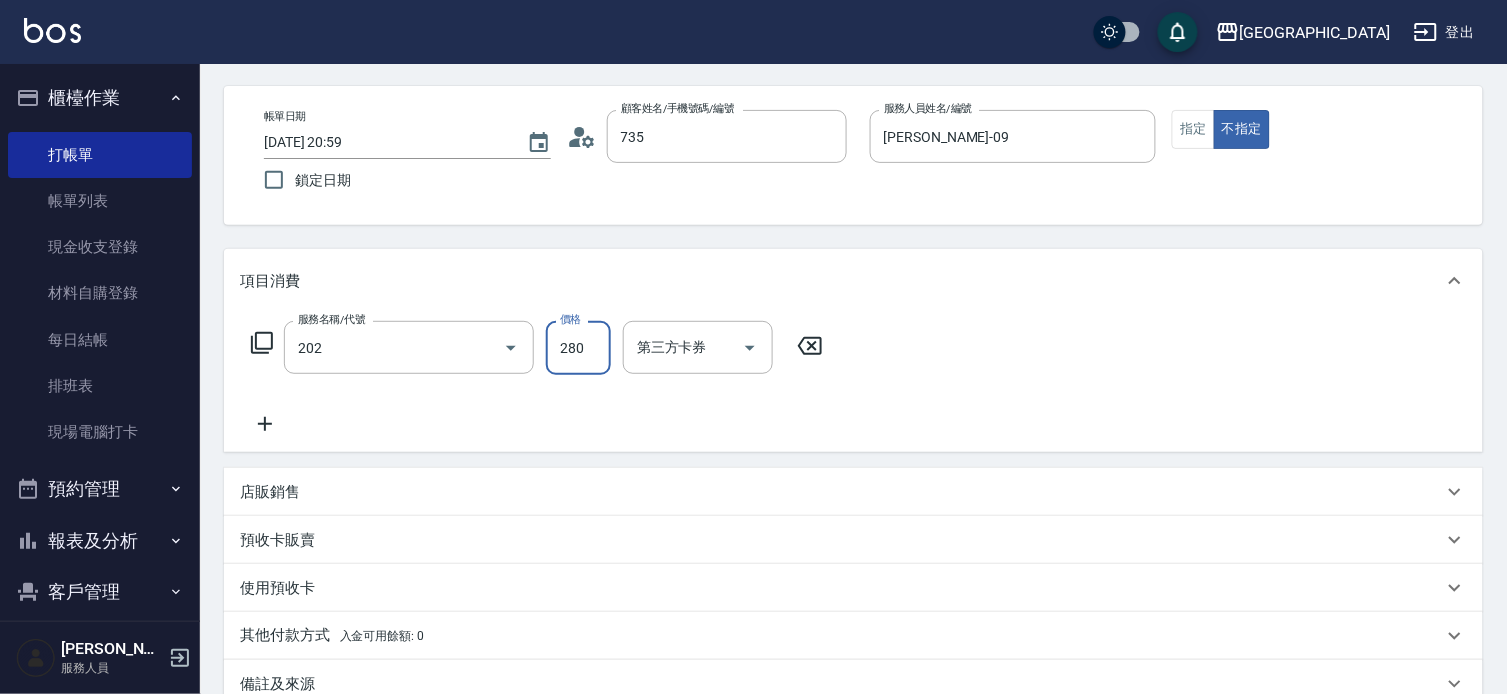 type on "[PERSON_NAME]/ 0958338986/735" 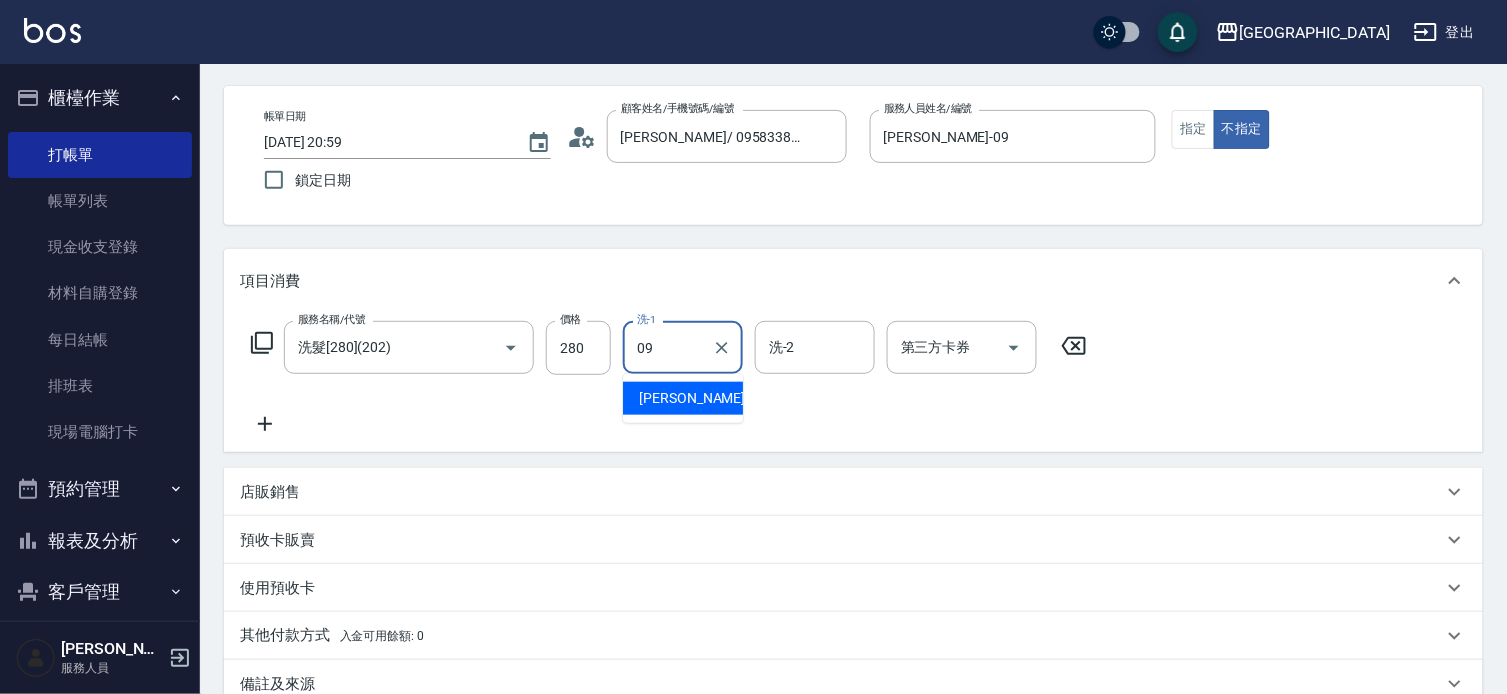 type on "[PERSON_NAME]-09" 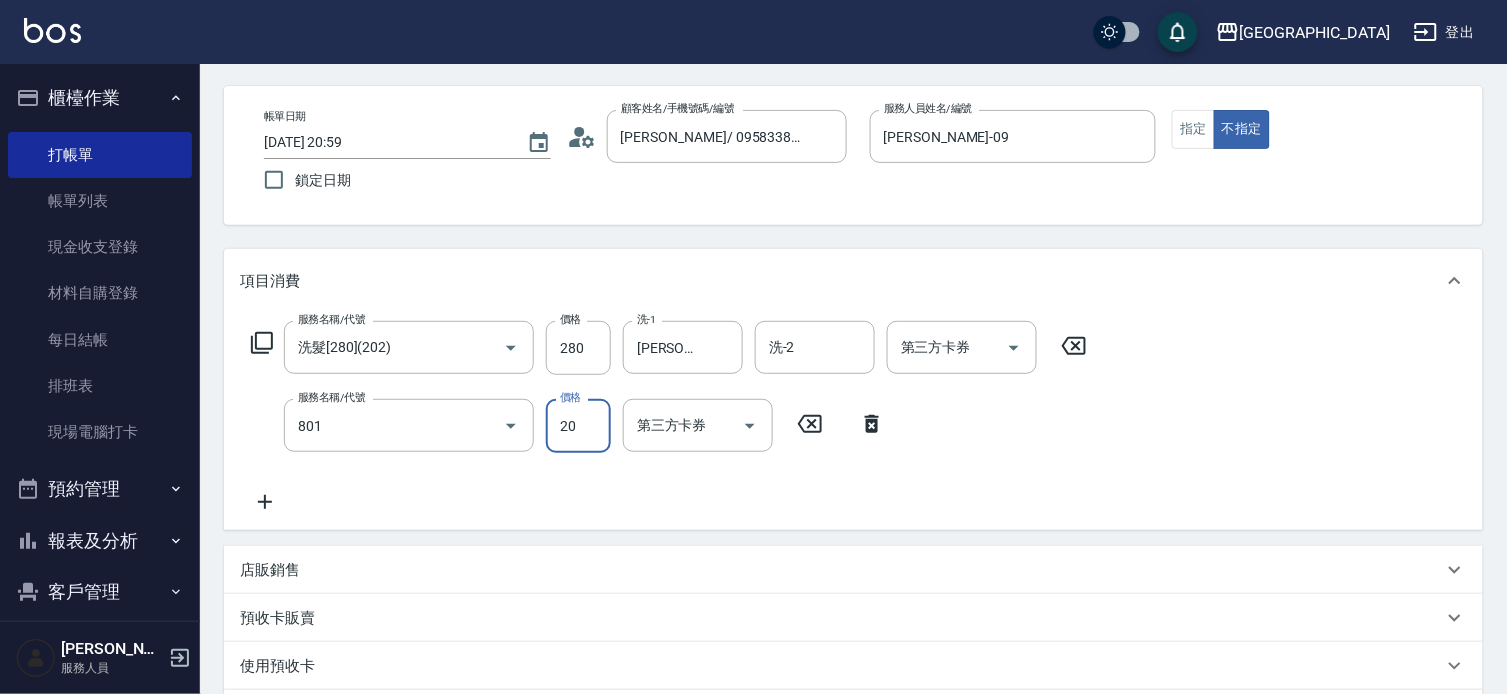type on "潤絲(801)" 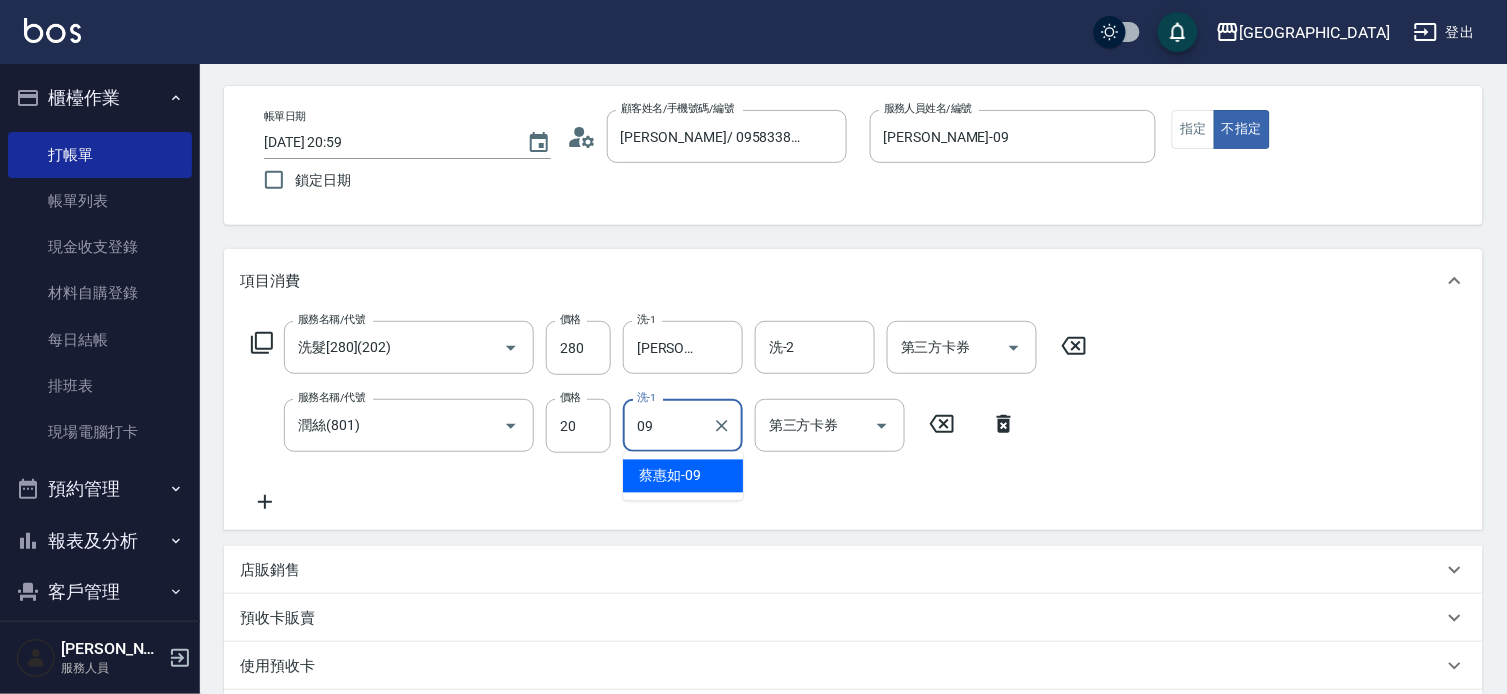 type on "[PERSON_NAME]-09" 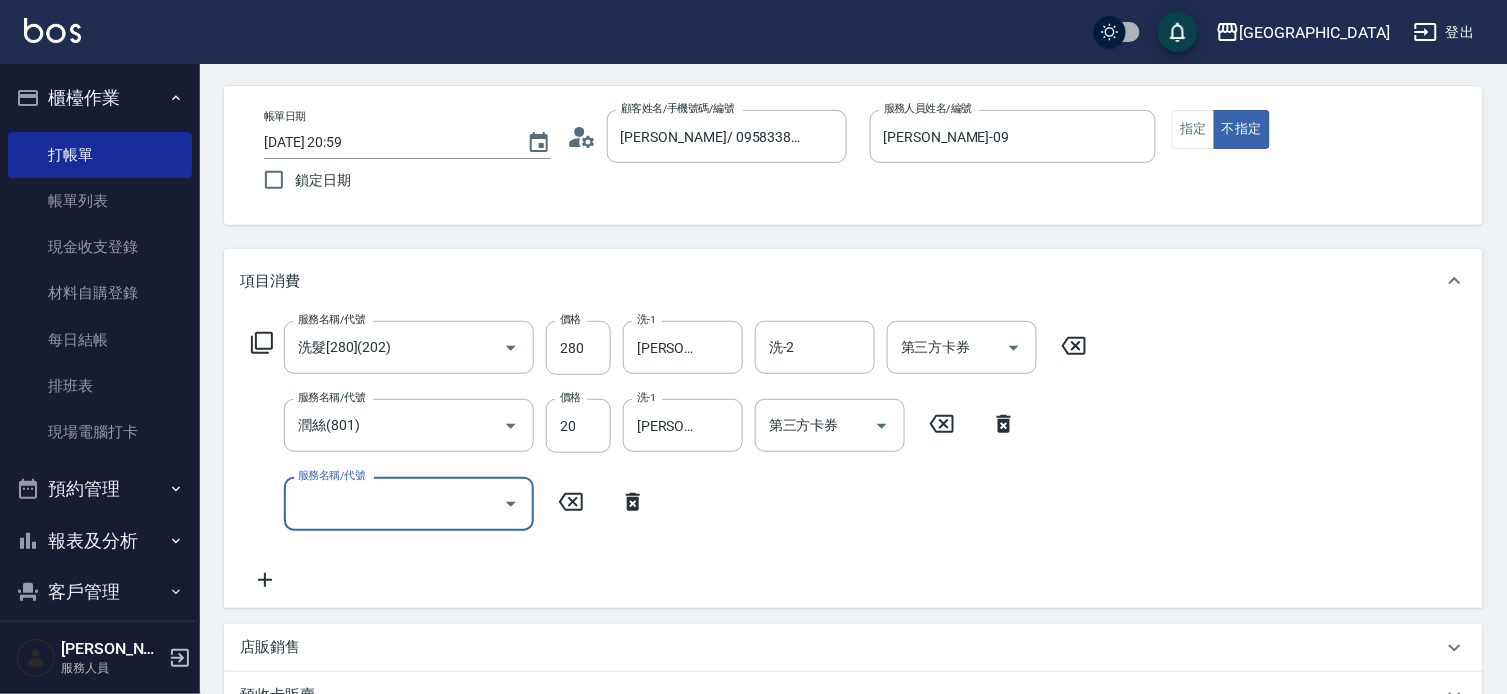 type 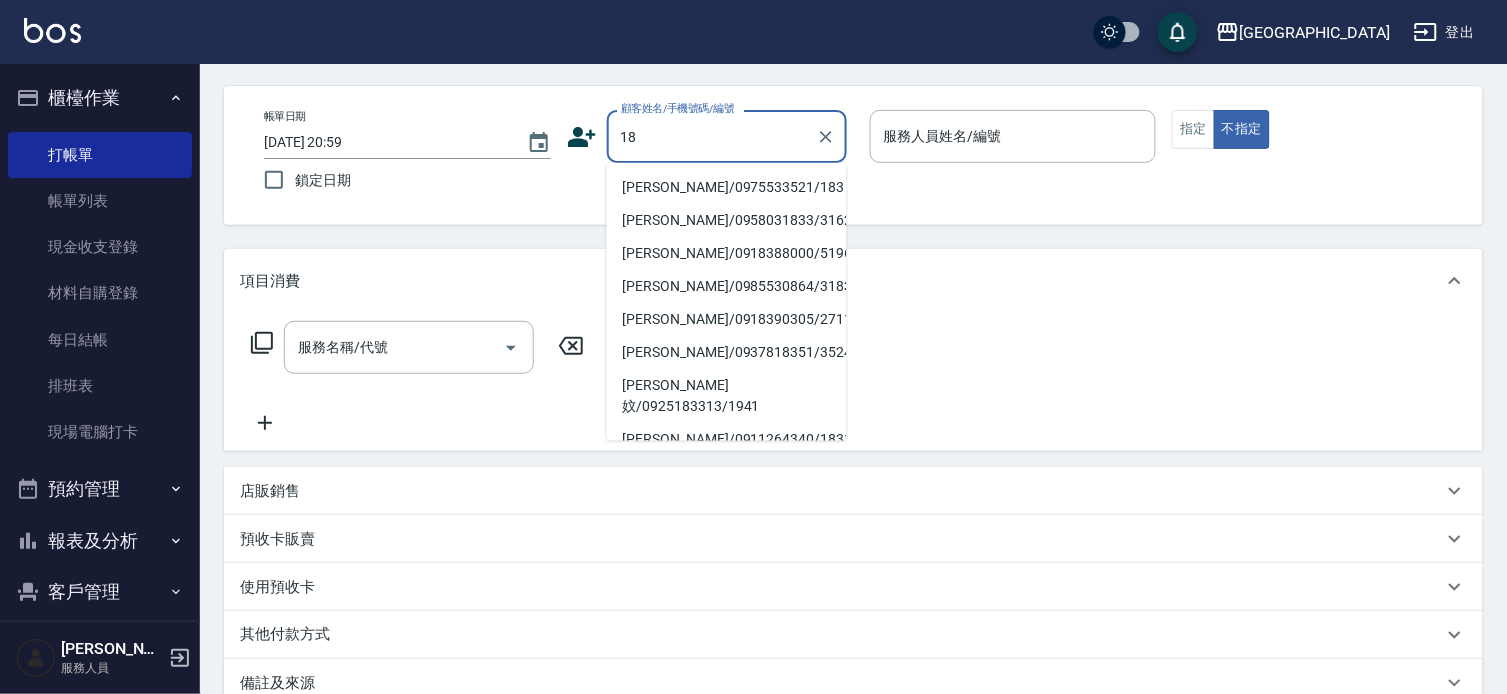type on "1" 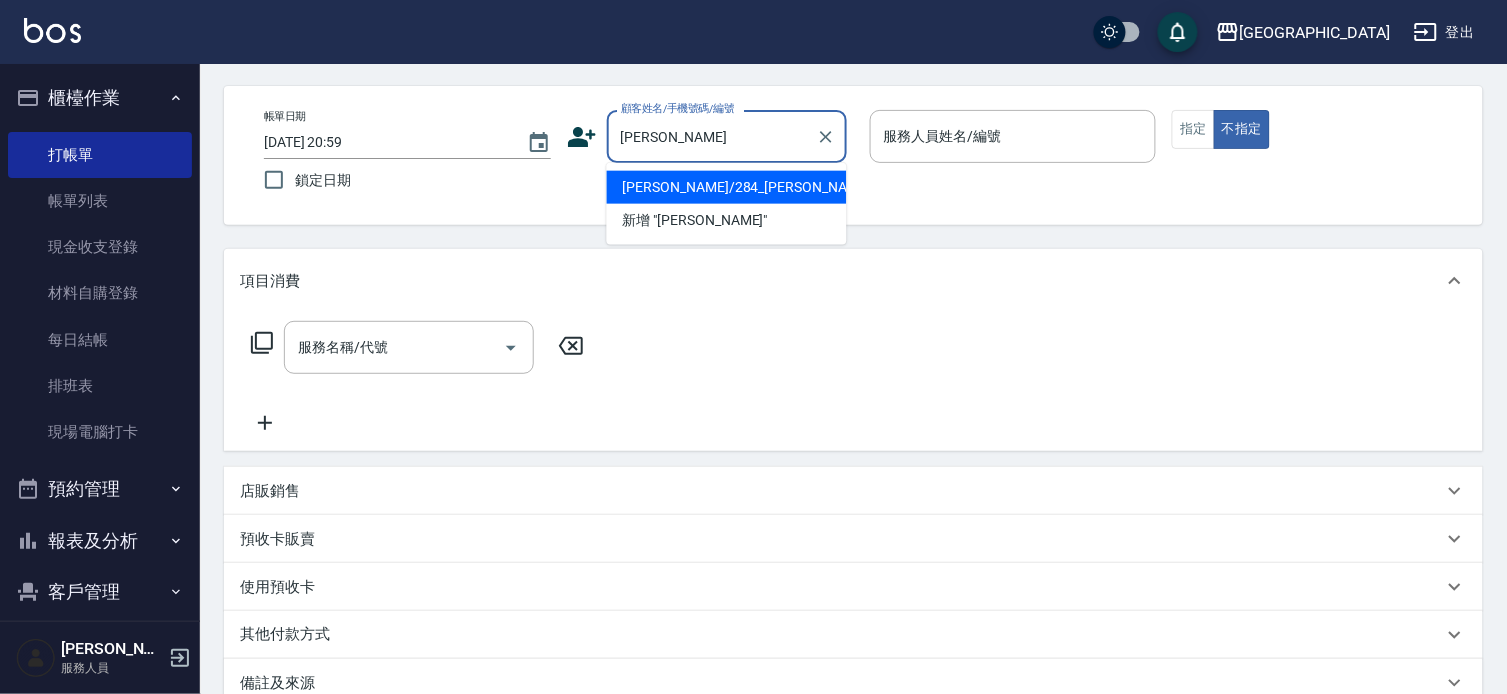 click on "[PERSON_NAME]/284_[PERSON_NAME]/284" at bounding box center (727, 187) 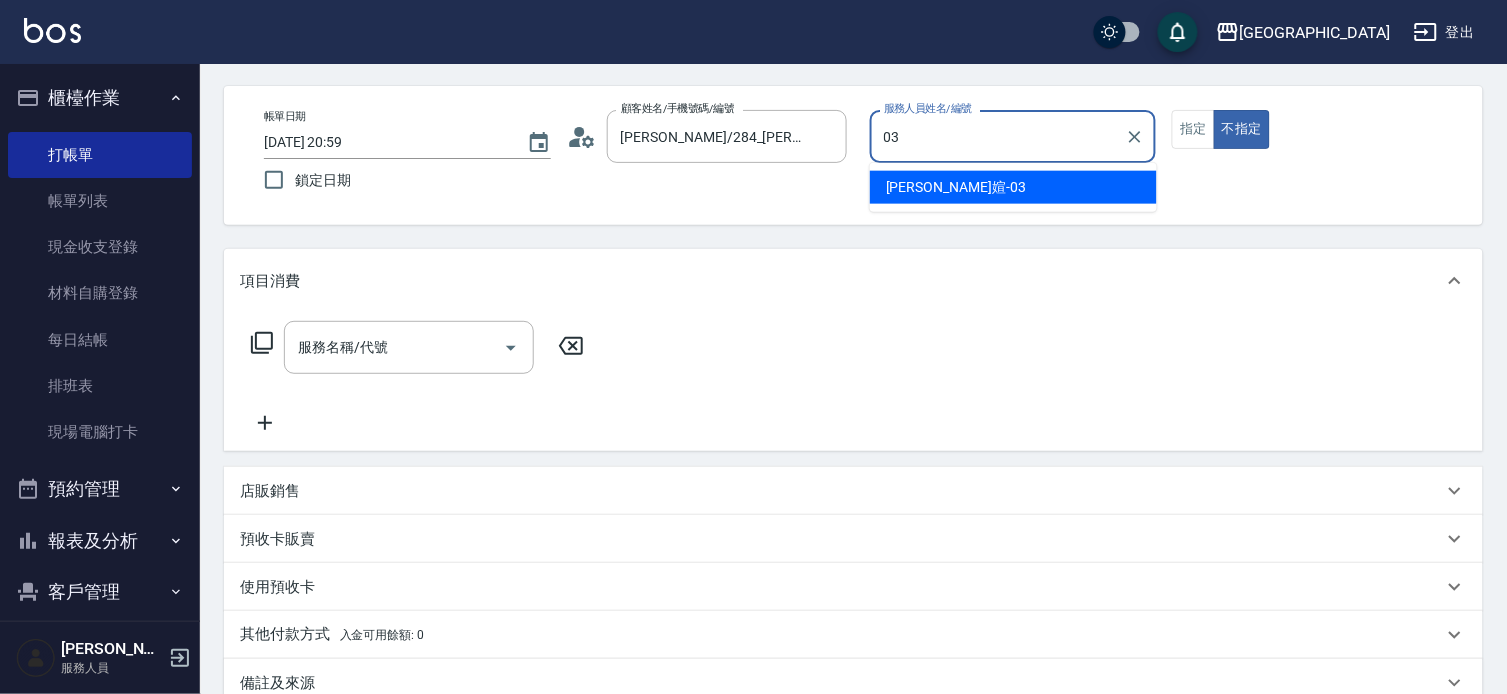 type on "[PERSON_NAME]媗-03" 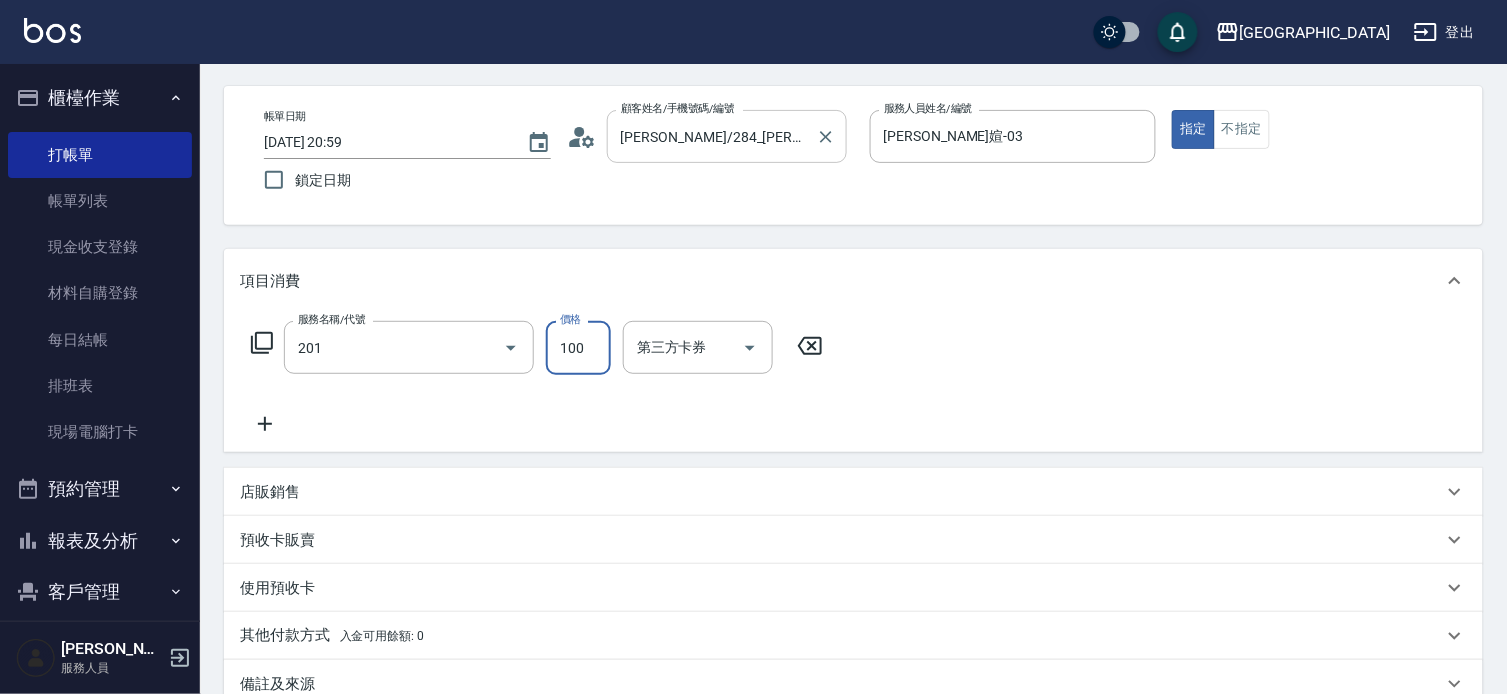 type on "洗髮[100](201)" 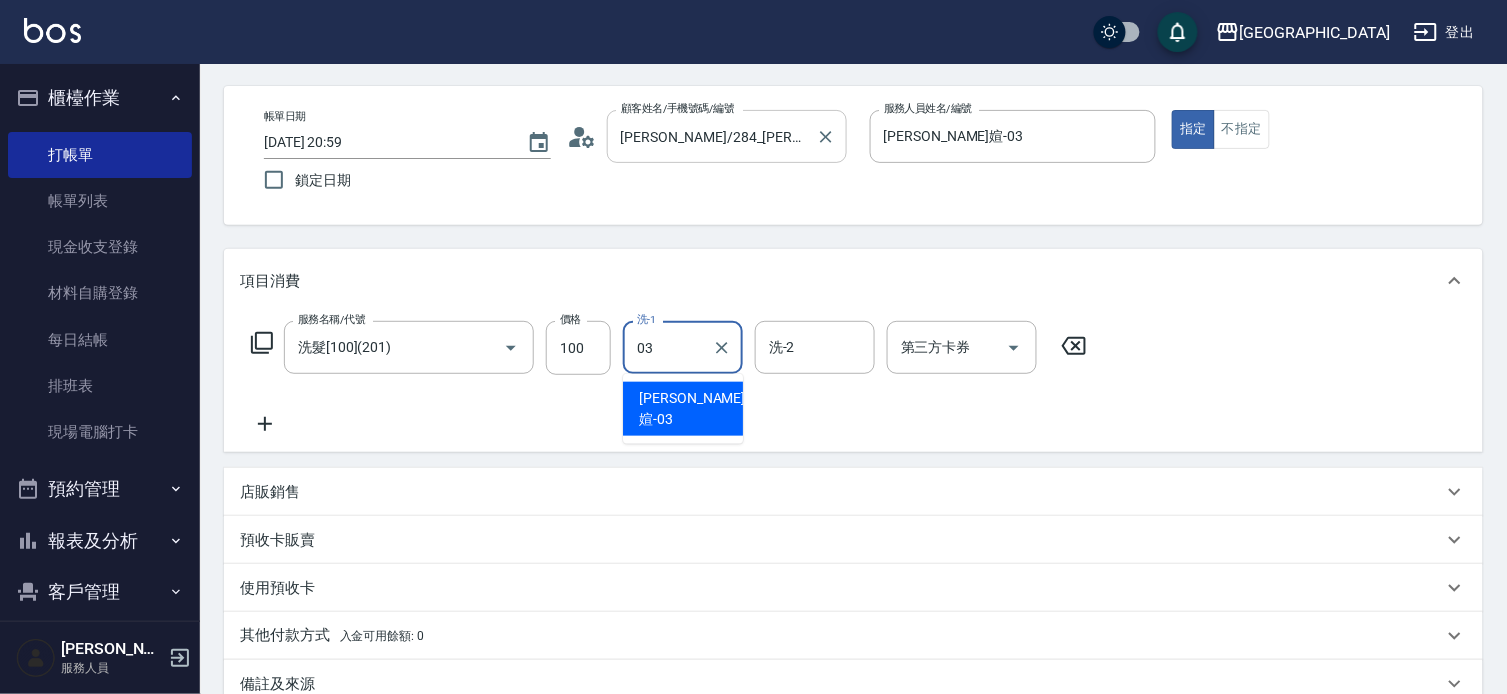 type on "[PERSON_NAME]媗-03" 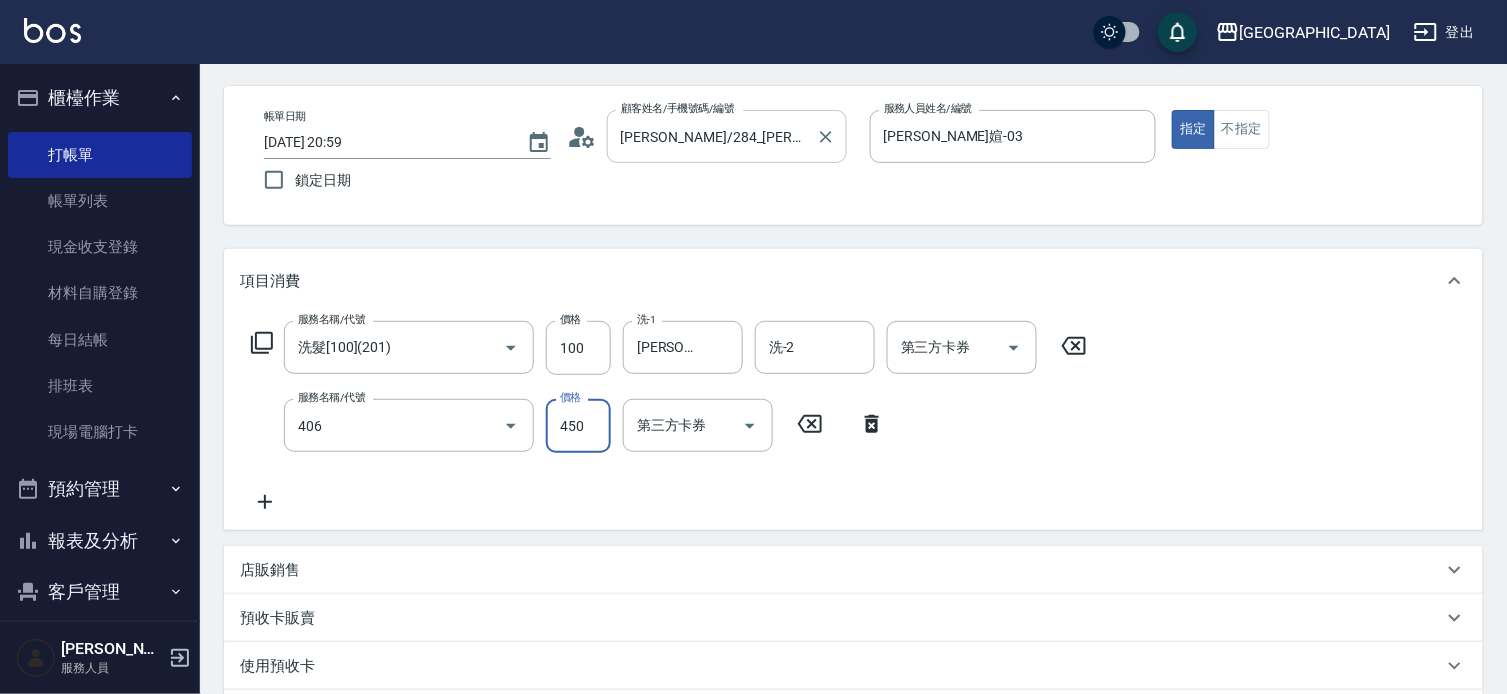 type on "剪髮(450)(406)" 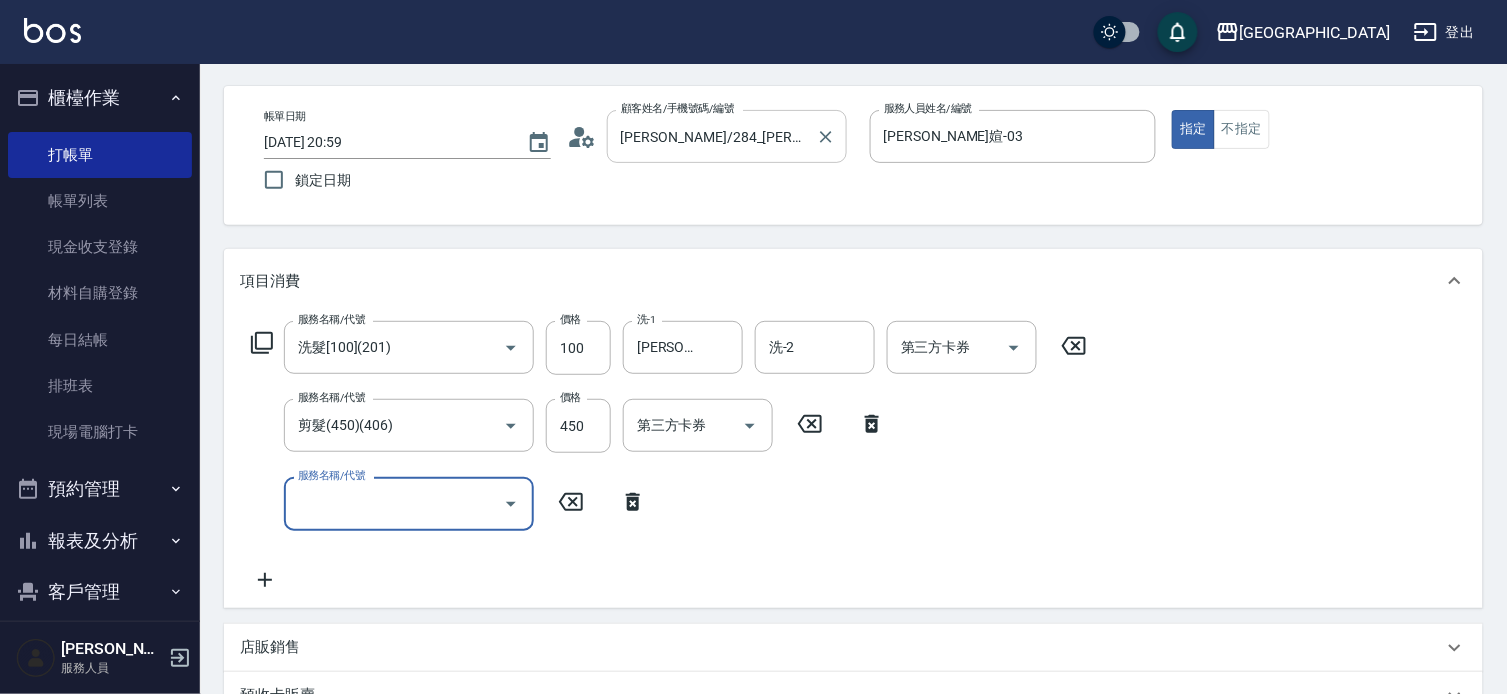 type on "[DATE] 21:00" 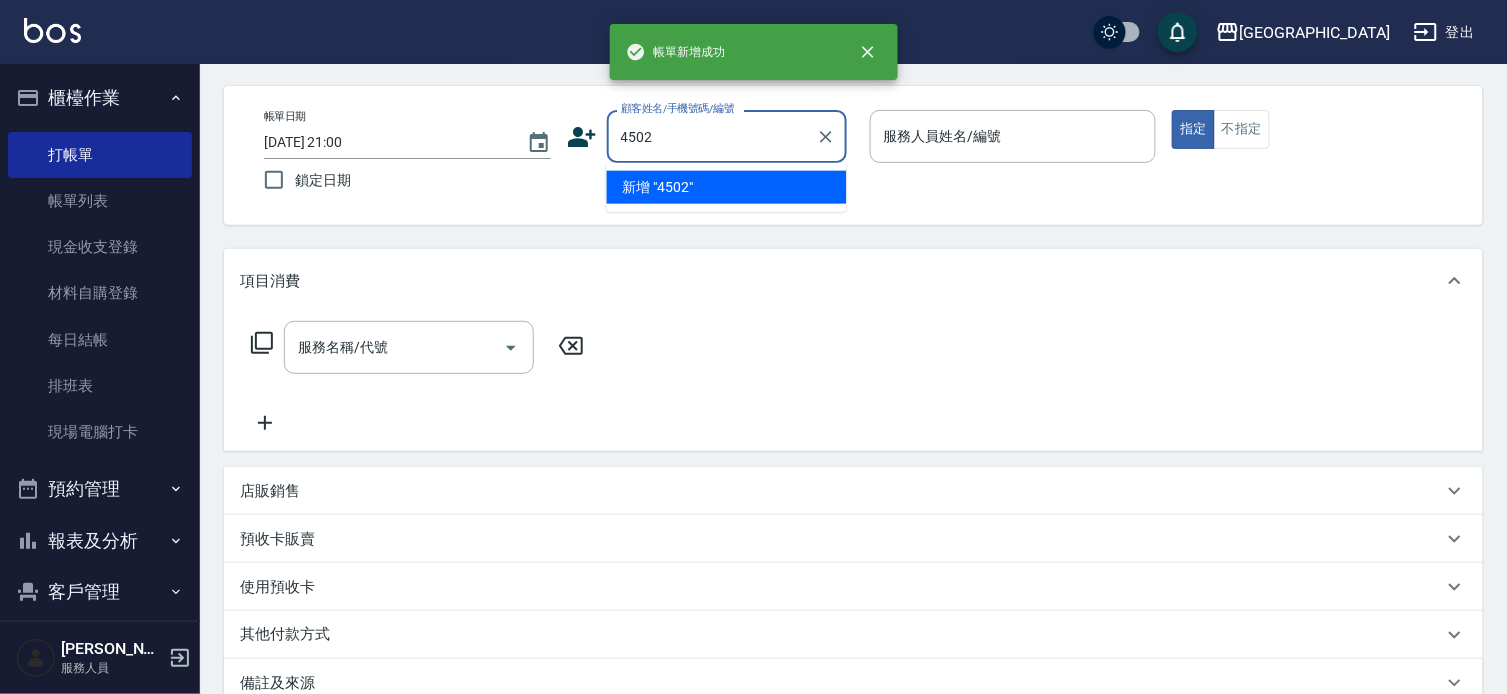 type on "4502" 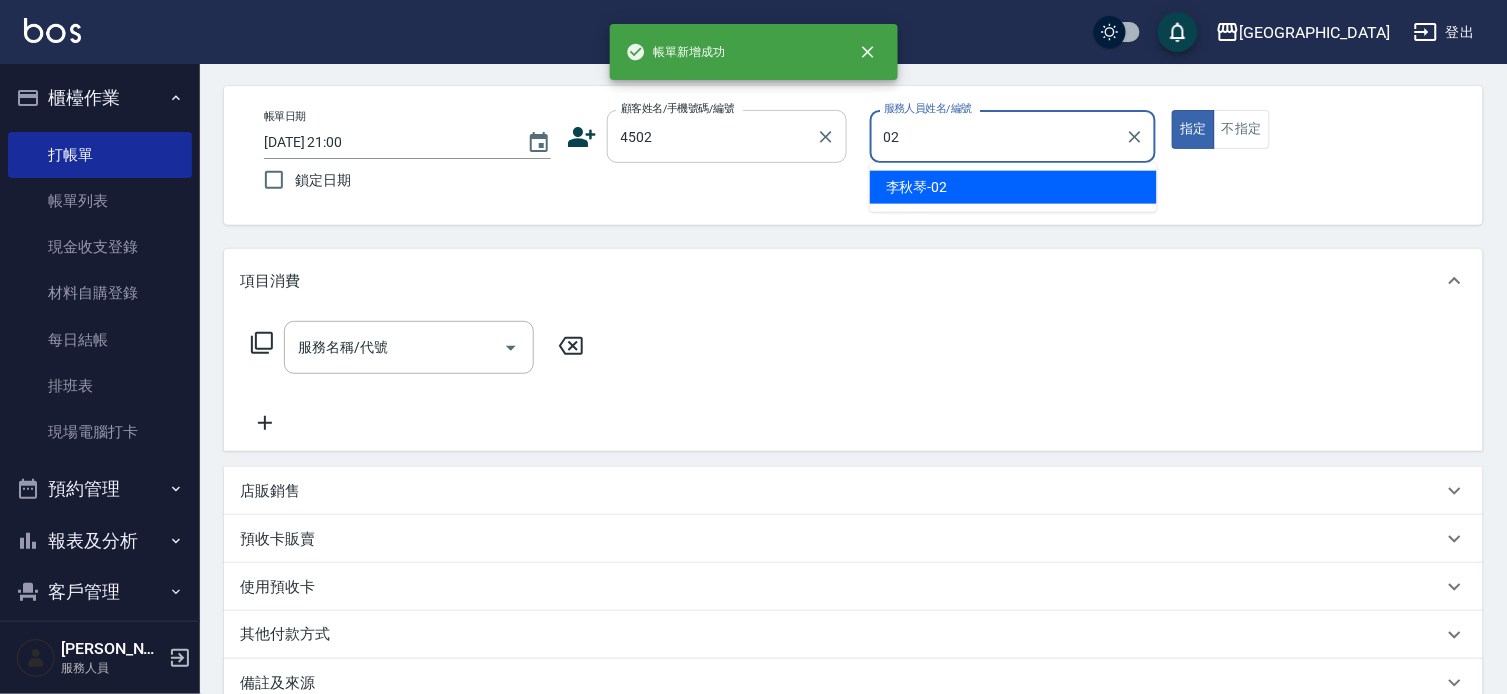 type on "[PERSON_NAME]-02" 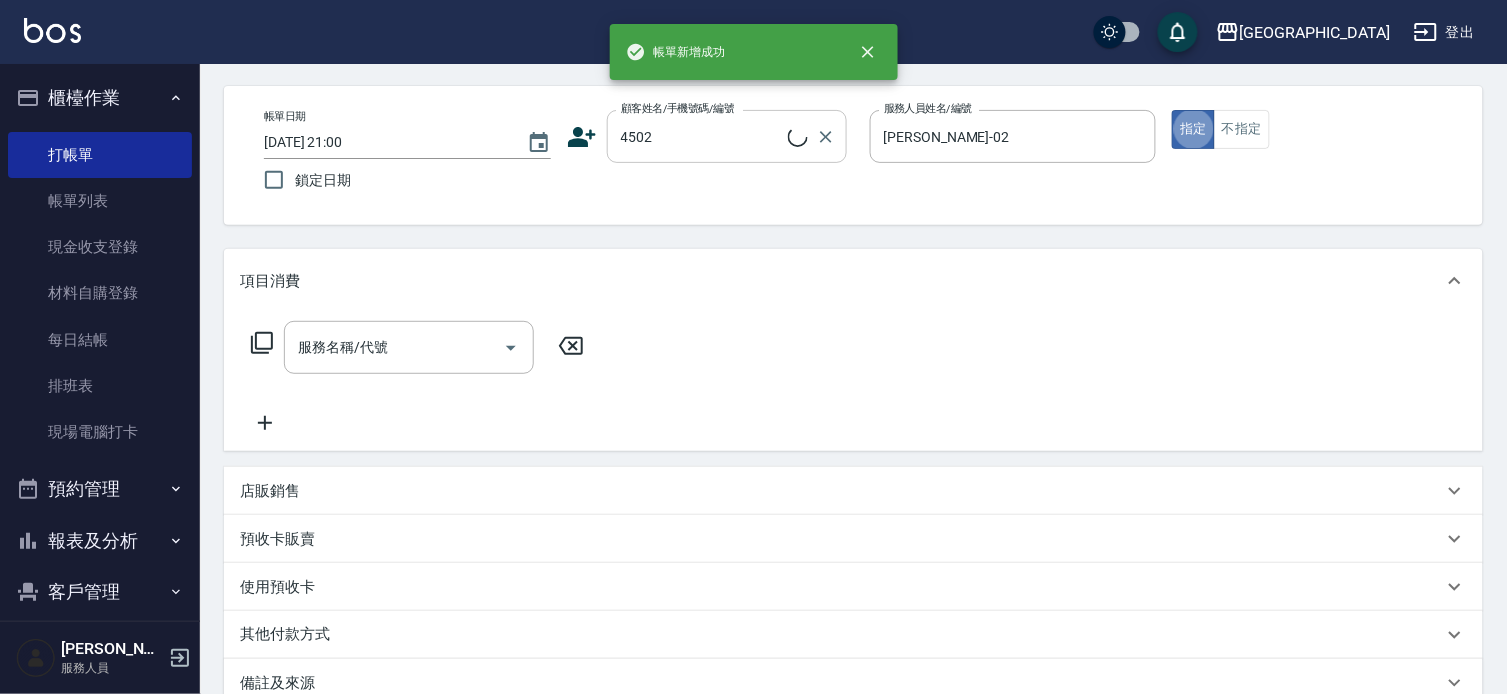 type on "[PERSON_NAME]/0928640600/4502" 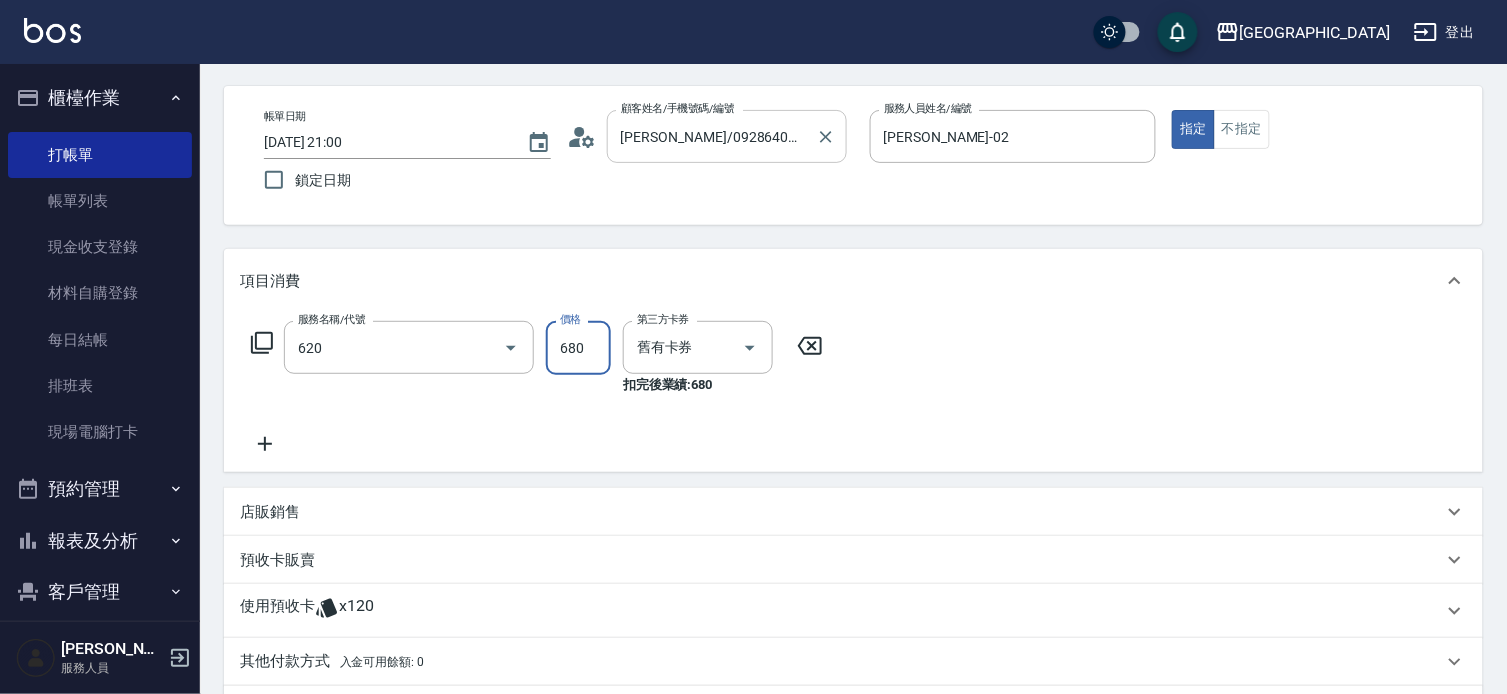 type on "洗+剪+護餐券680)(620)" 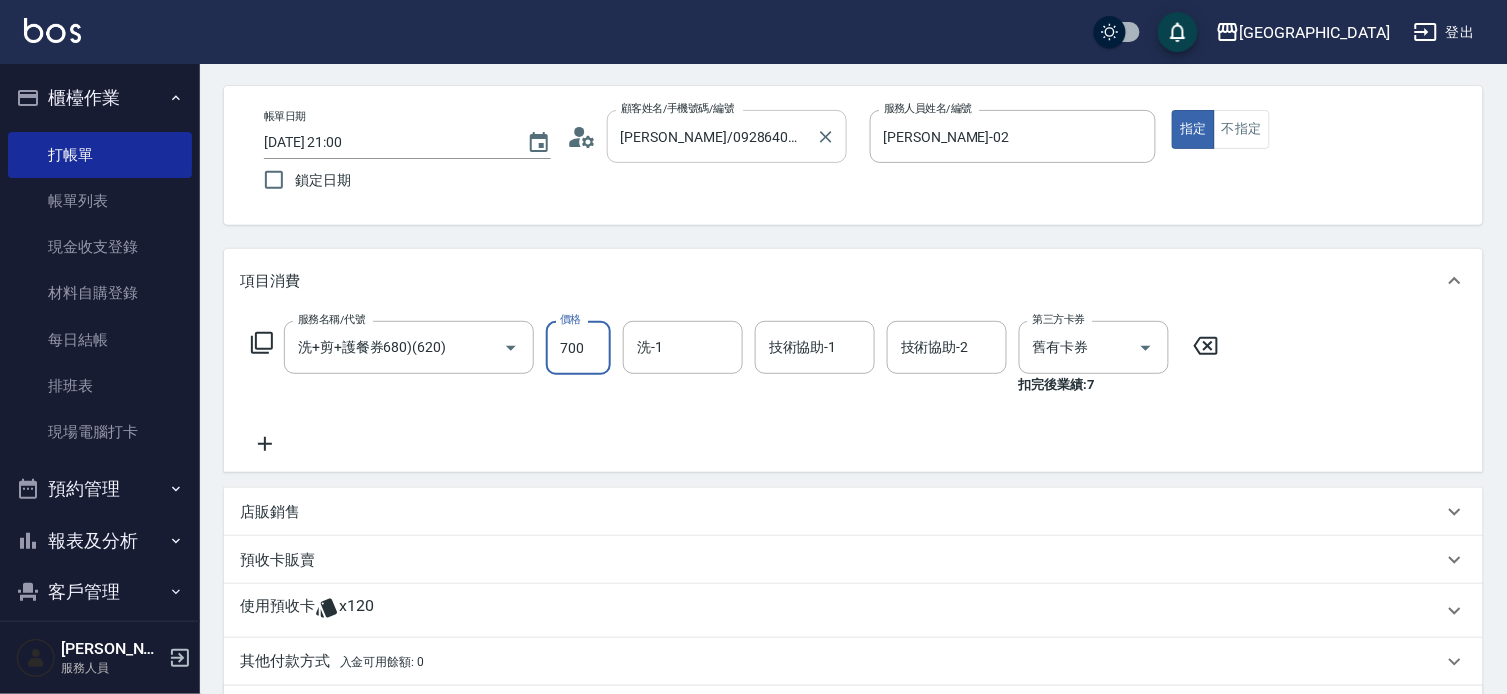 type on "700" 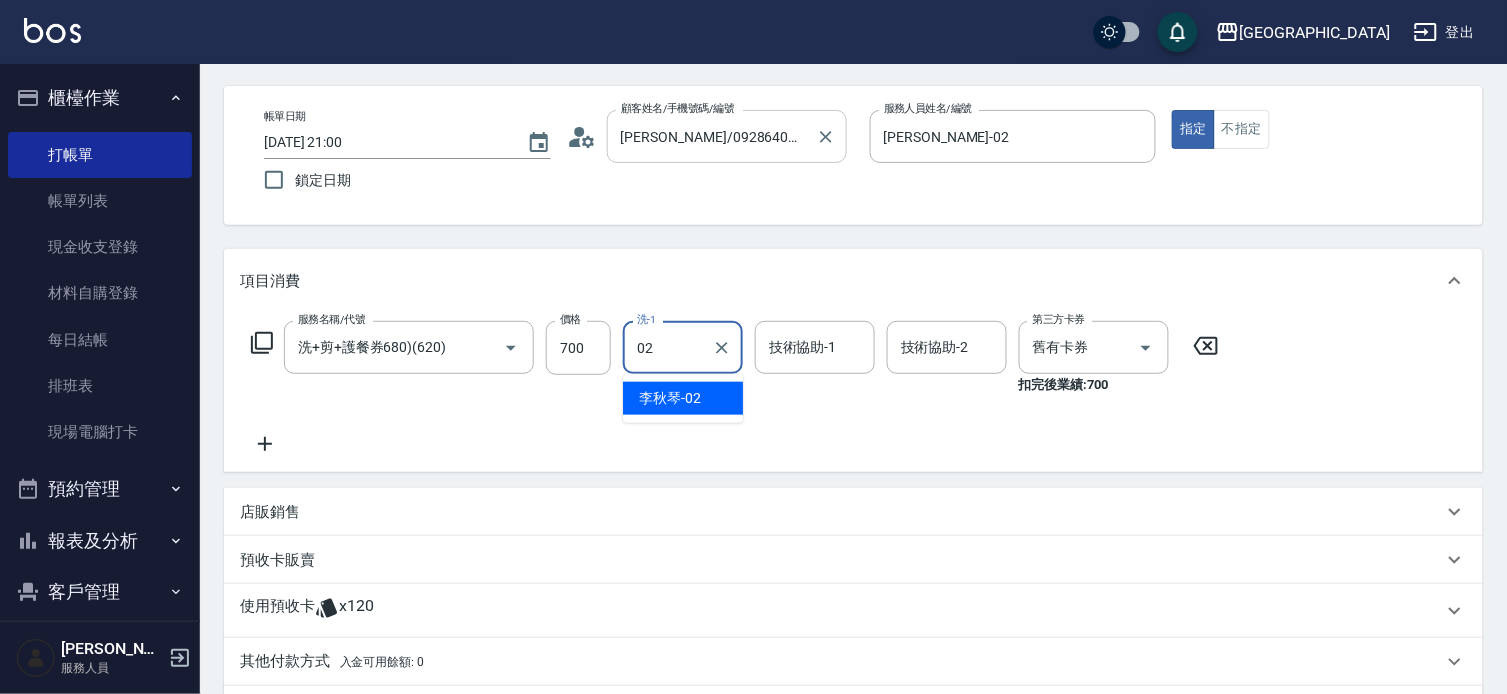 type on "[PERSON_NAME]-02" 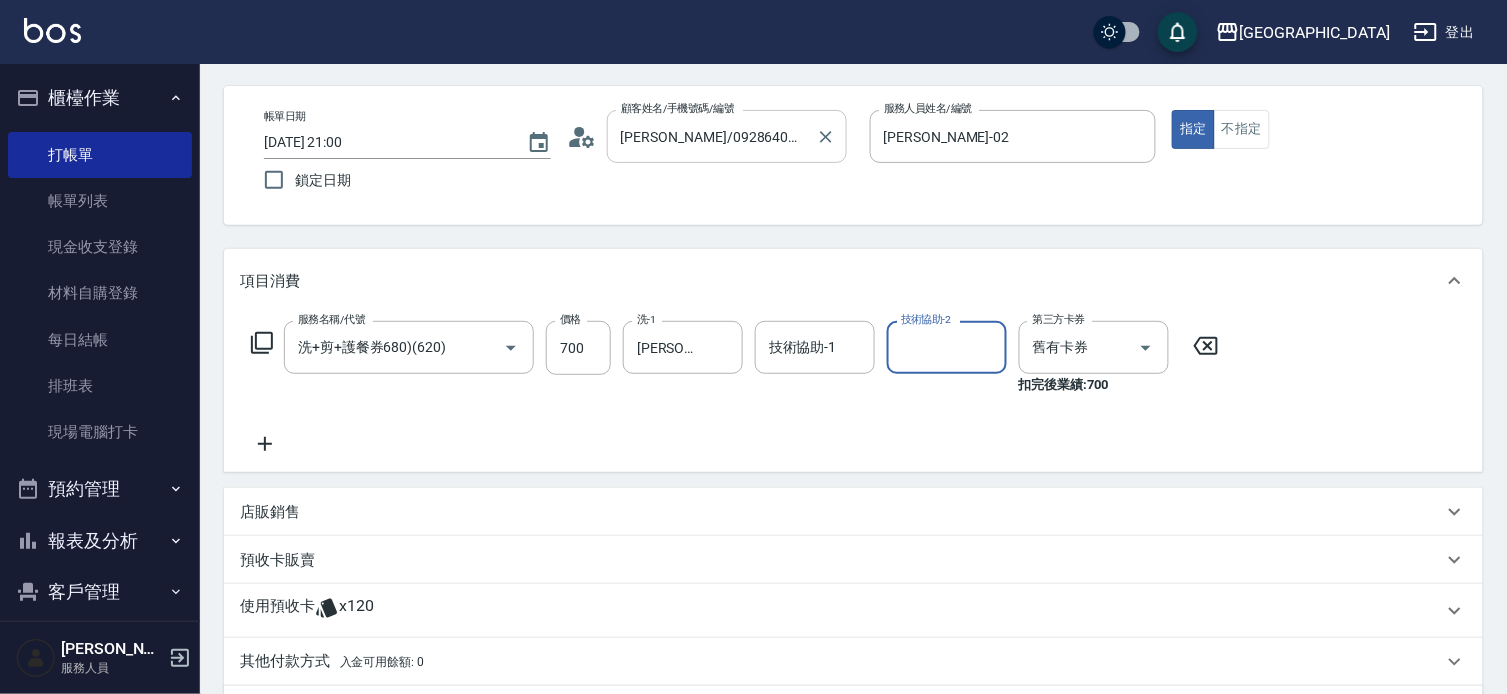 type 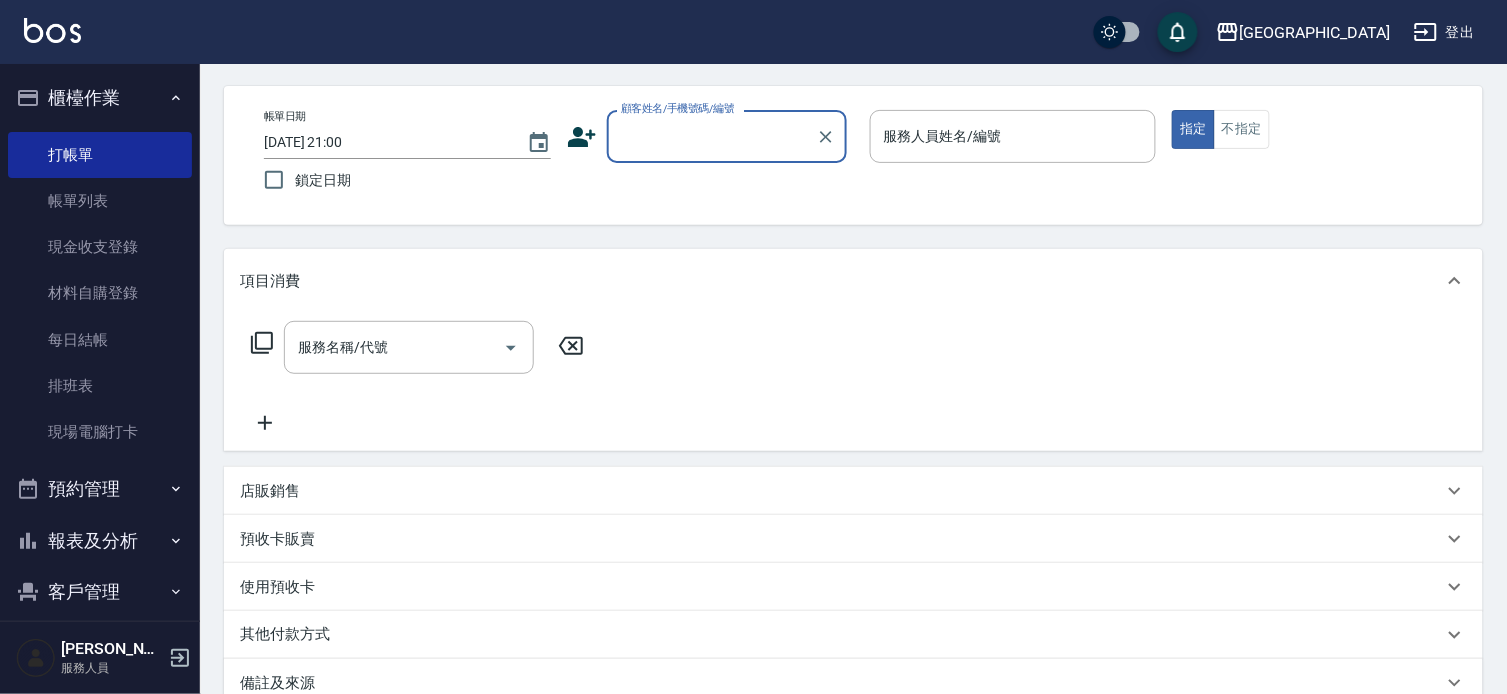 click on "帳單日期 [DATE] 21:00 鎖定日期 顧客姓名/手機號碼/編號 顧客姓名/手機號碼/編號 服務人員姓名/編號 服務人員姓名/編號 指定 不指定" at bounding box center [853, 155] 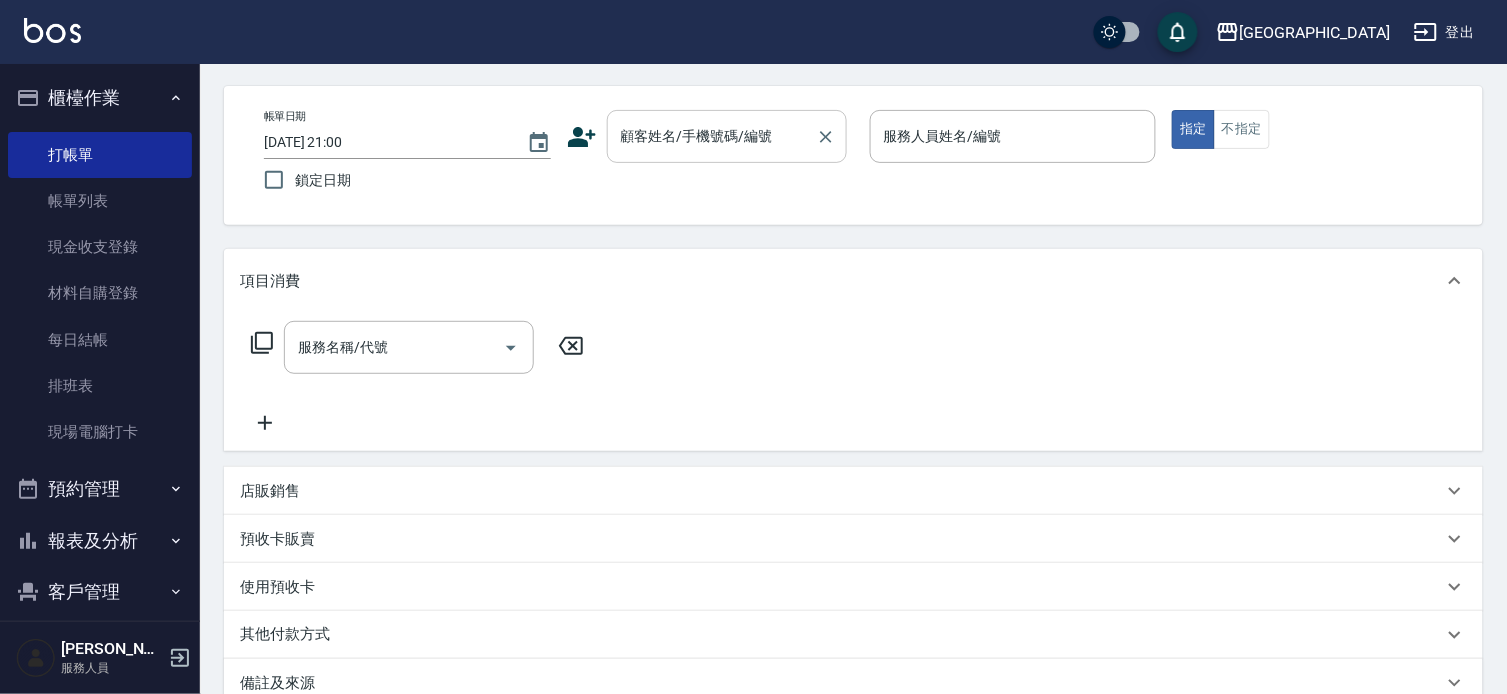 click on "顧客姓名/手機號碼/編號" at bounding box center [712, 136] 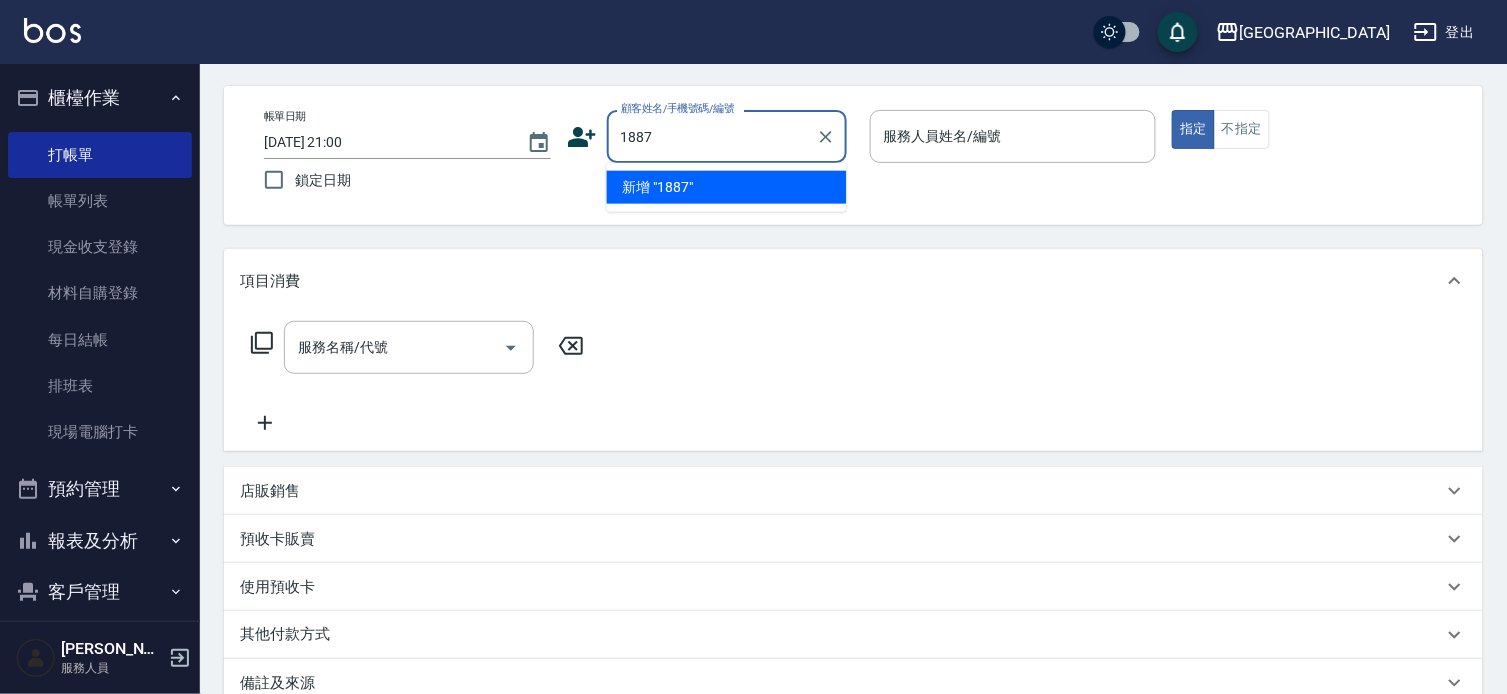 type on "1887" 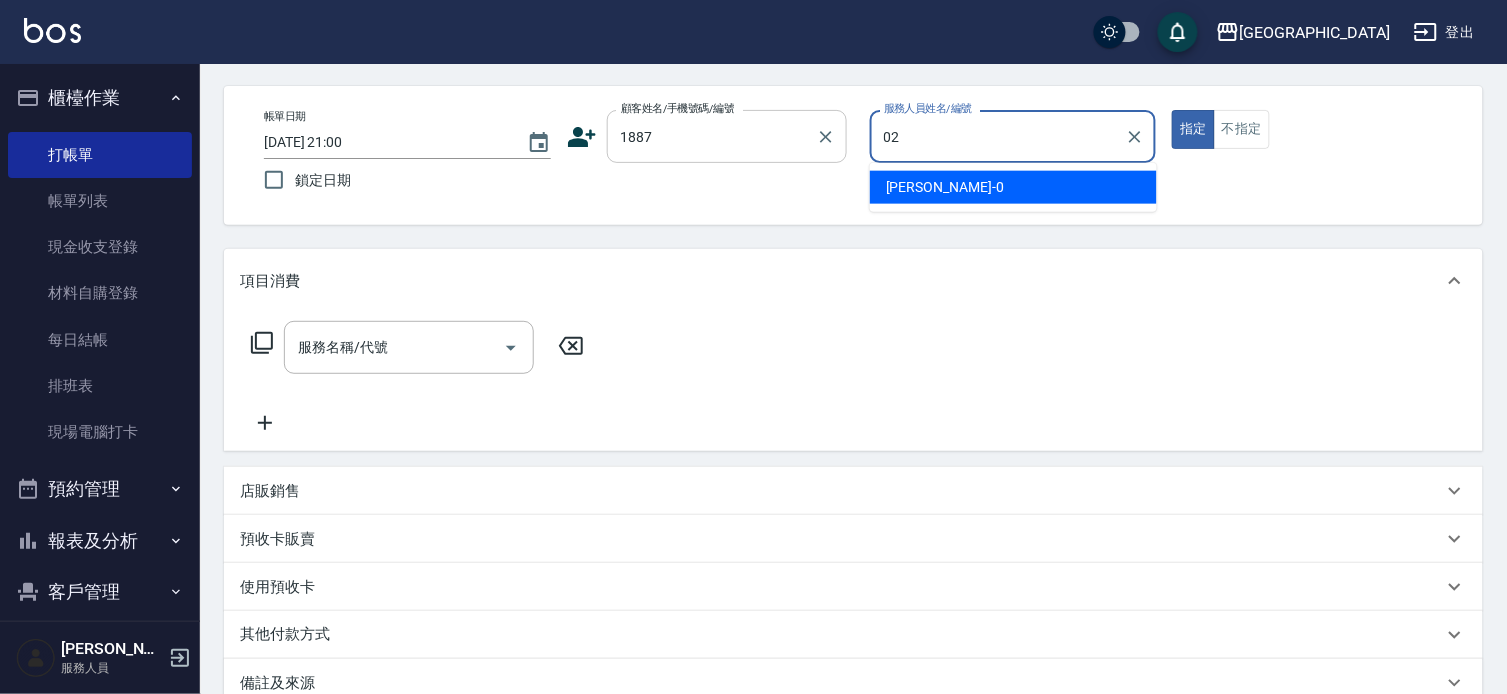 type on "[PERSON_NAME]-02" 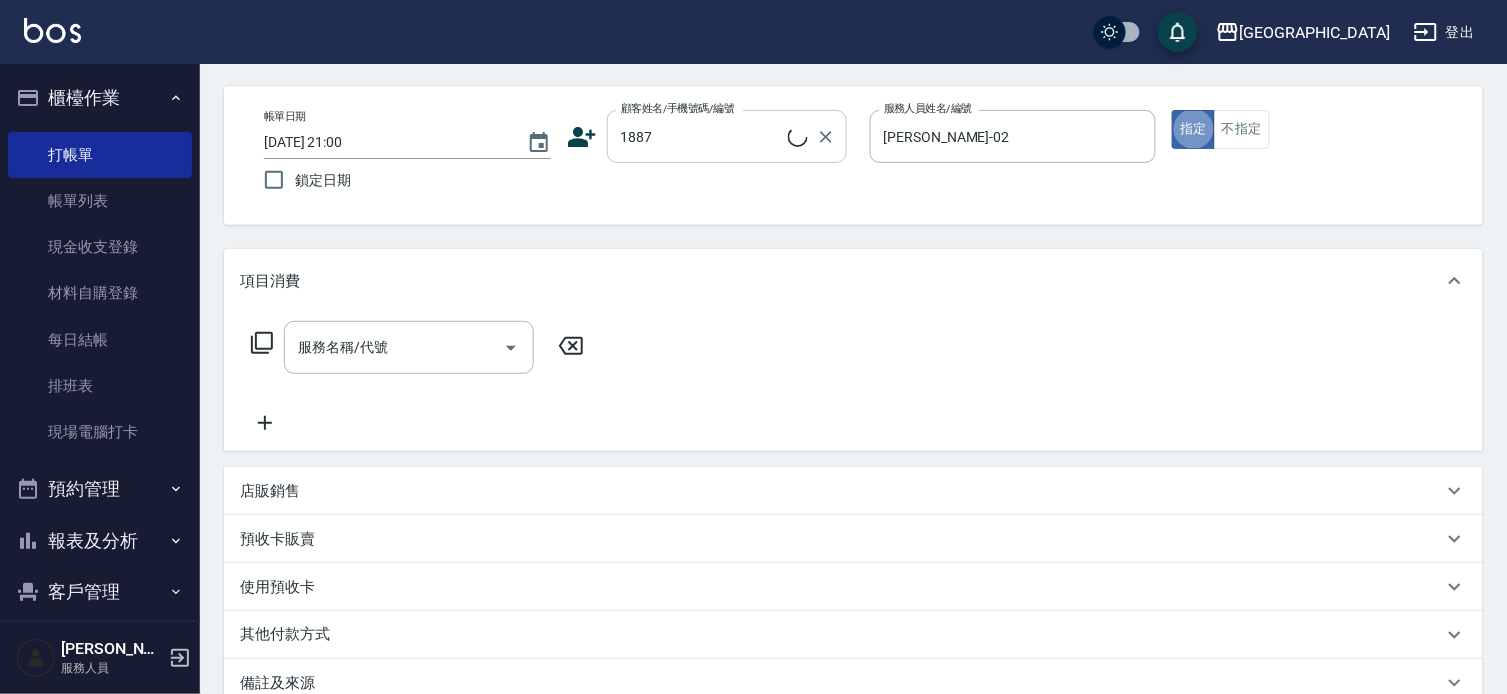 type on "[PERSON_NAME]/0920178671/1887" 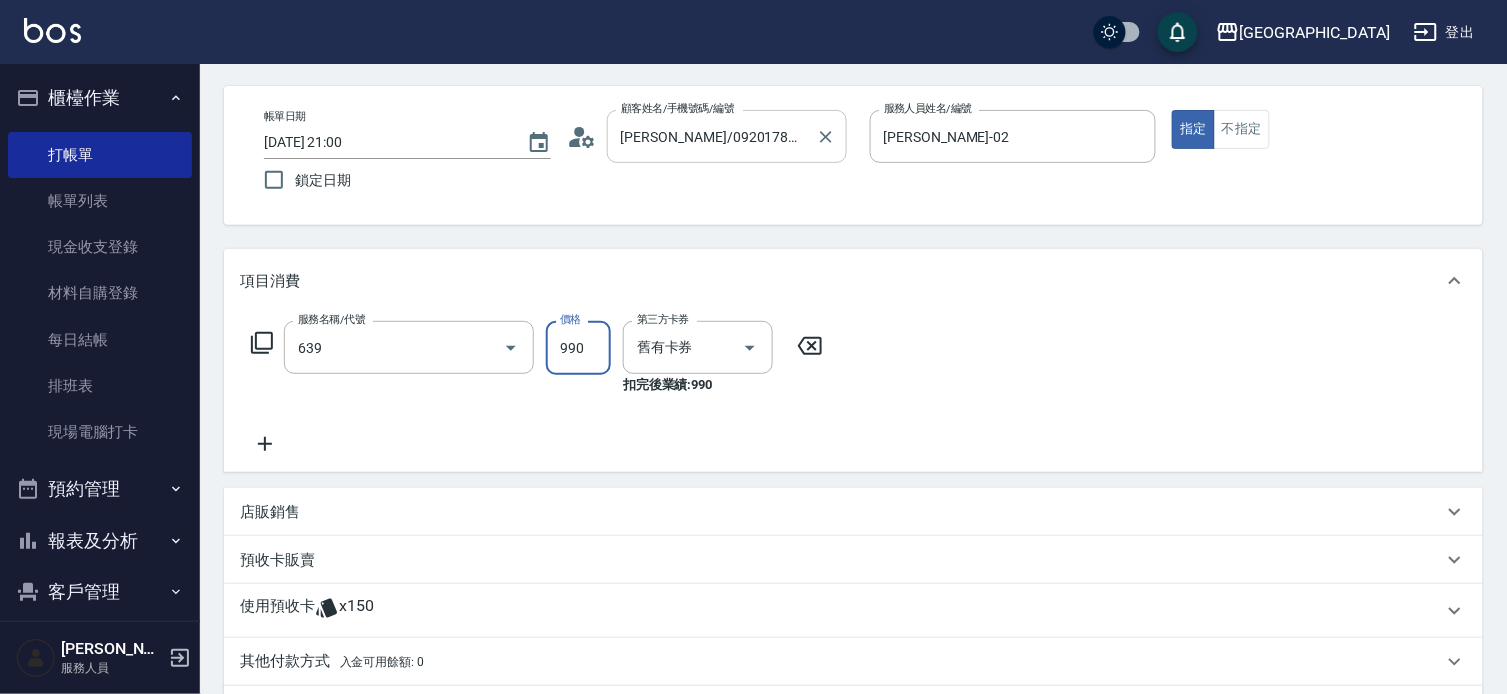 type on "(芙)蘆薈髮膜套卡(自材)(639)" 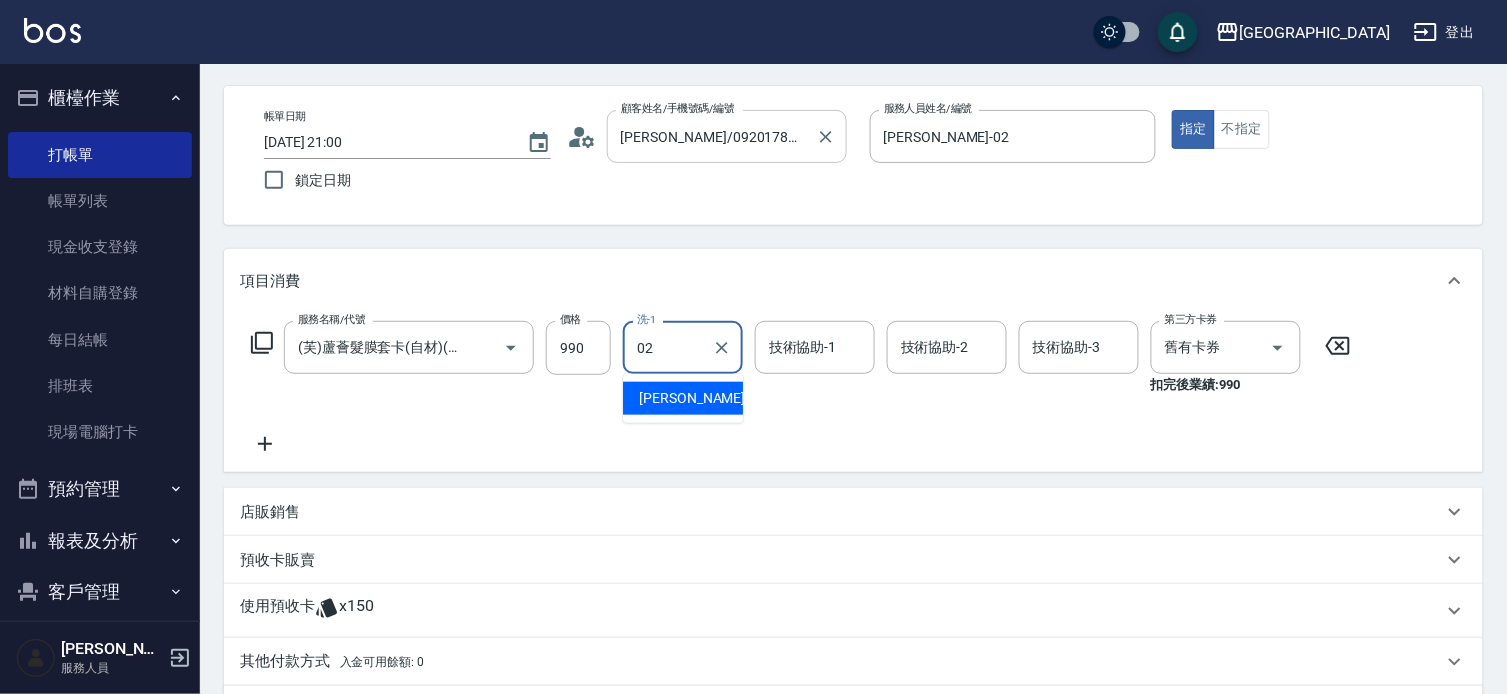 type on "[PERSON_NAME]-02" 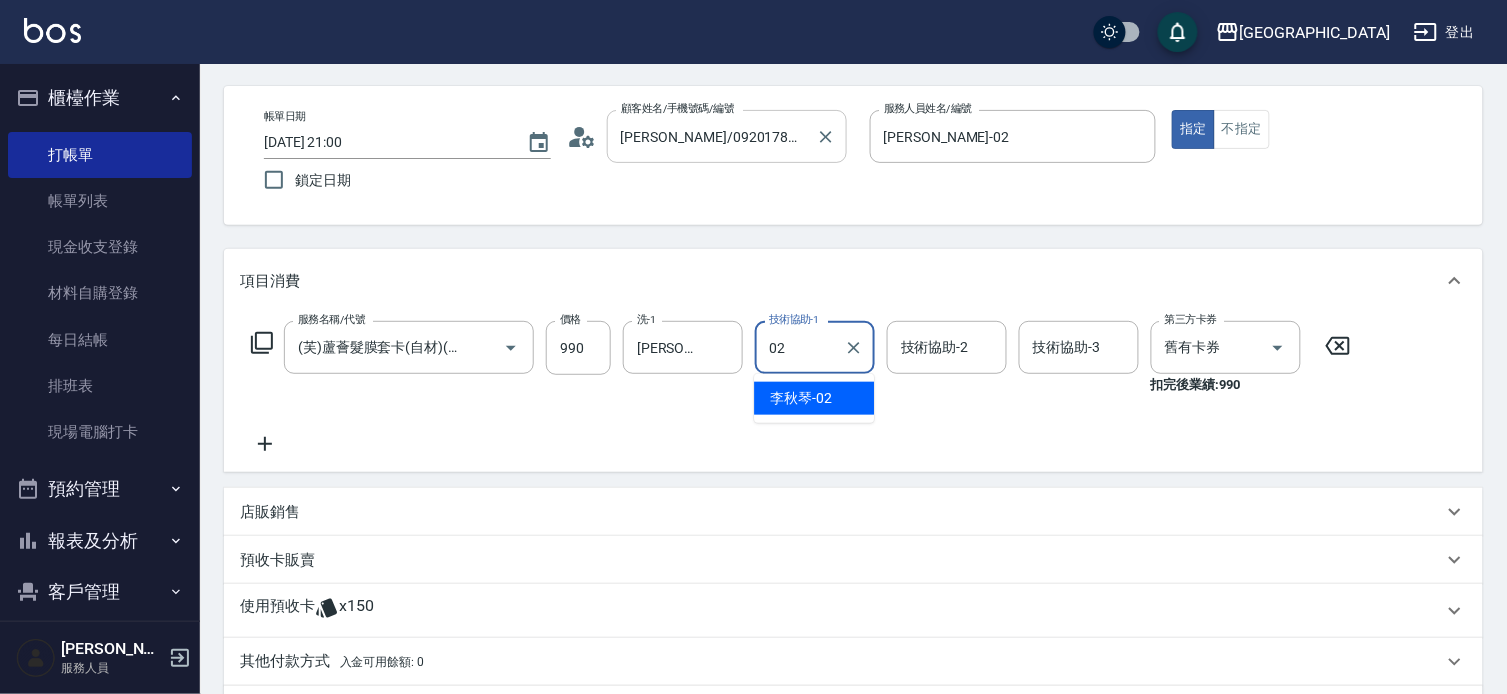 type on "[PERSON_NAME]-02" 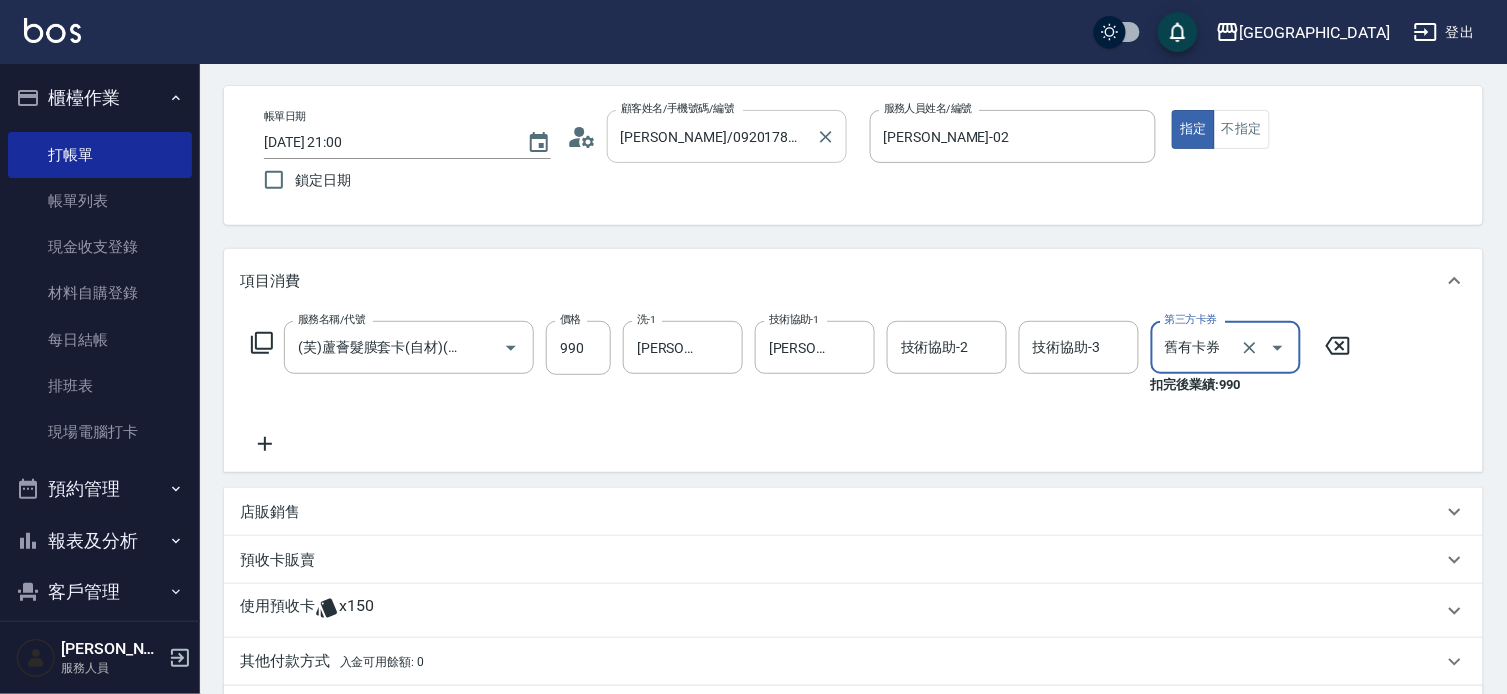 type on "[DATE] 21:01" 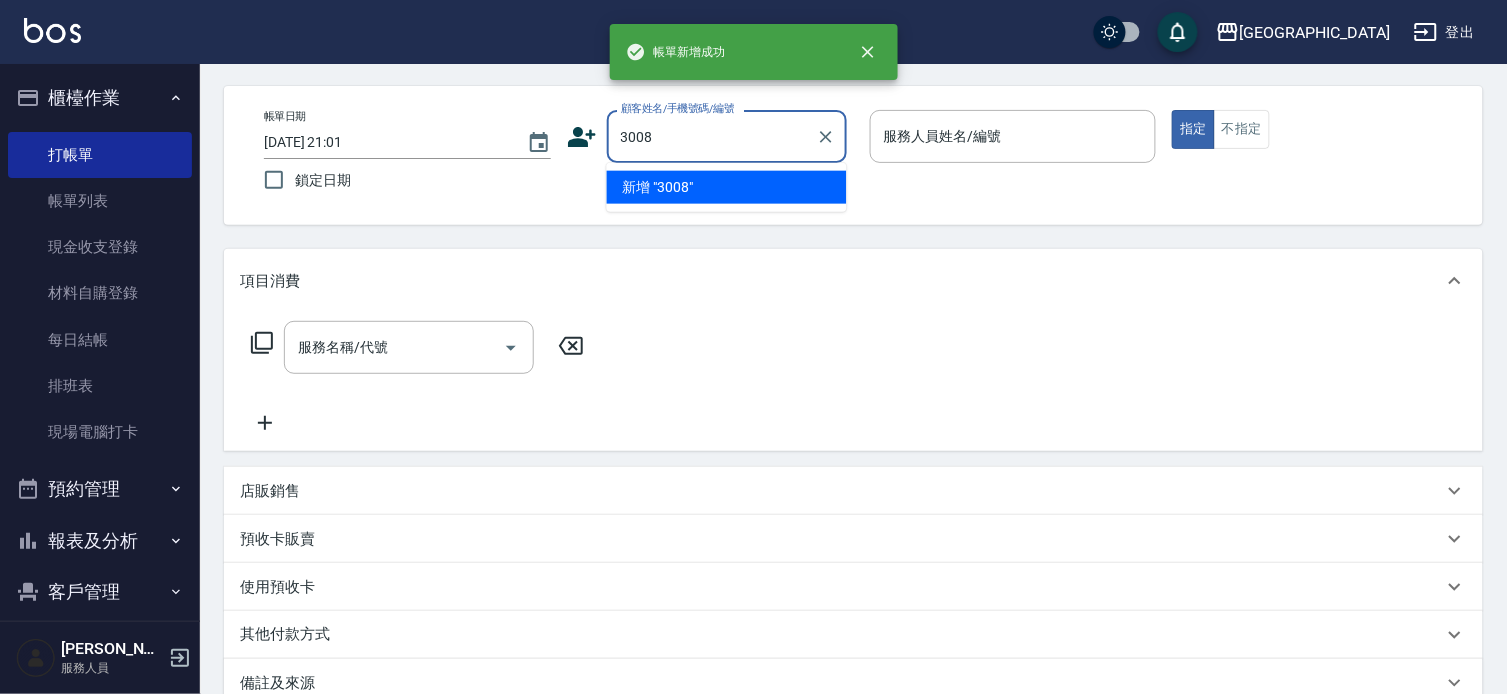 type on "3008" 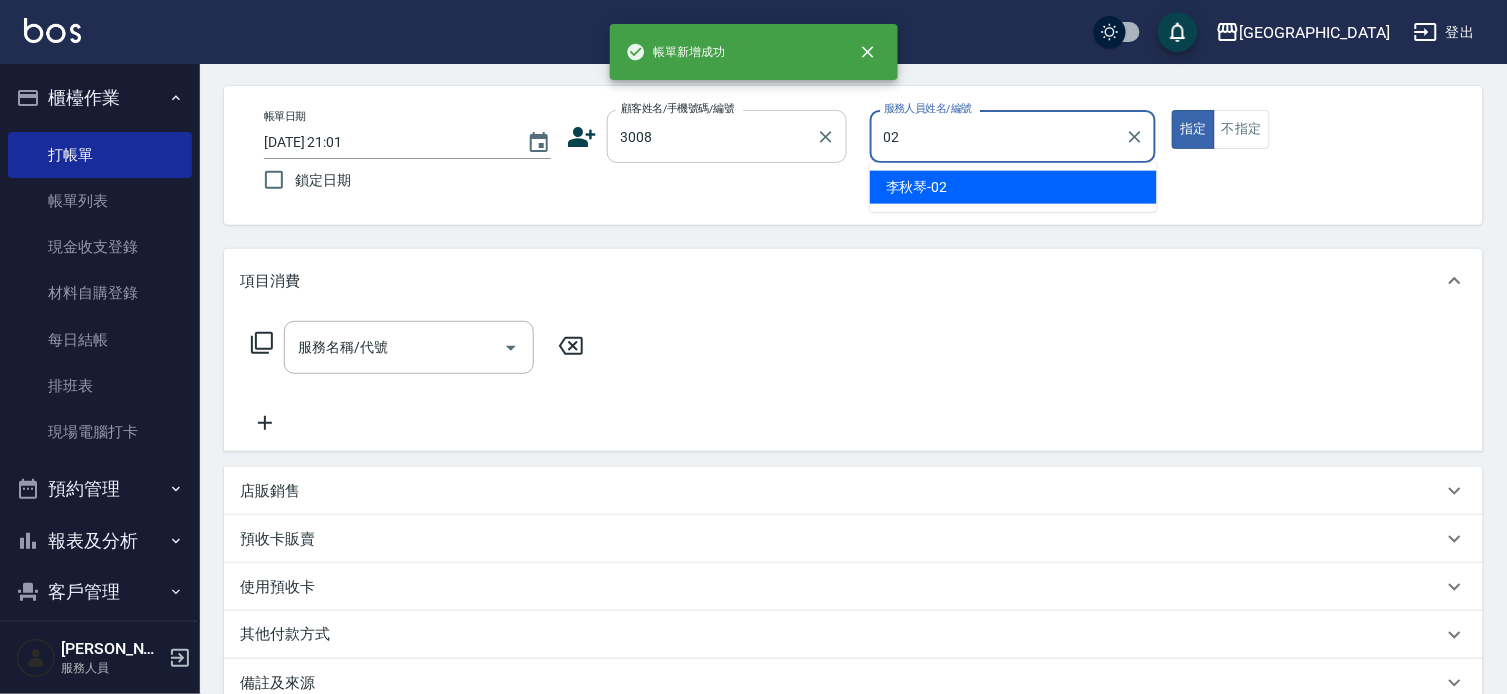 type on "[PERSON_NAME]-02" 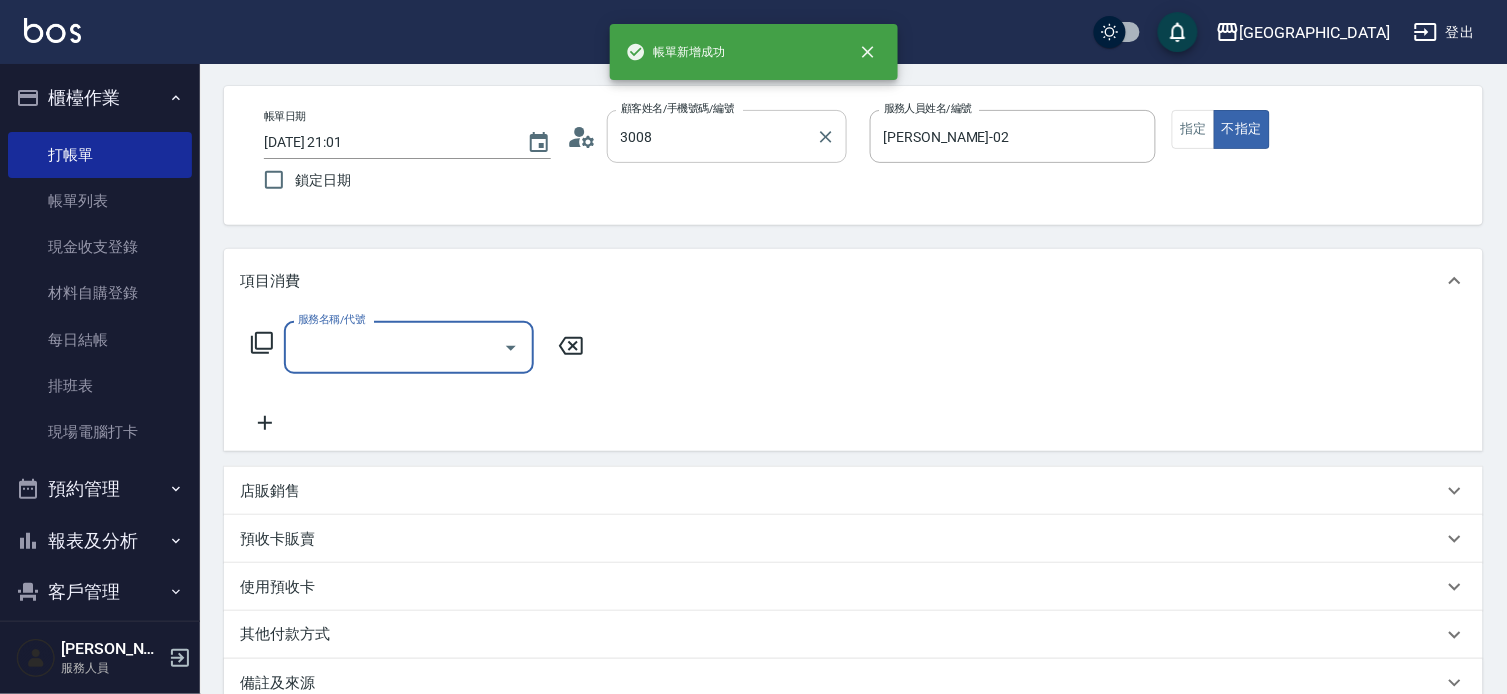 type on "[PERSON_NAME]/0918705976/3008" 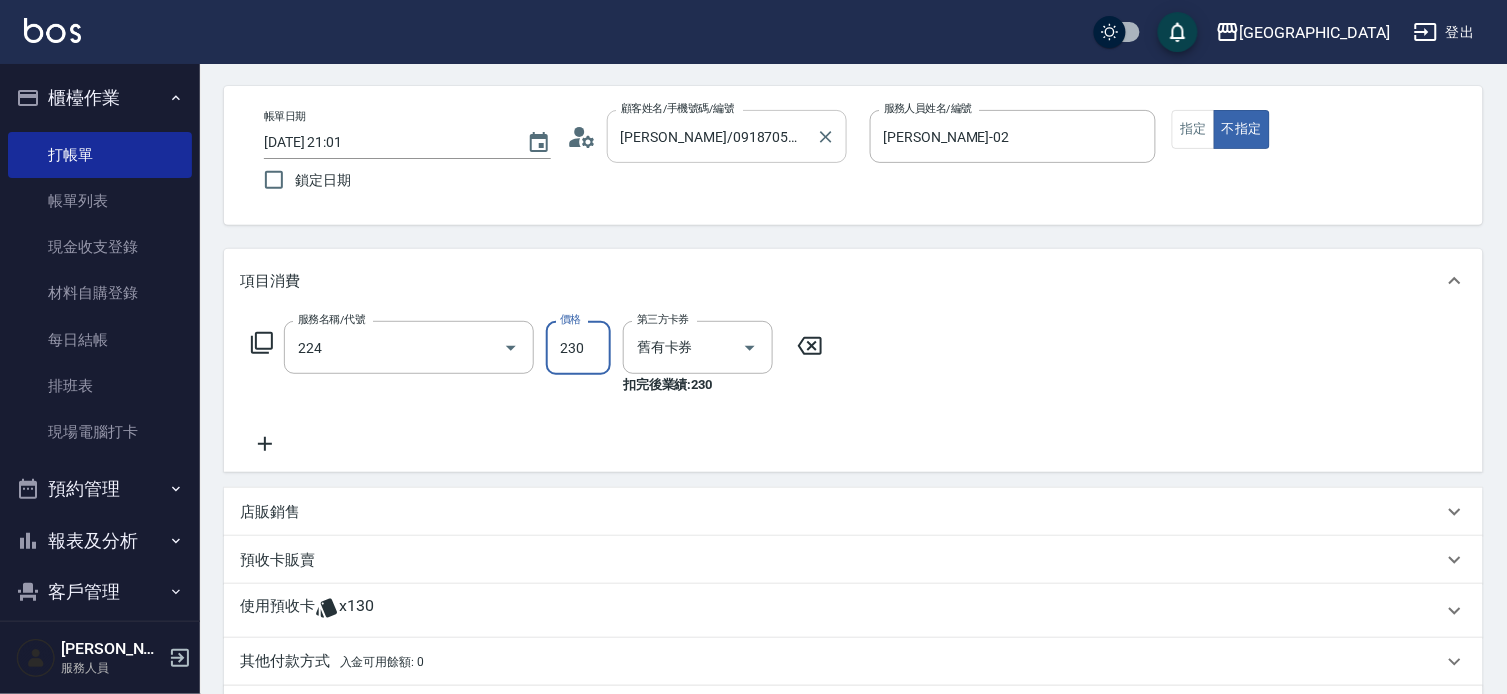 type on "洗髮(卡)230(224)" 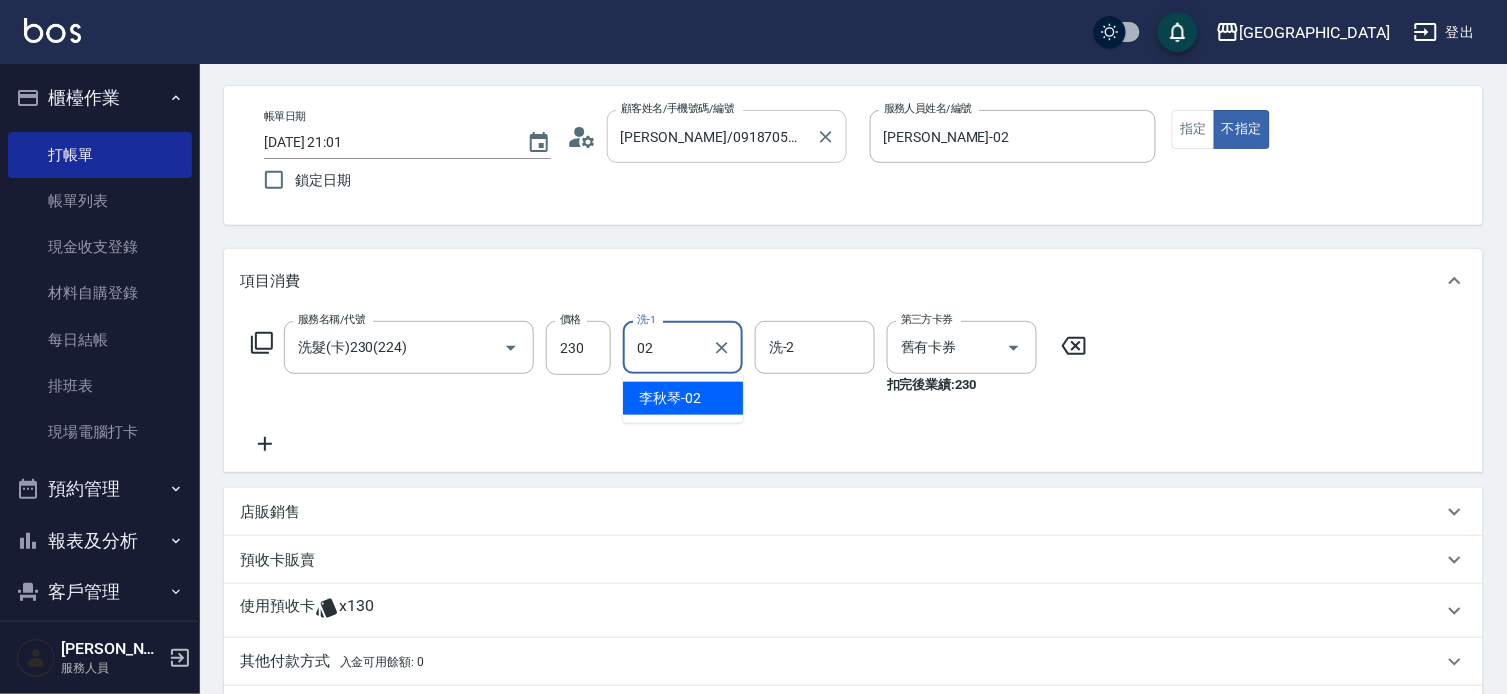 type on "[PERSON_NAME]-02" 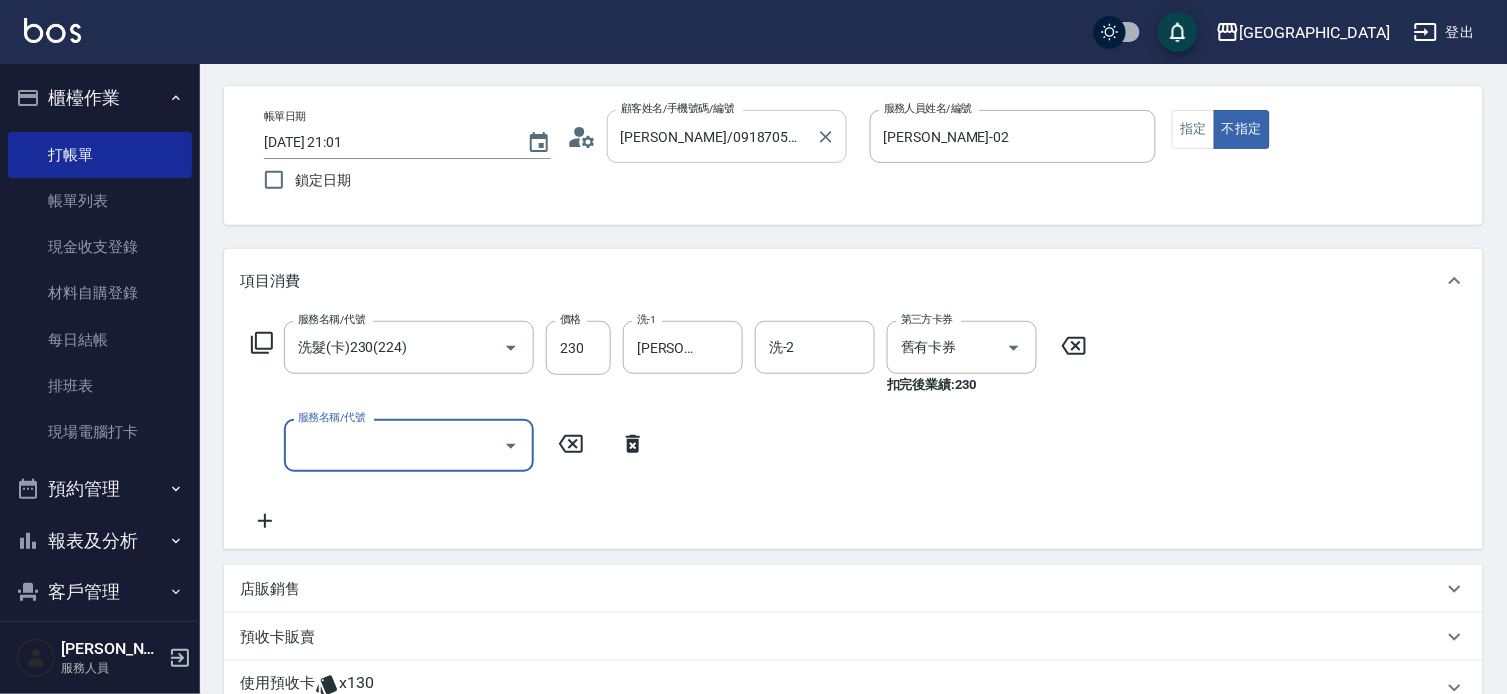 type on "[DATE] 21:02" 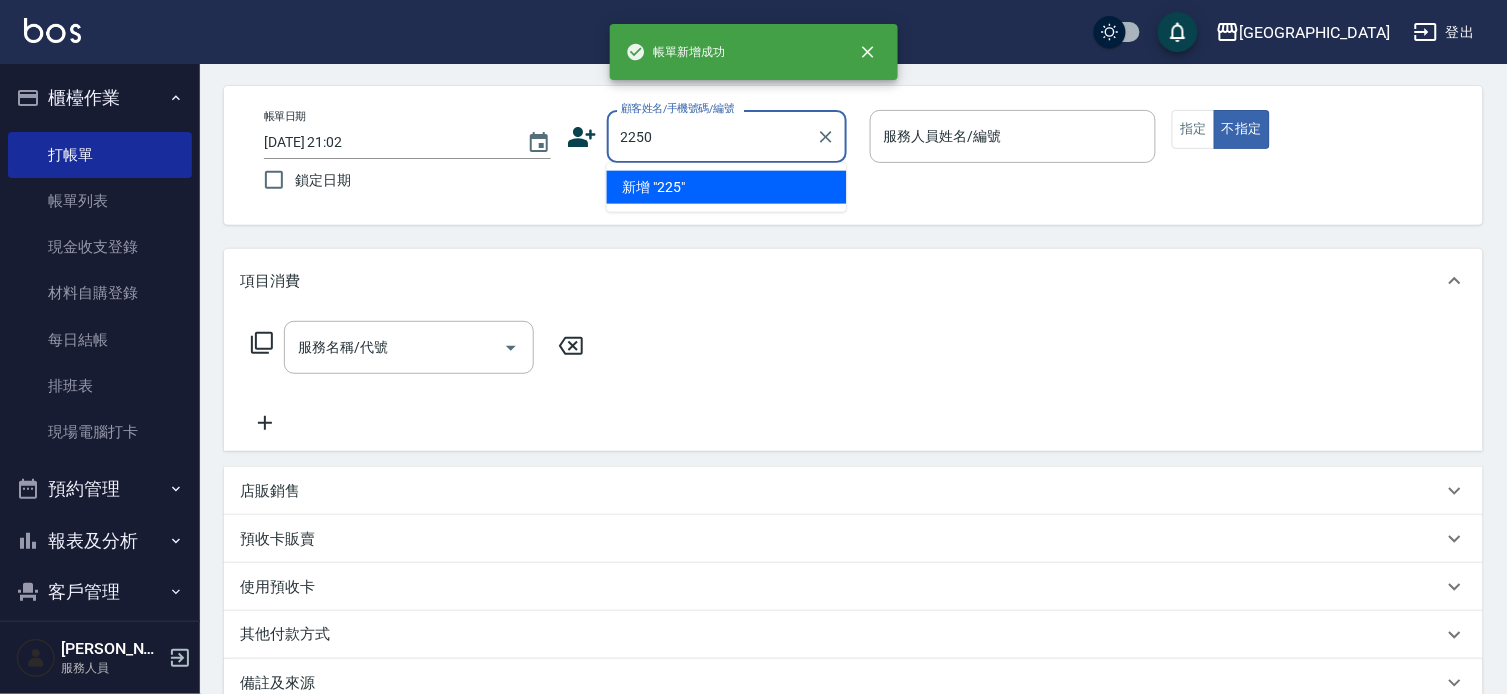 type on "2250" 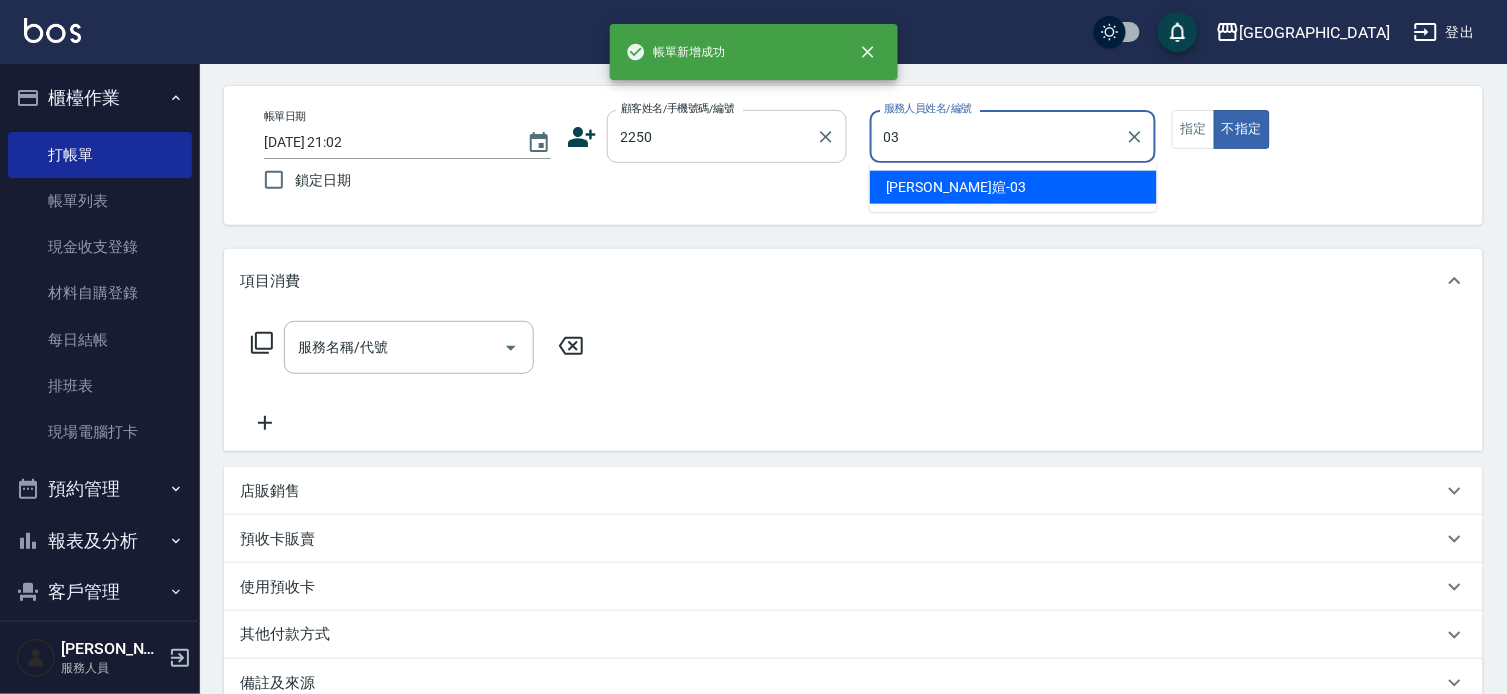 type on "[PERSON_NAME]媗-03" 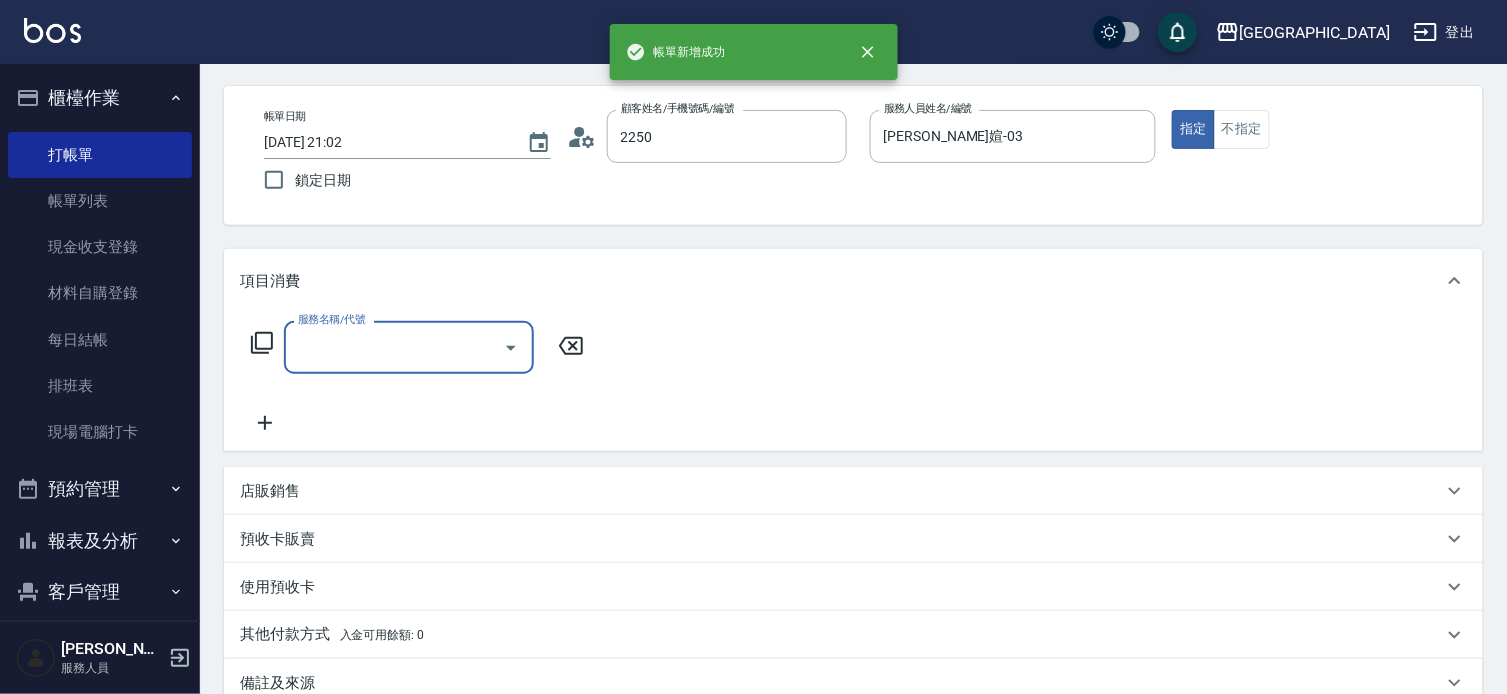 type on "[PERSON_NAME]媗/0911843052/2250" 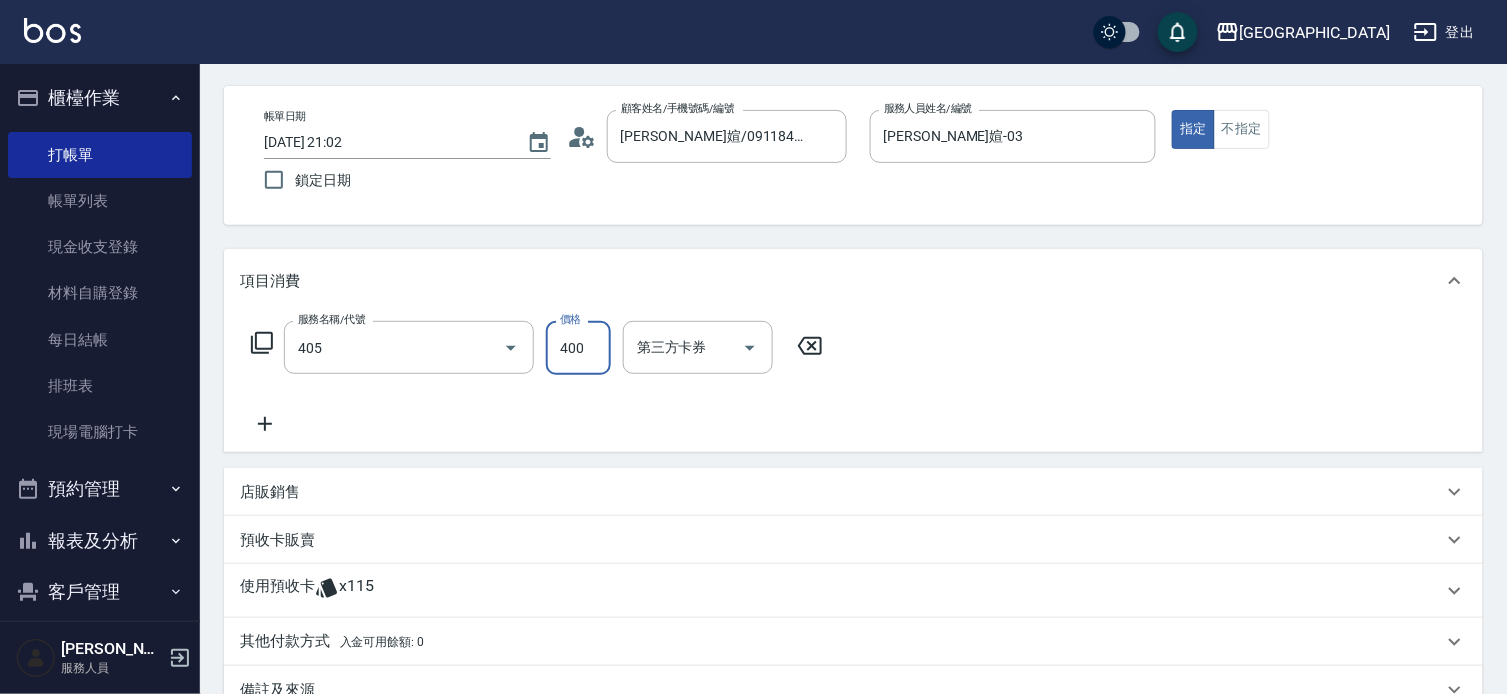type on "剪髮(400)(405)" 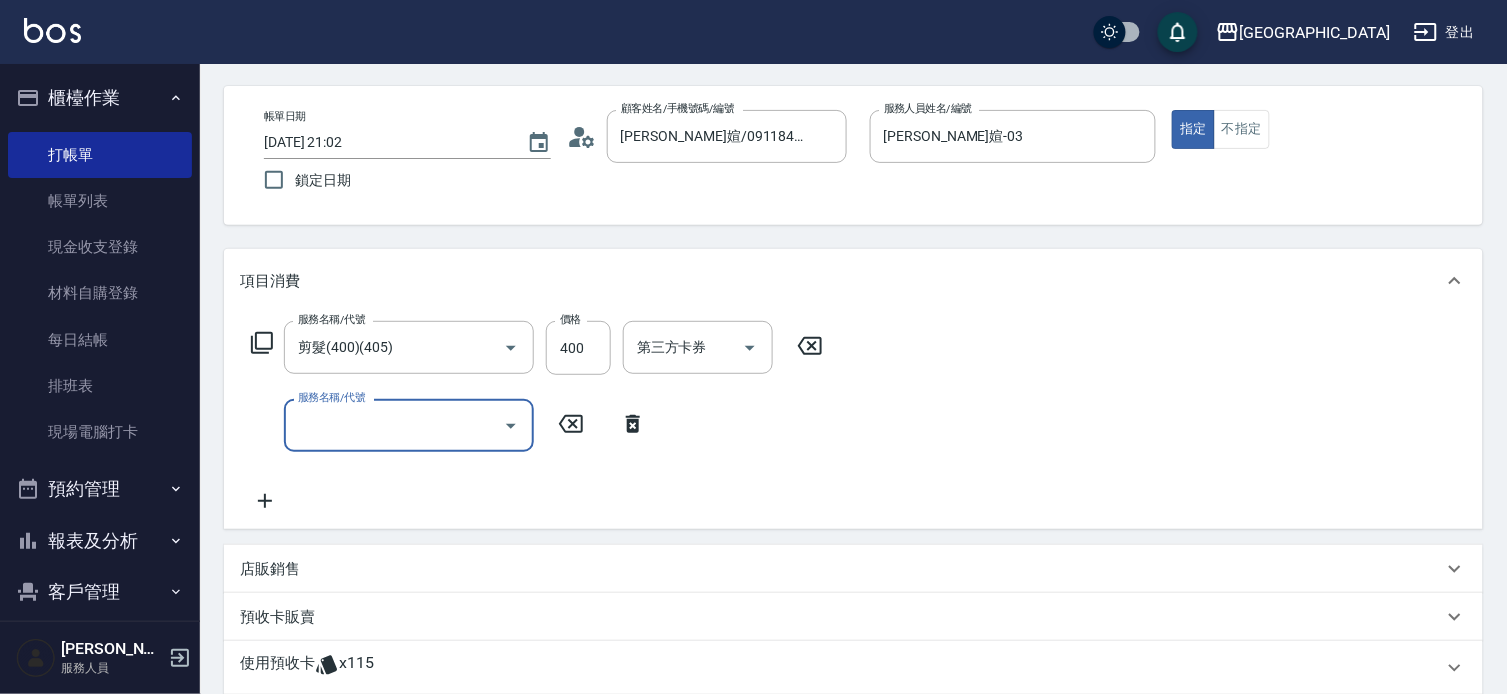 type 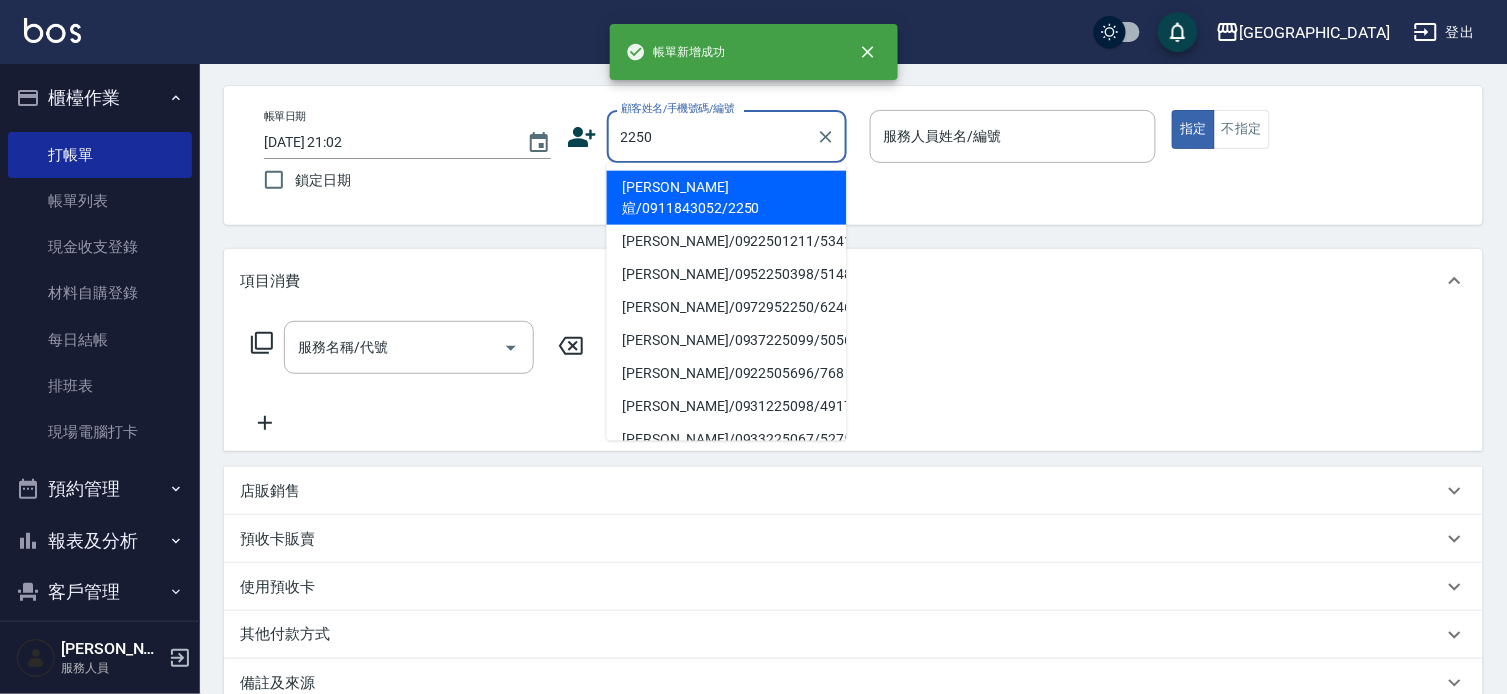 type on "2250" 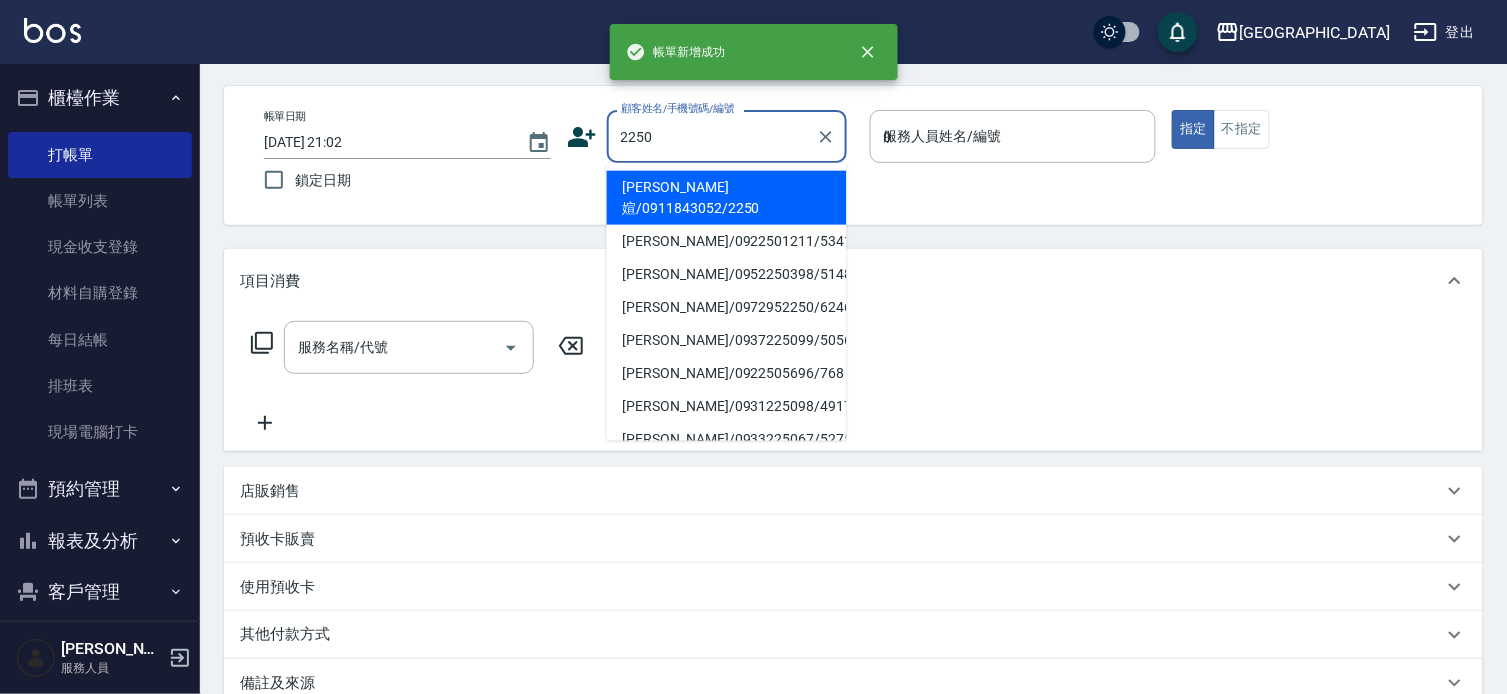 type on "03" 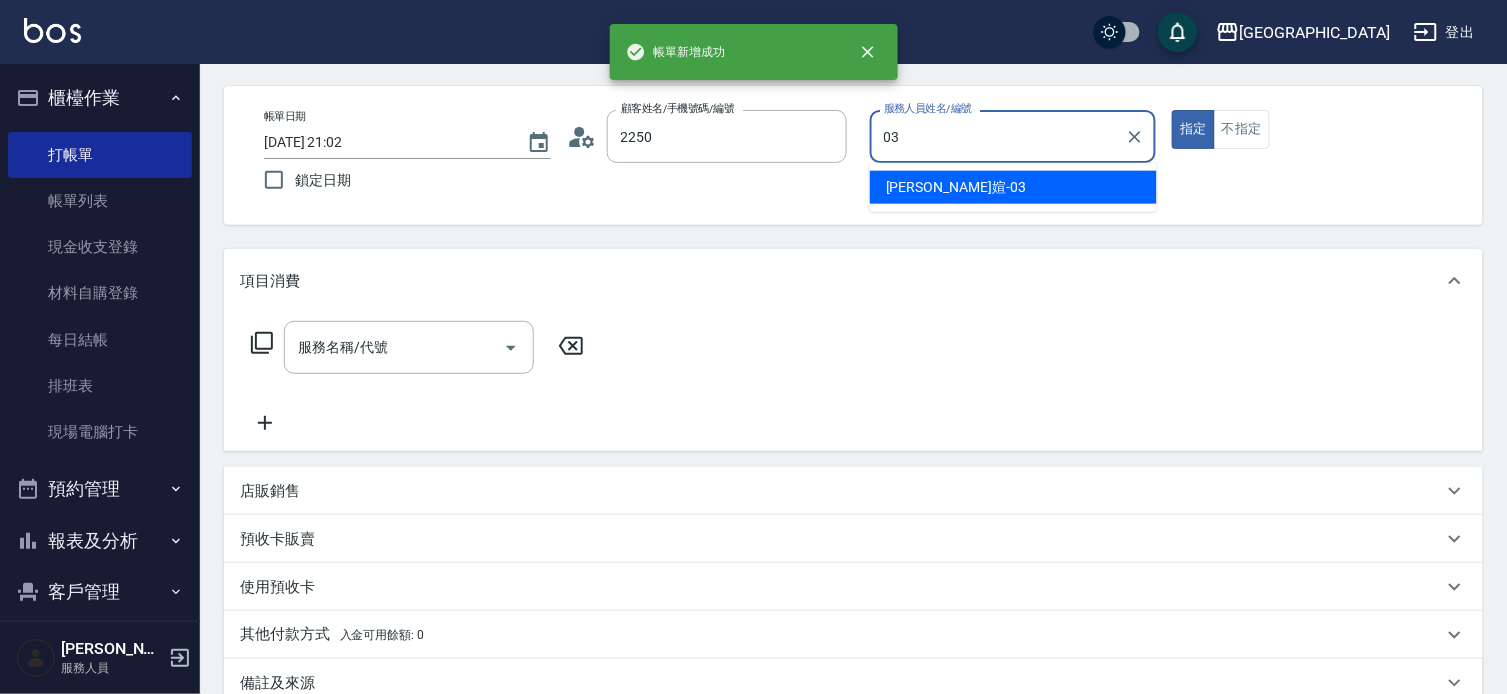 type on "[PERSON_NAME]媗/0911843052/2250" 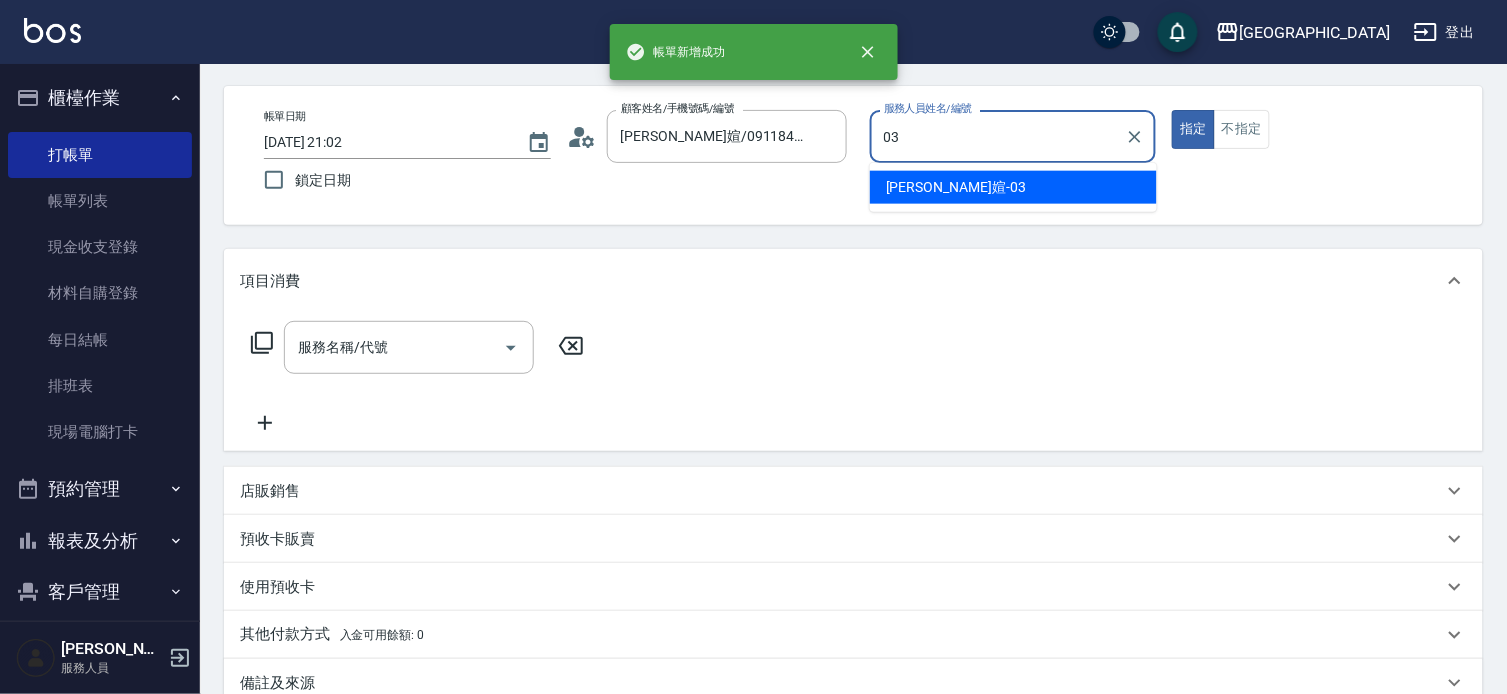 type on "[PERSON_NAME]媗-03" 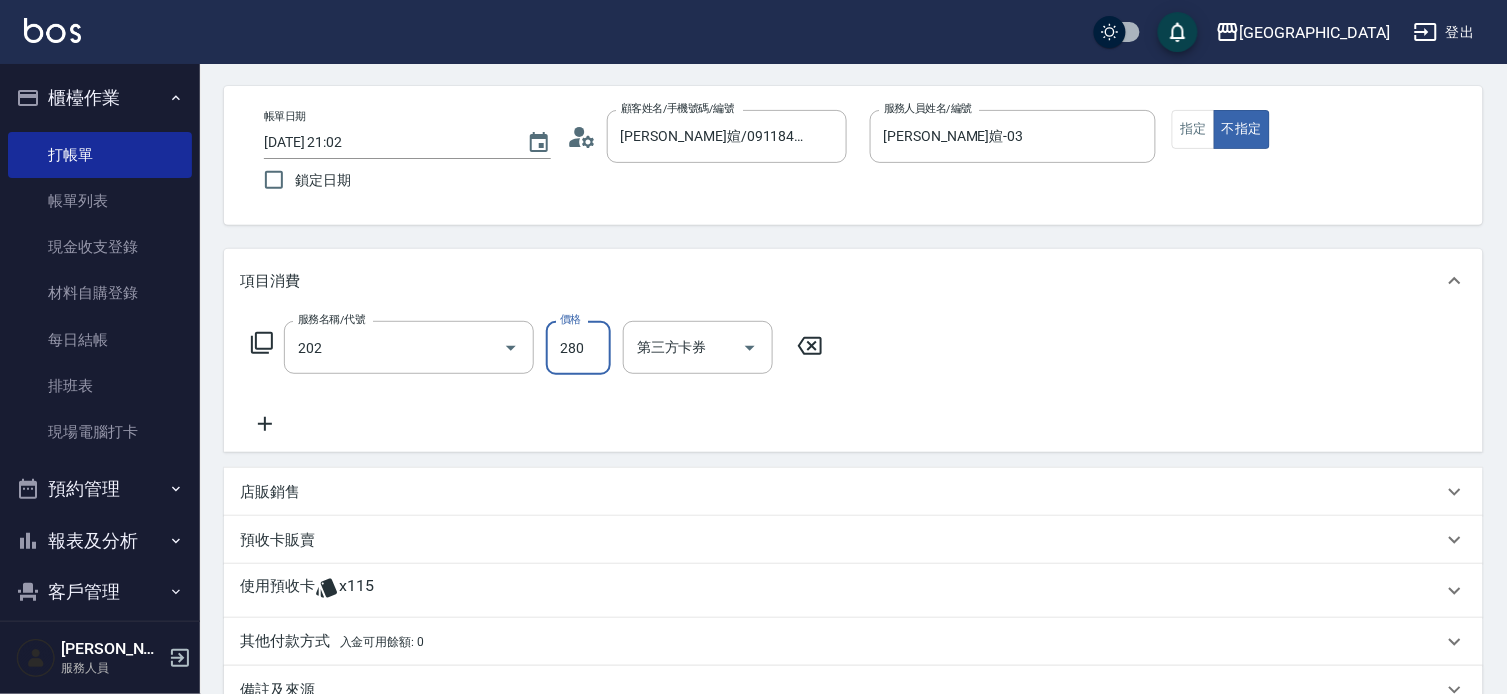 type on "洗髮[280](202)" 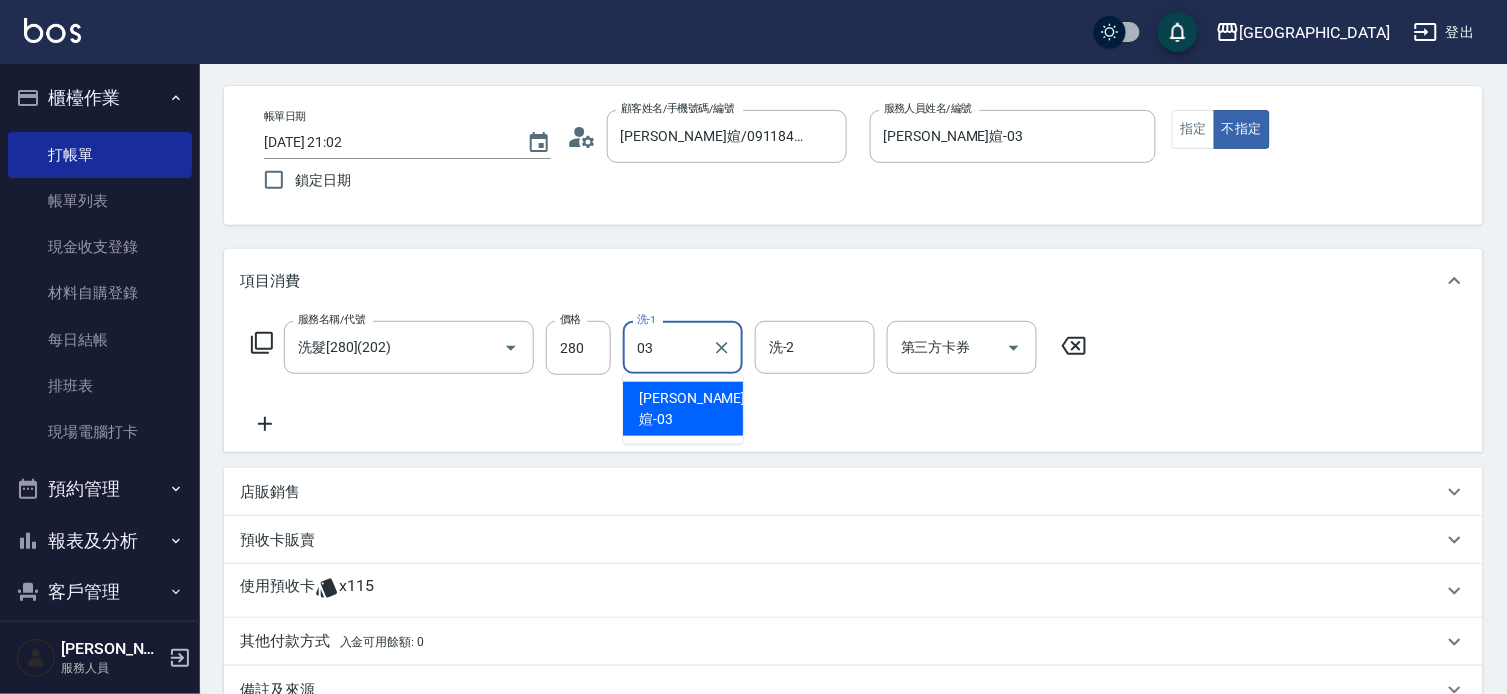 type on "[PERSON_NAME]媗-03" 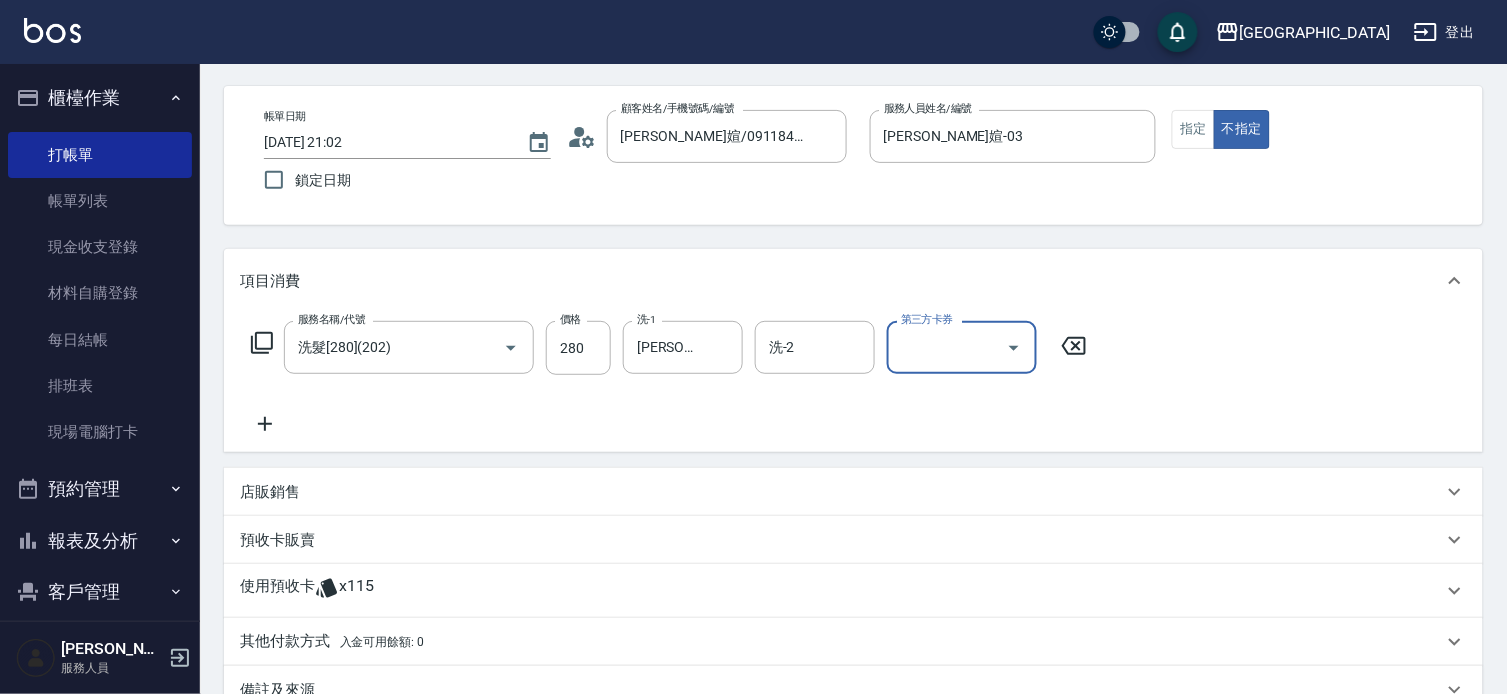 type 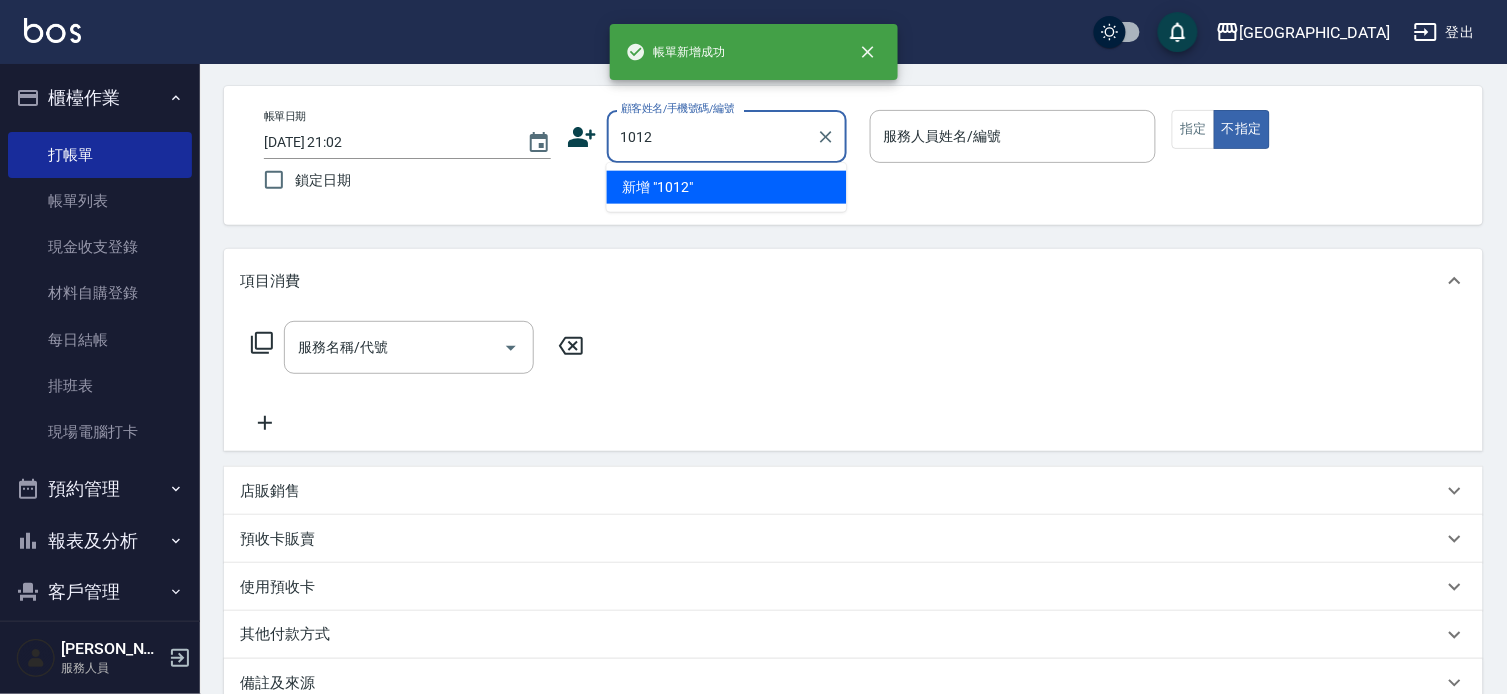type on "1012" 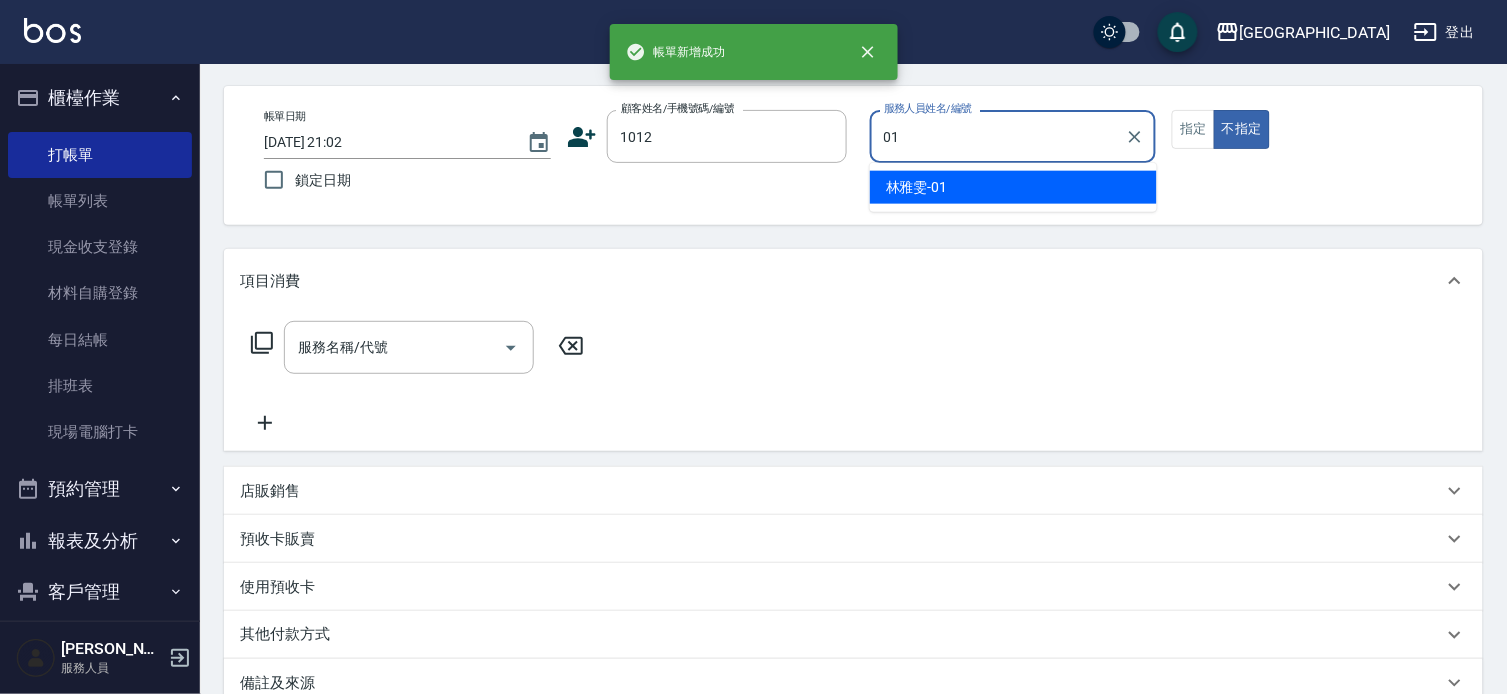 type on "[PERSON_NAME]-01" 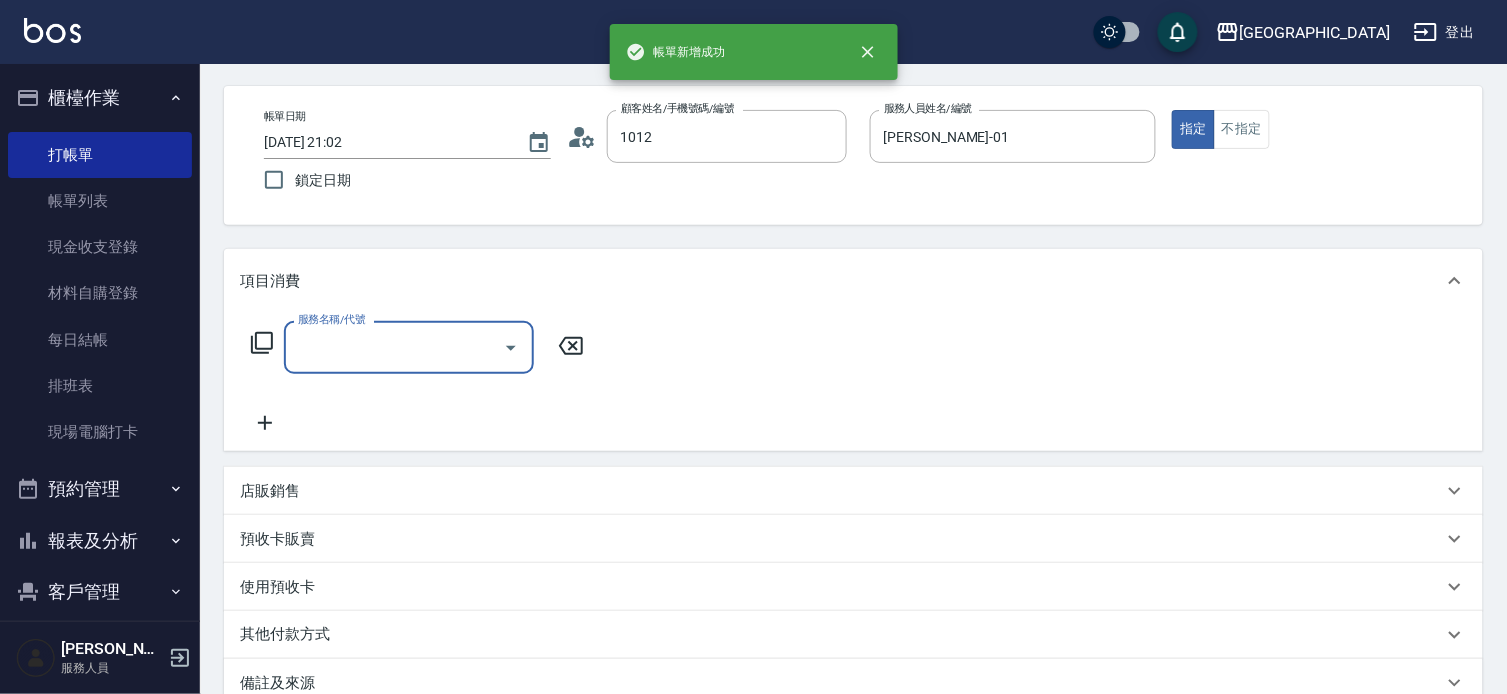 type on "[PERSON_NAME]/0927766767/1012" 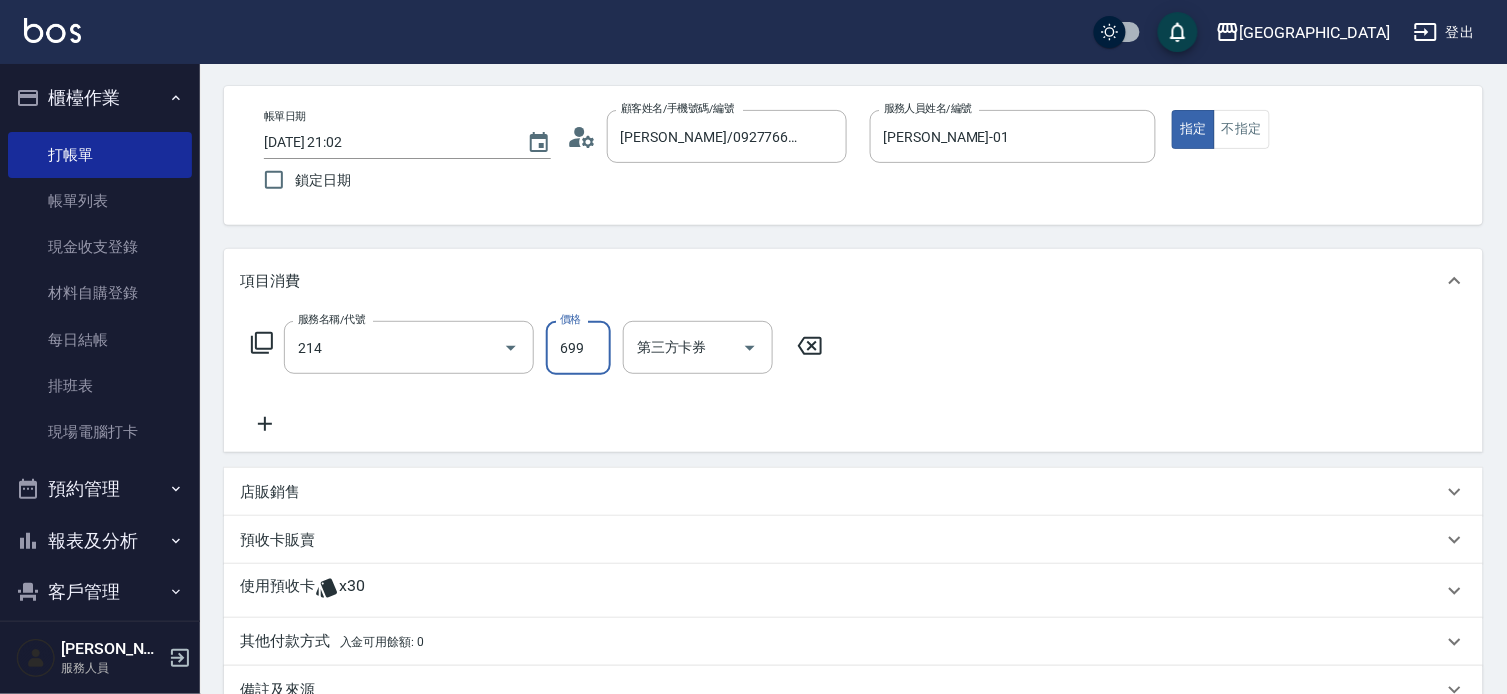 type on "滾珠洗髪699(214)" 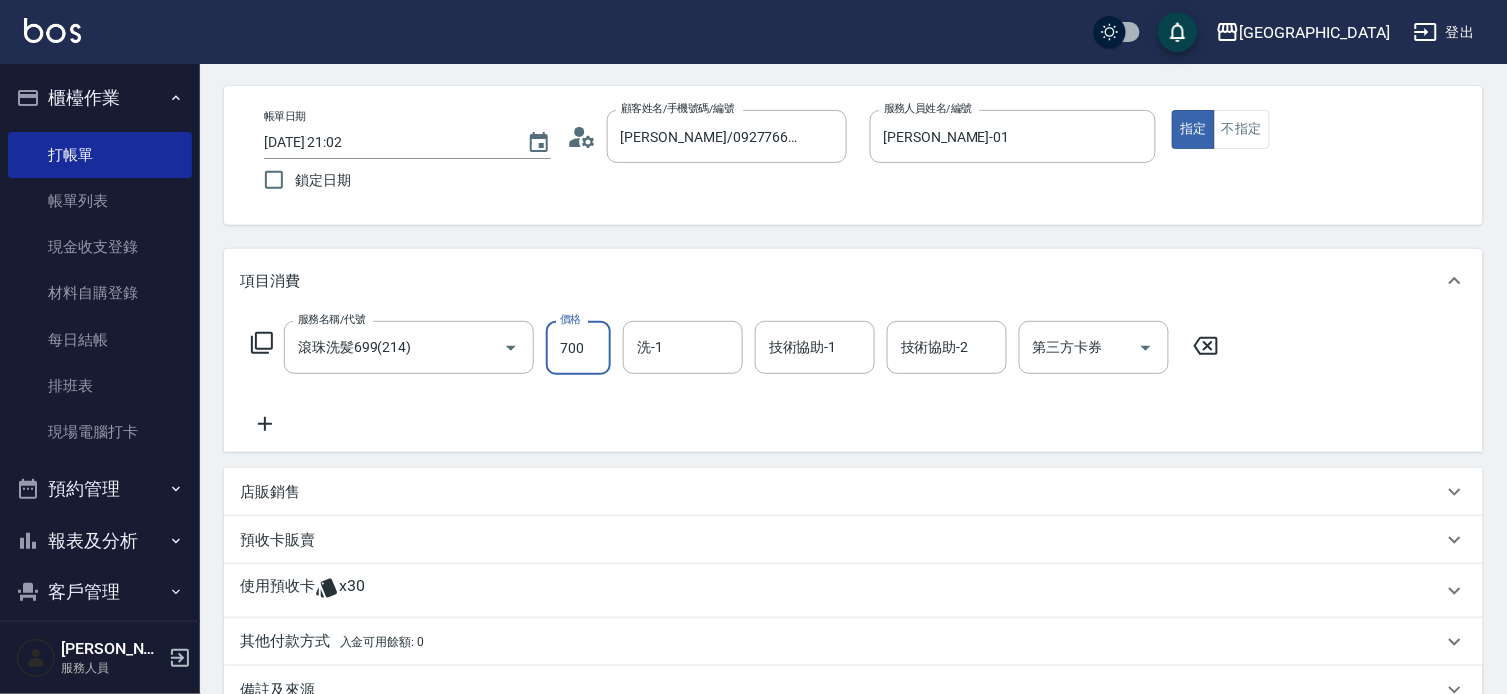 type on "700" 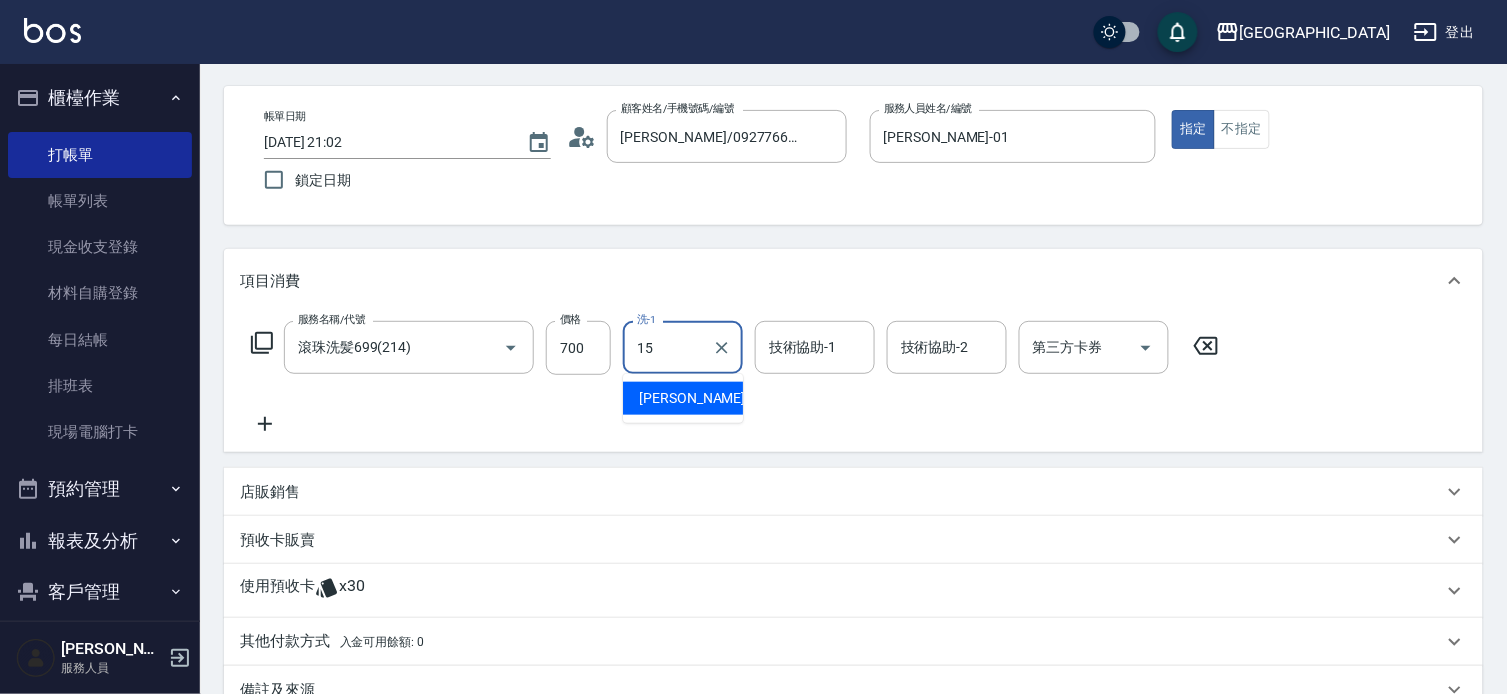 type on "[PERSON_NAME]-15" 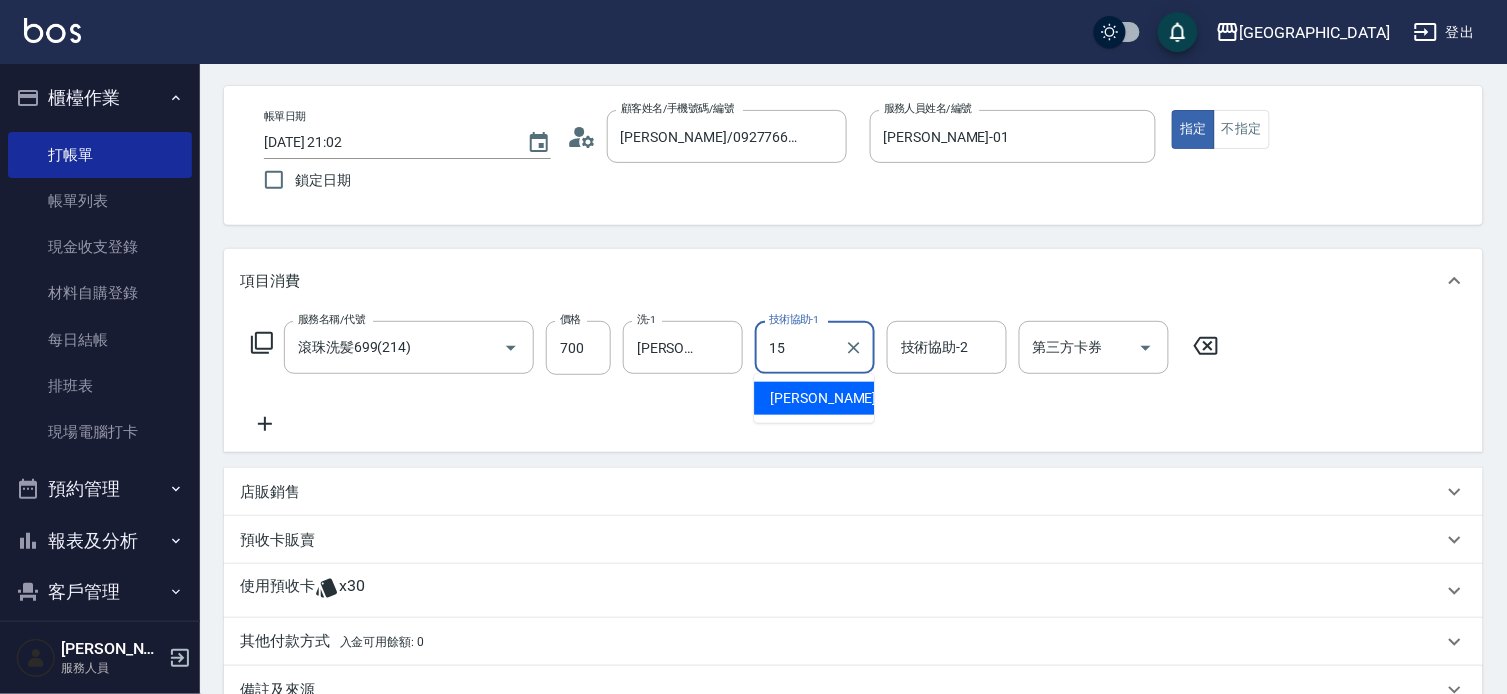 type on "[PERSON_NAME]-15" 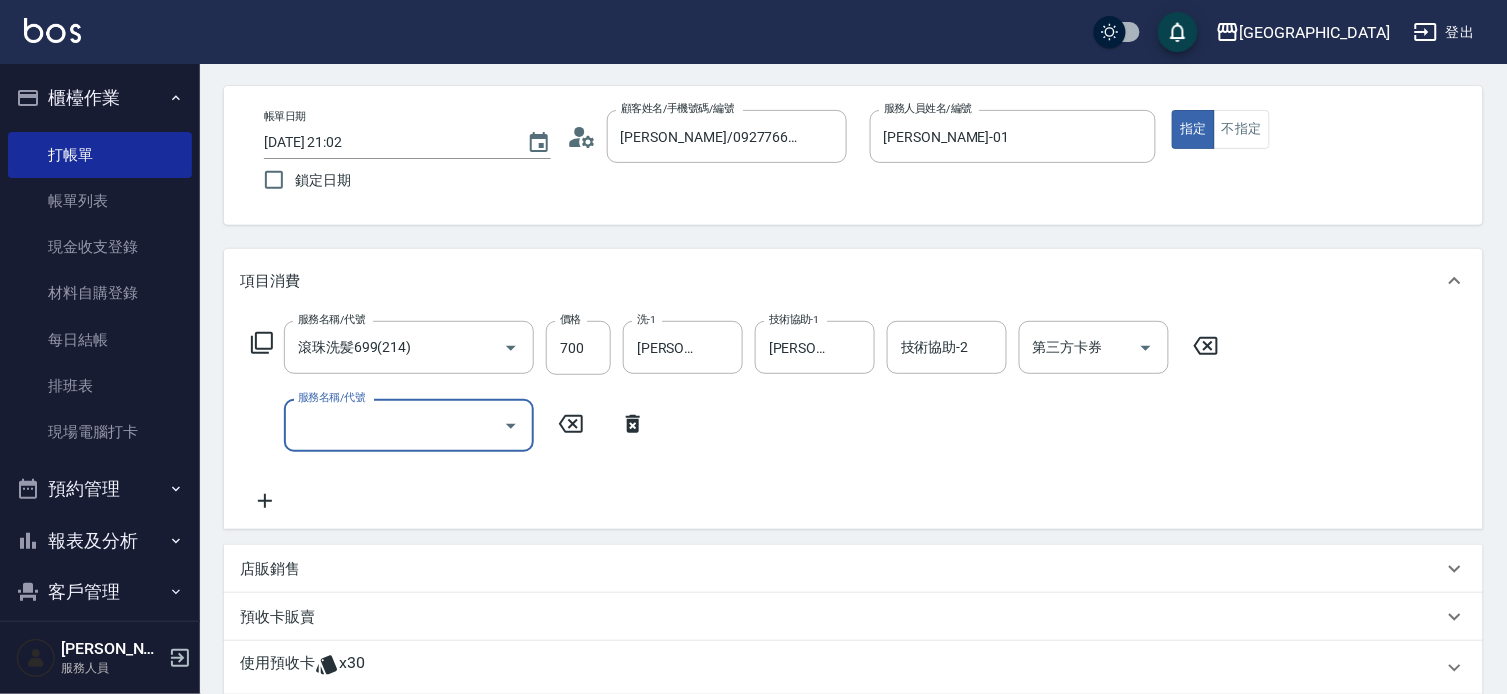 type 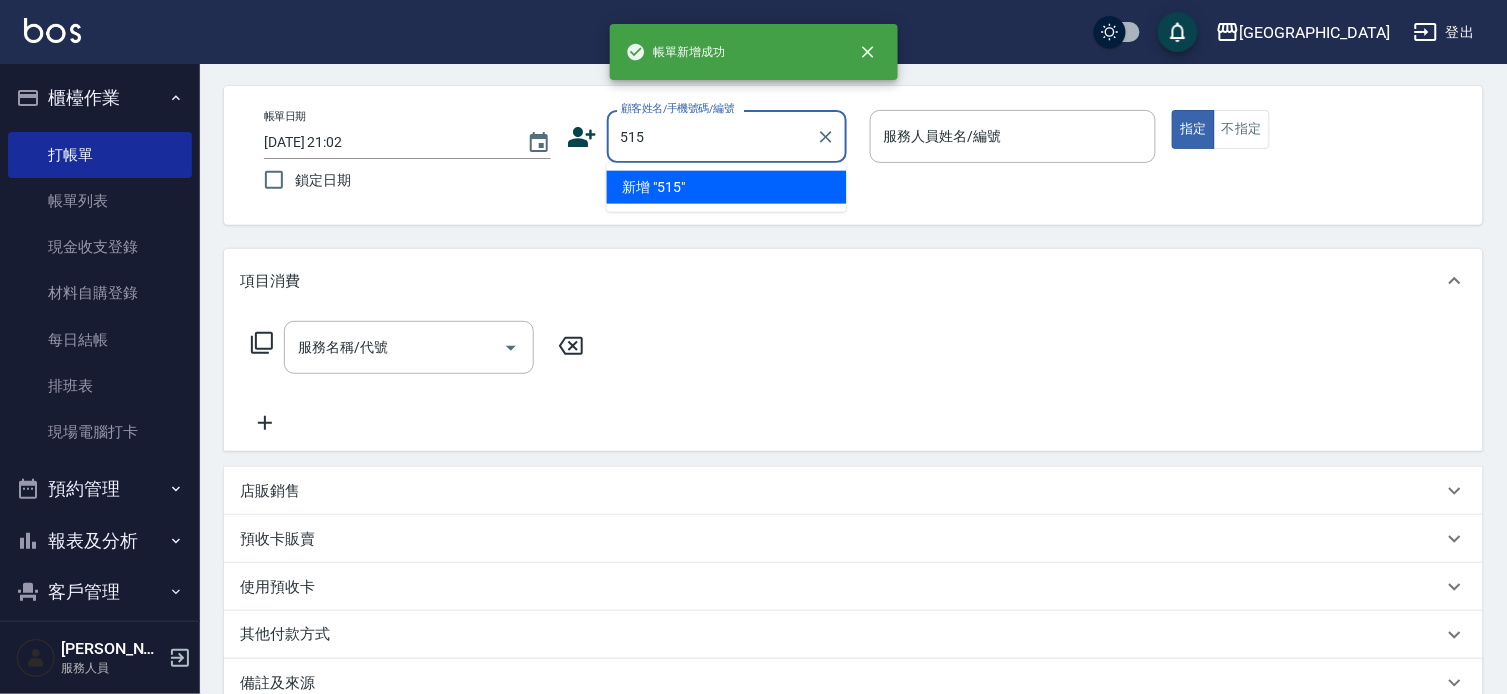 type on "515" 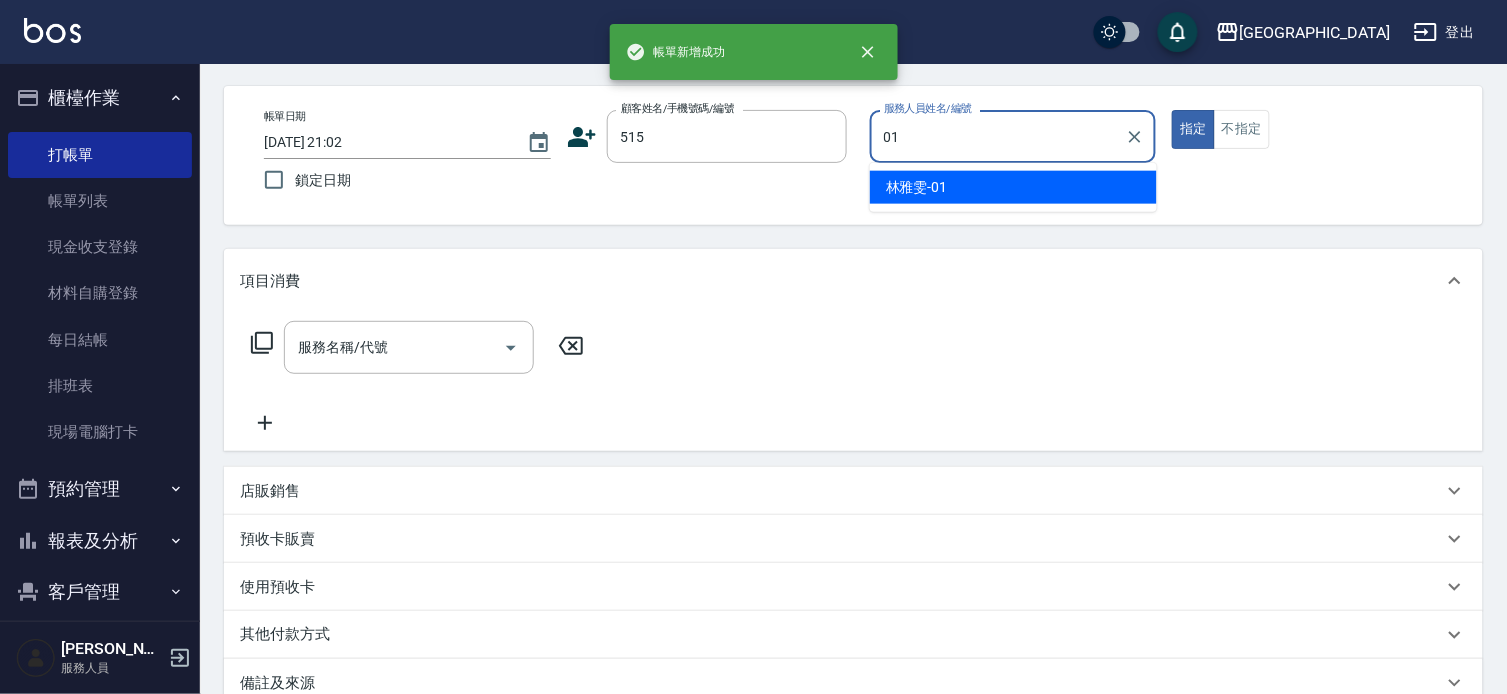 type on "[PERSON_NAME]-01" 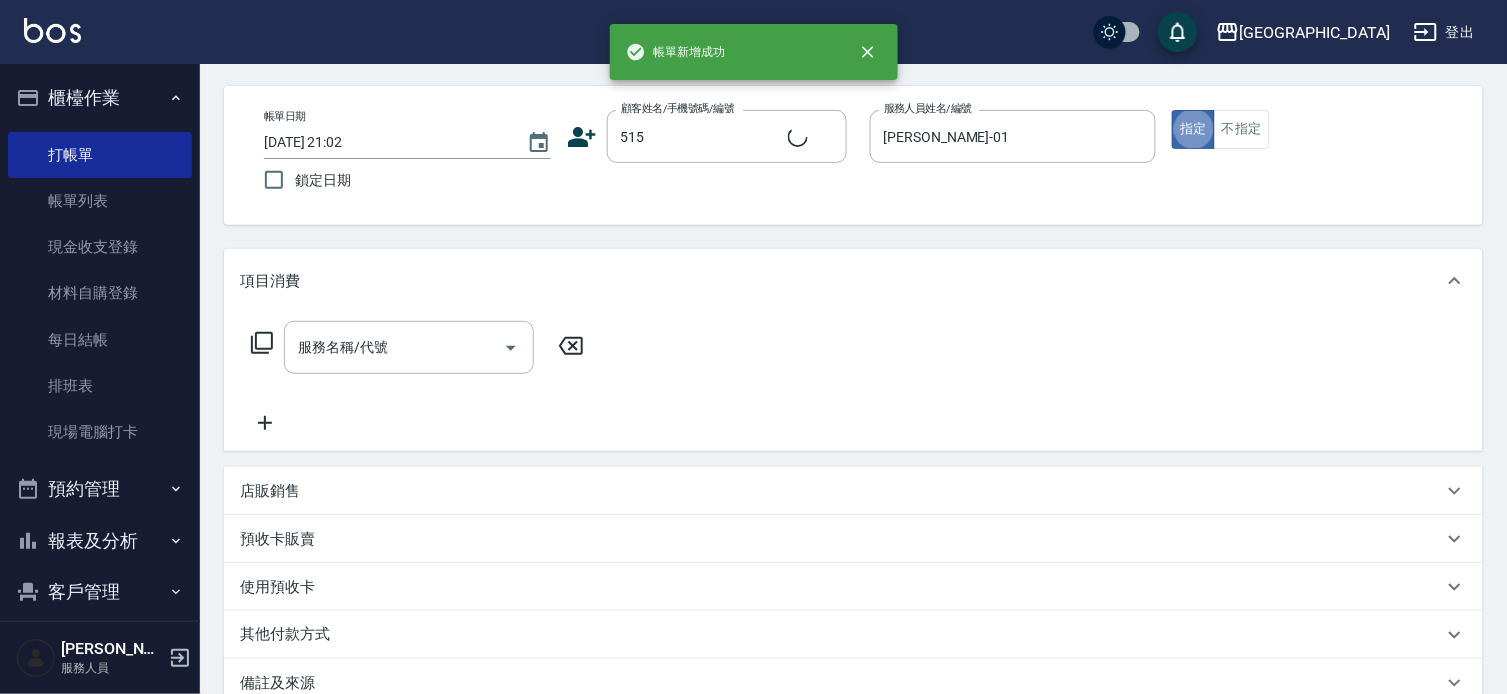 type on "[PERSON_NAME]/0921697060/515" 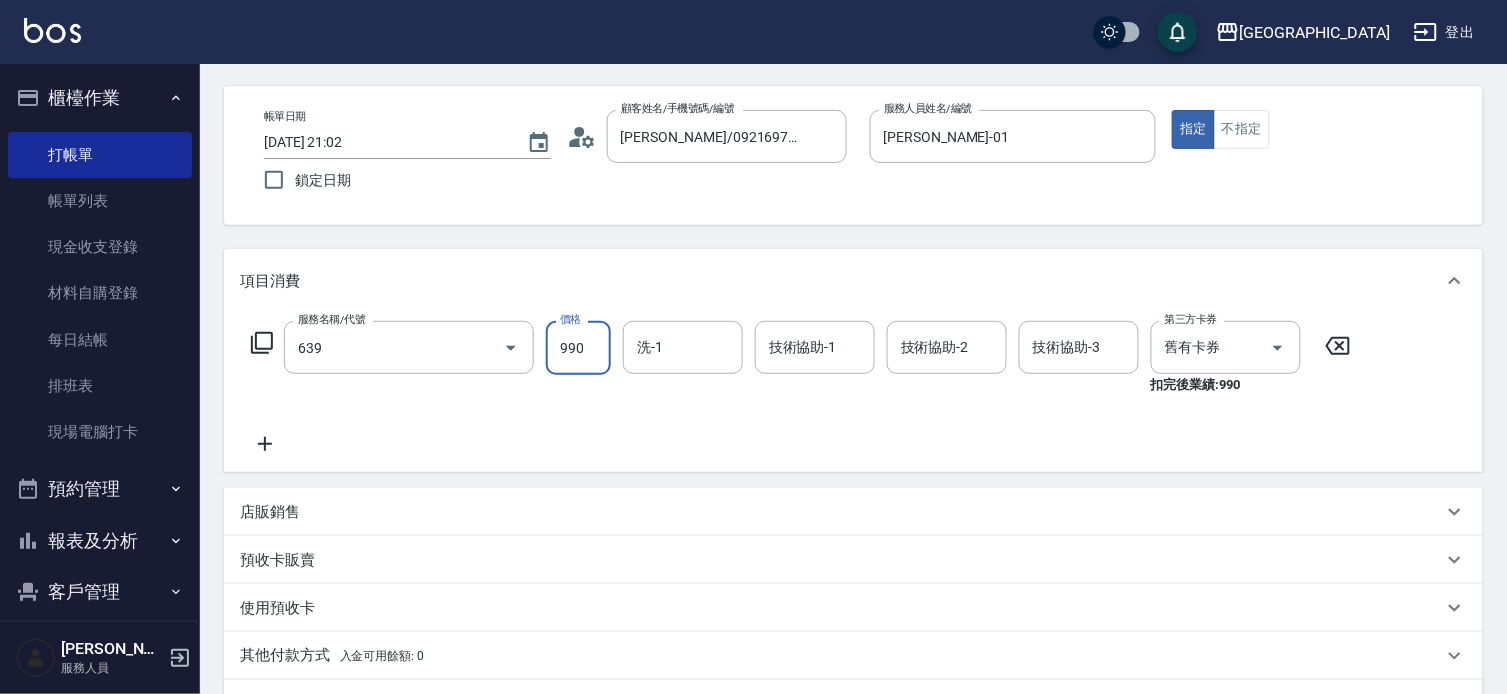 type on "(芙)蘆薈髮膜套卡(自材)(639)" 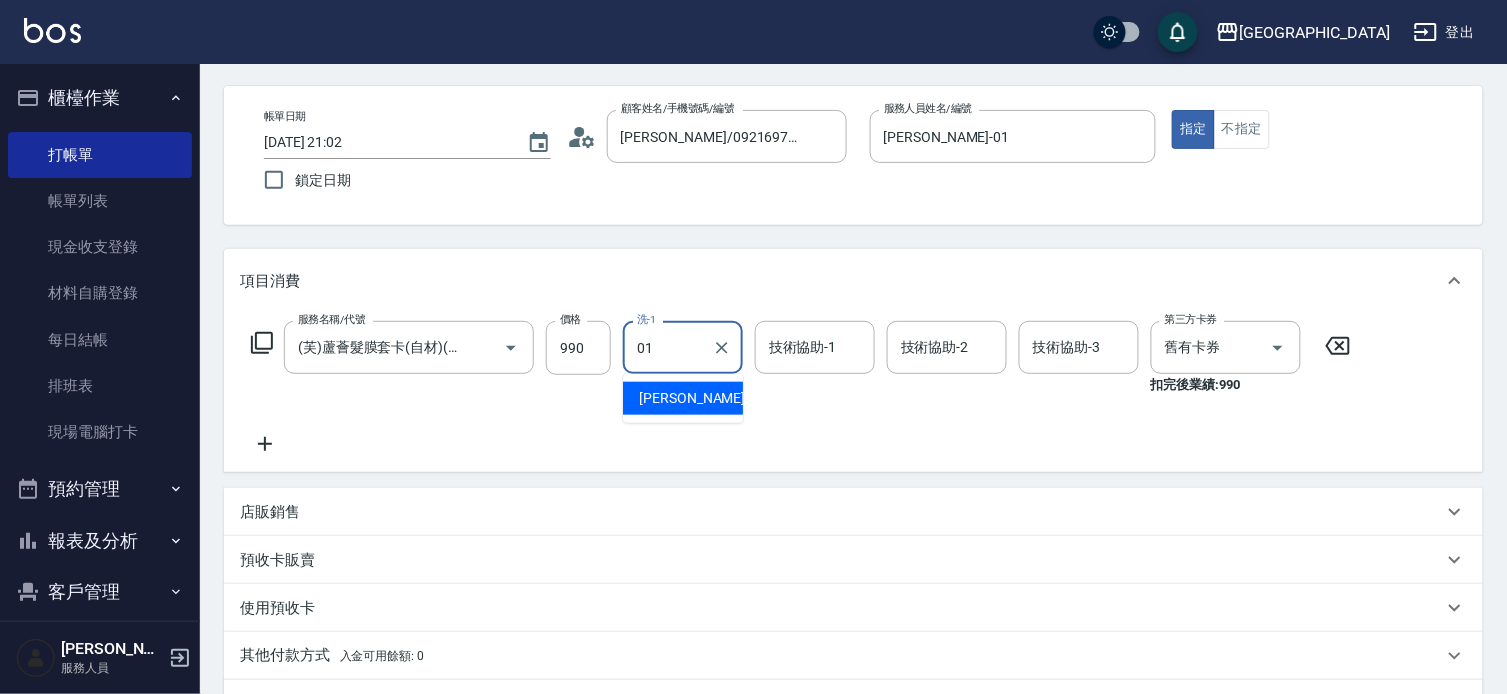 type on "[PERSON_NAME]-01" 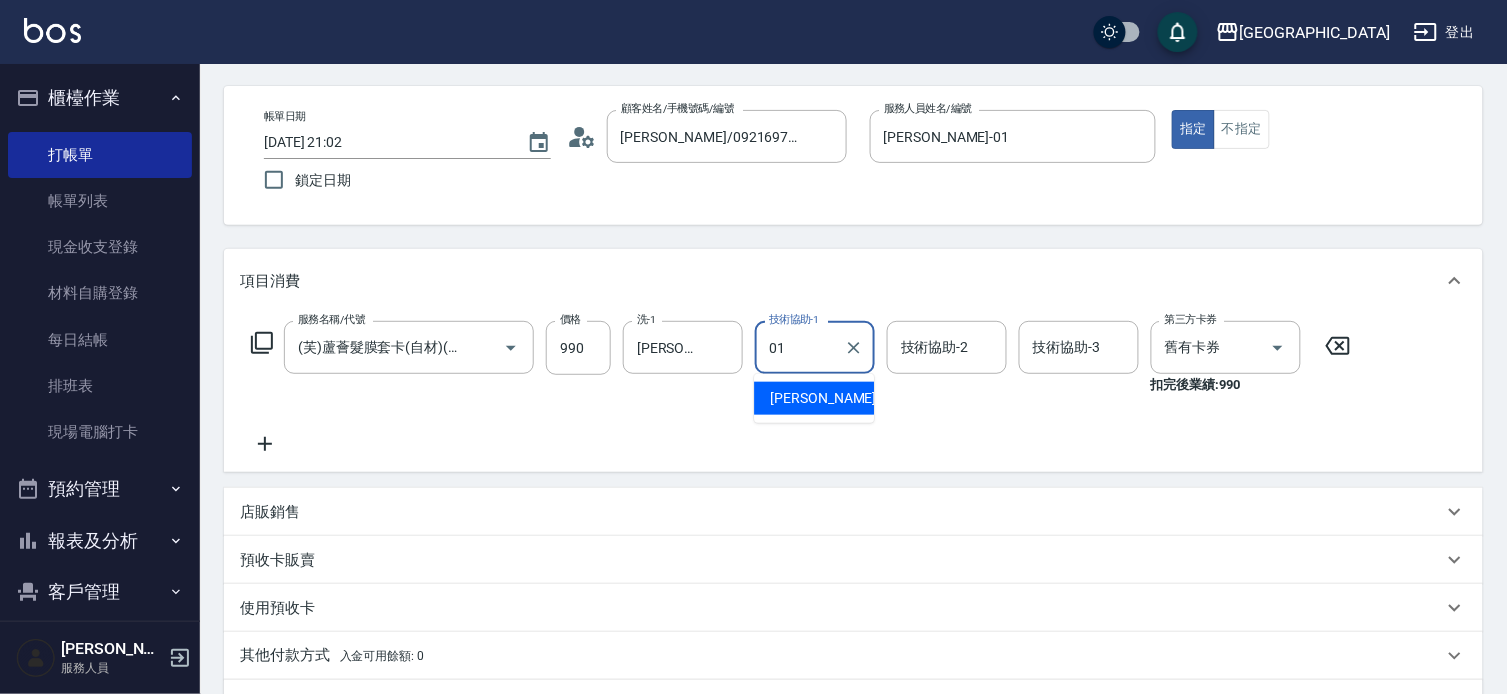 type on "[PERSON_NAME]-01" 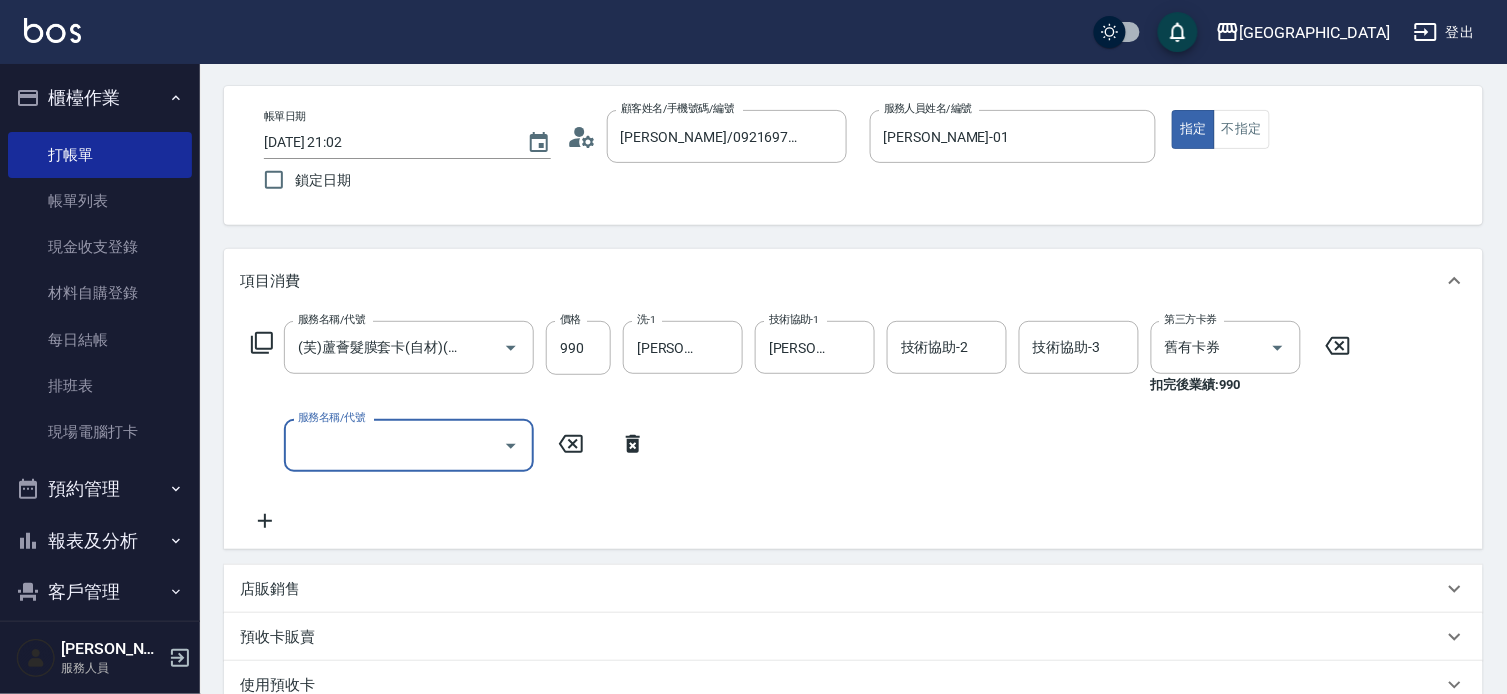 scroll, scrollTop: 0, scrollLeft: 0, axis: both 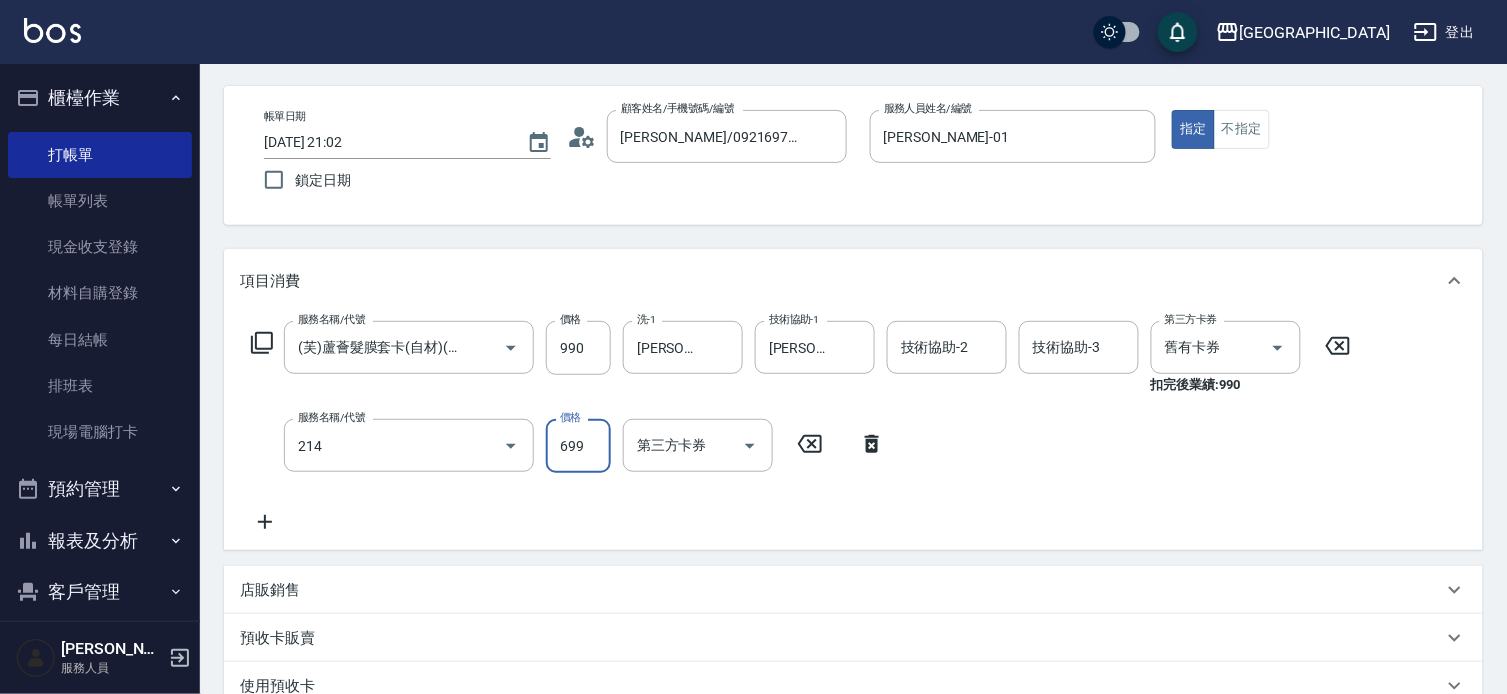 type on "滾珠洗髪699(214)" 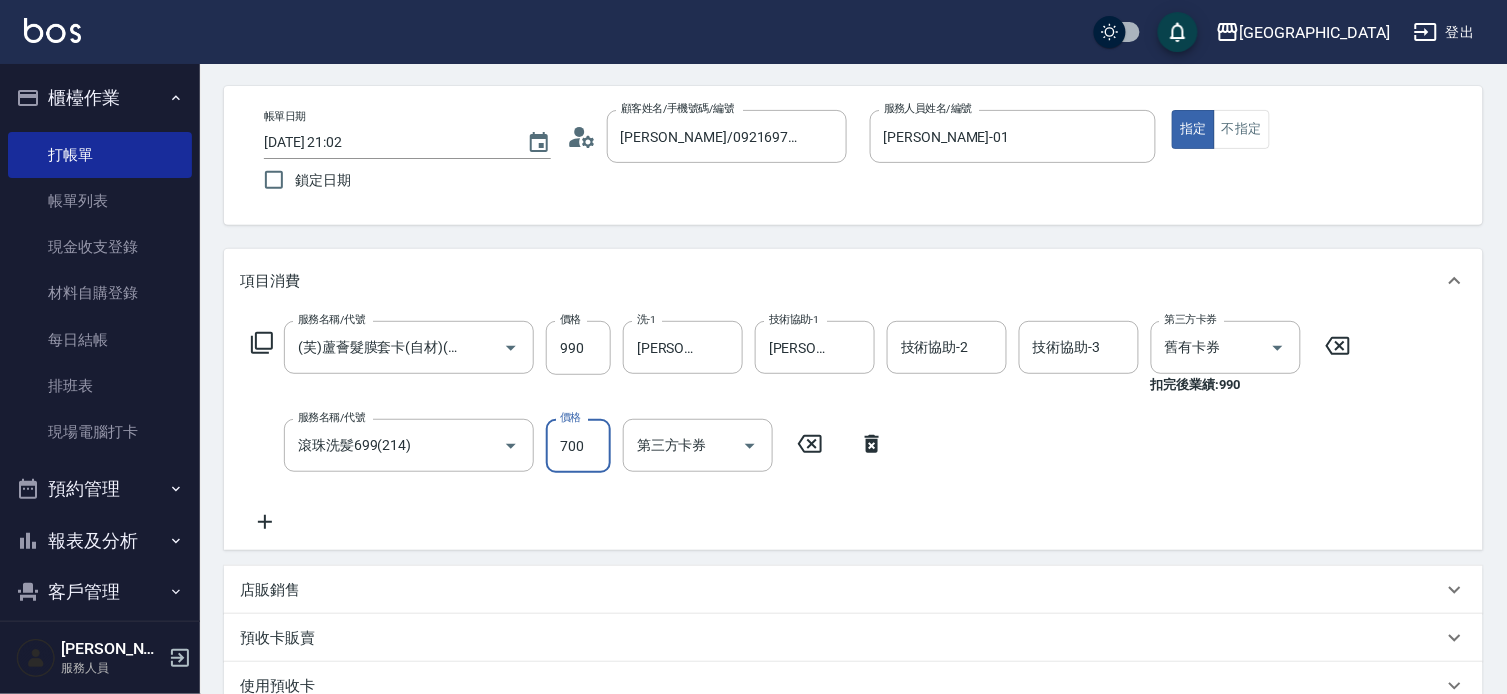 type on "700" 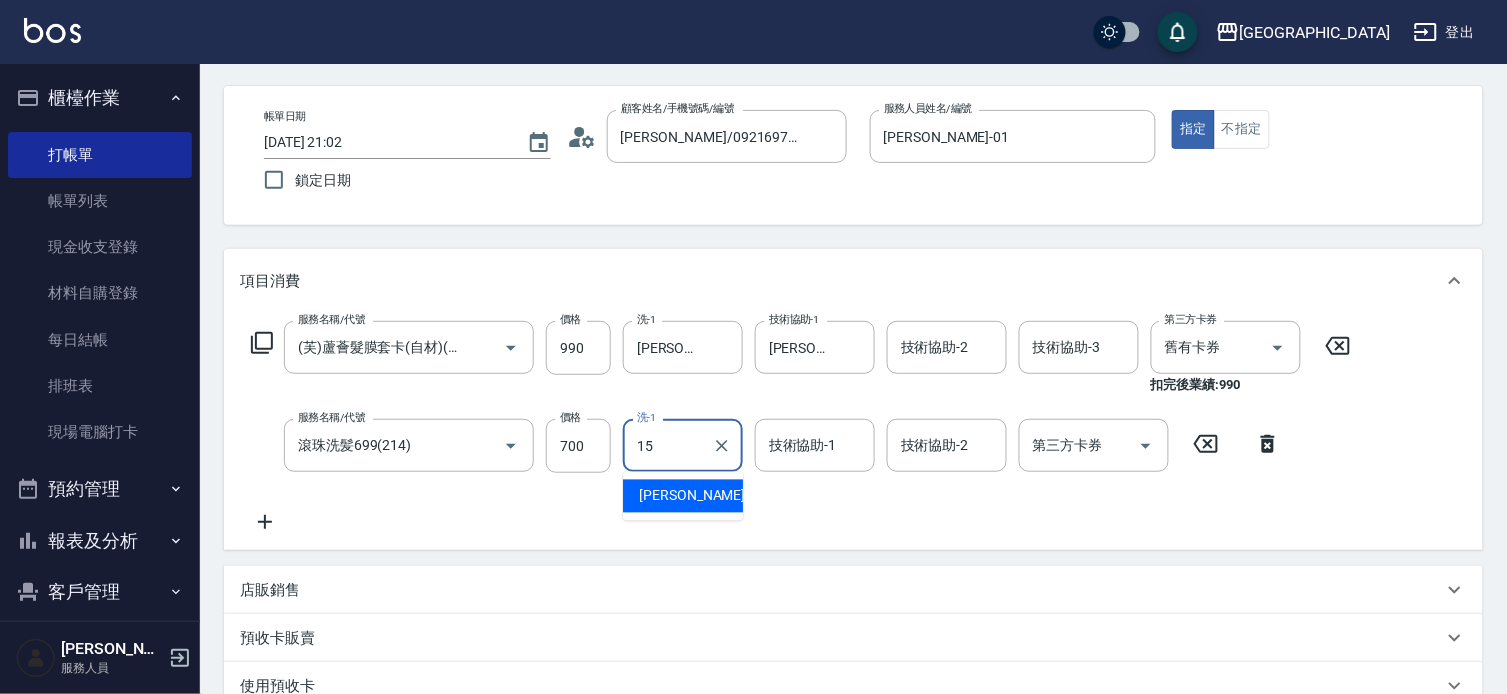 type on "[PERSON_NAME]-15" 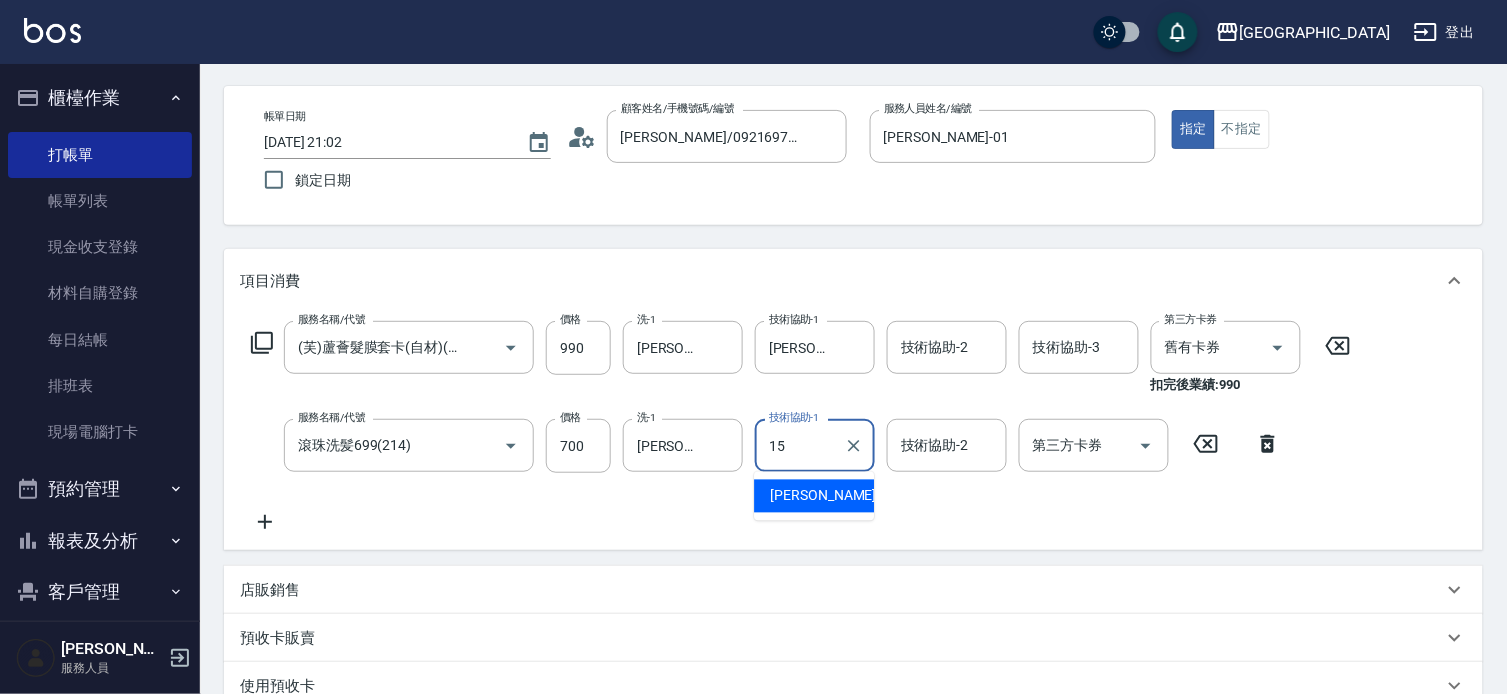 type on "[PERSON_NAME]-15" 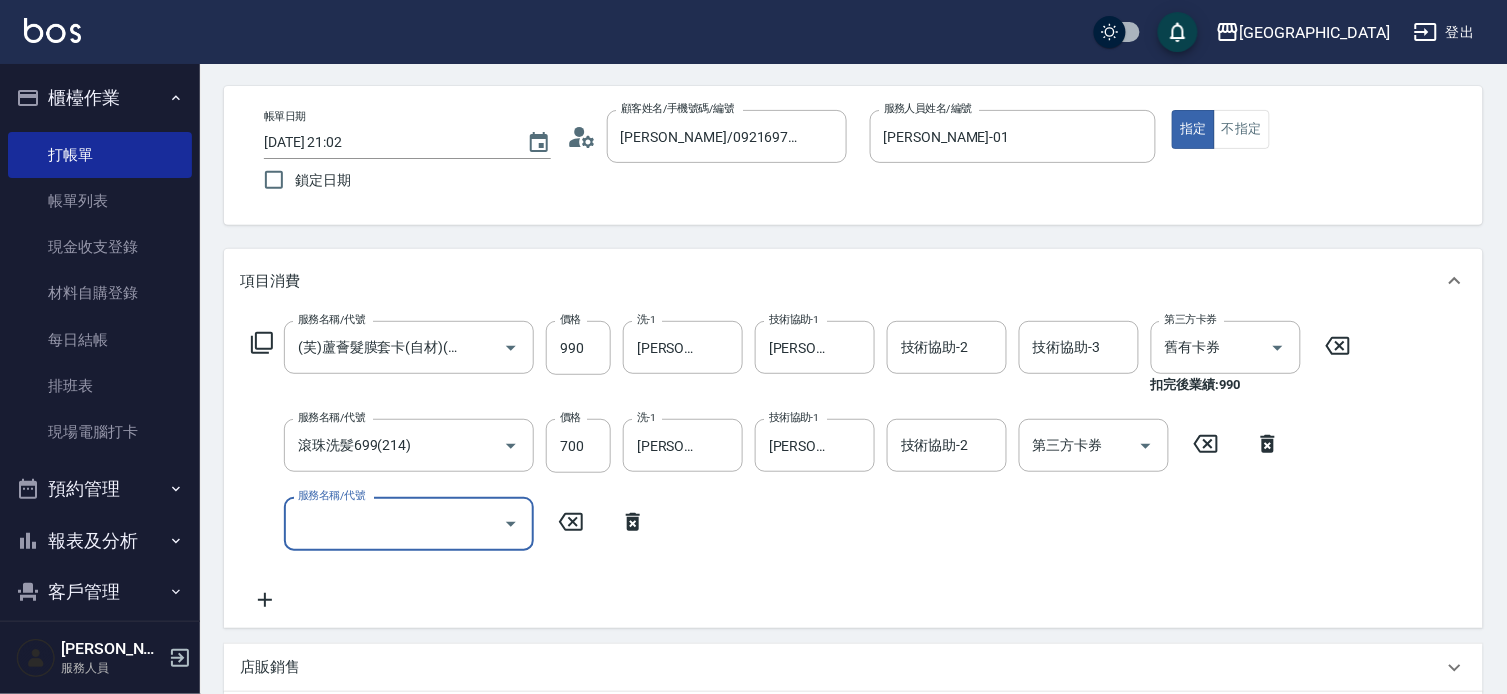 scroll, scrollTop: 0, scrollLeft: 0, axis: both 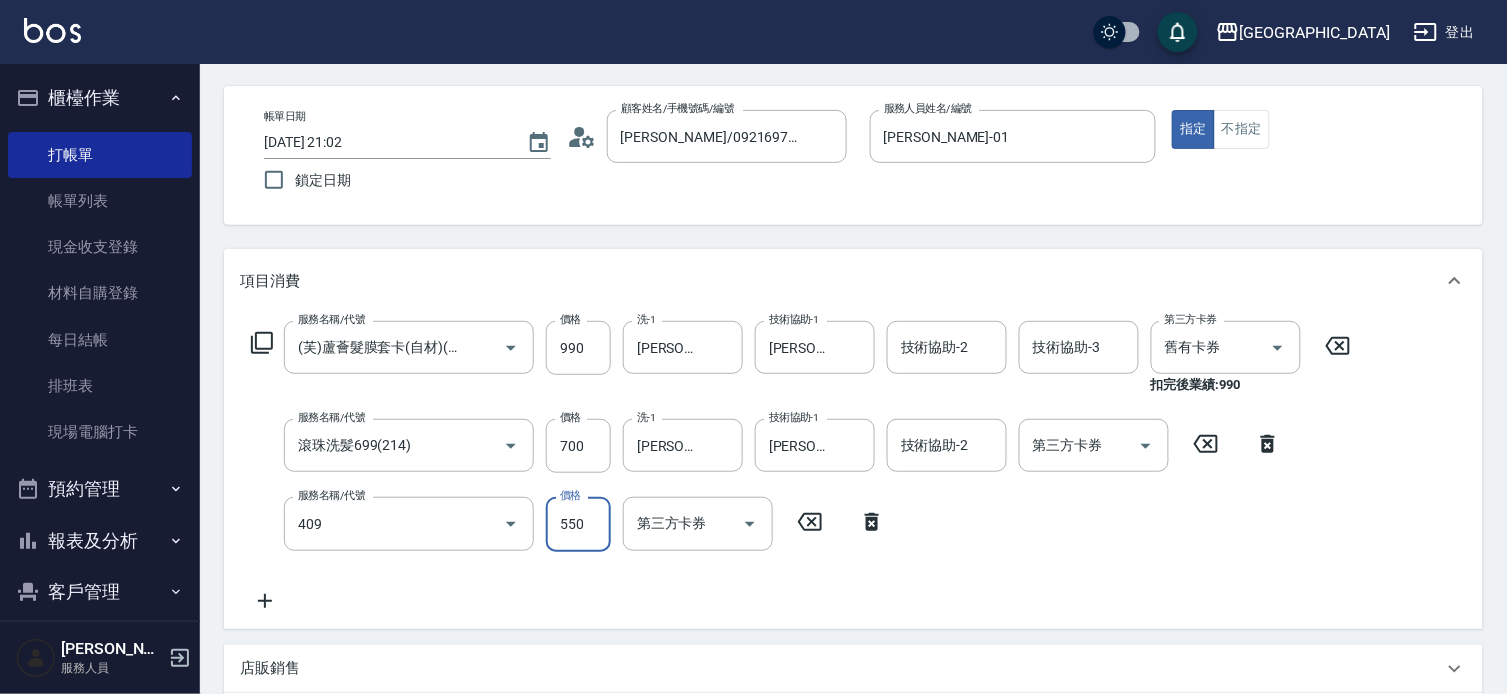 type on "剪髮(550)(409)" 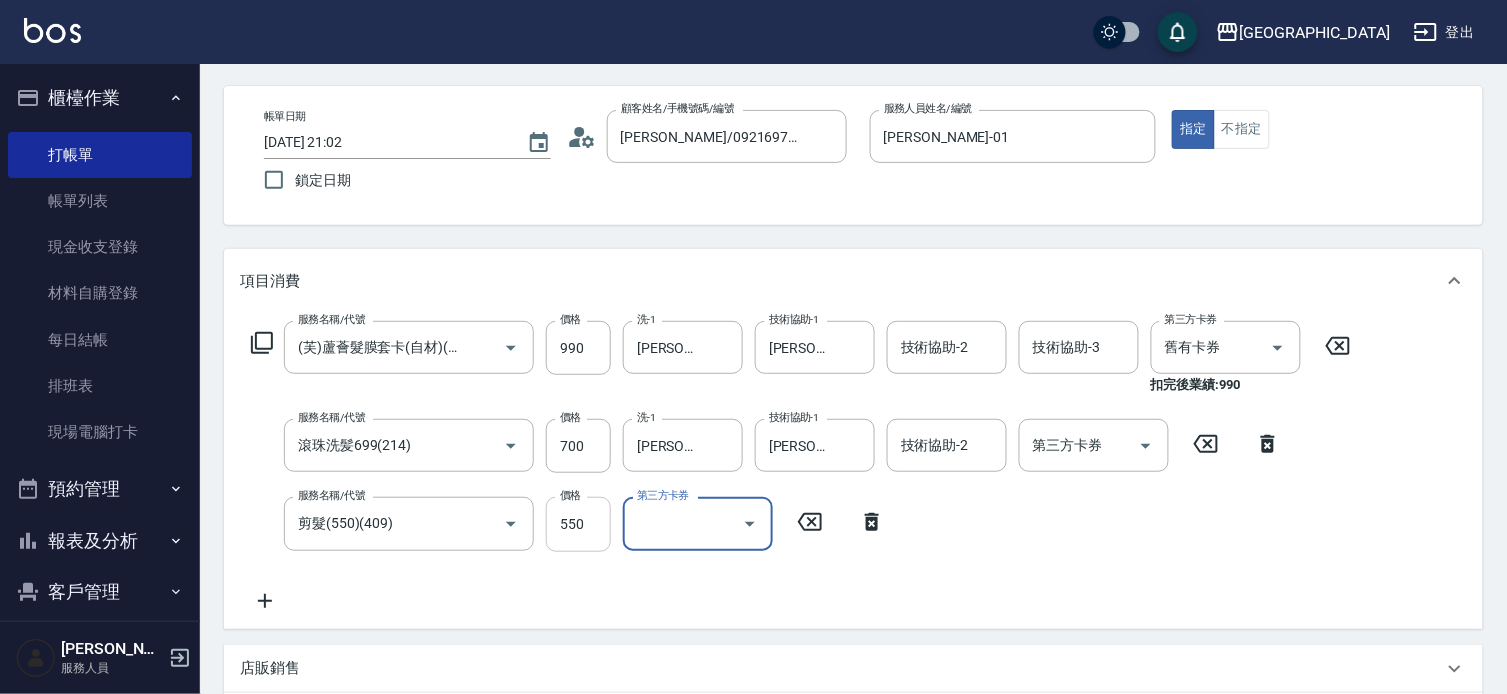 click on "550" at bounding box center [578, 524] 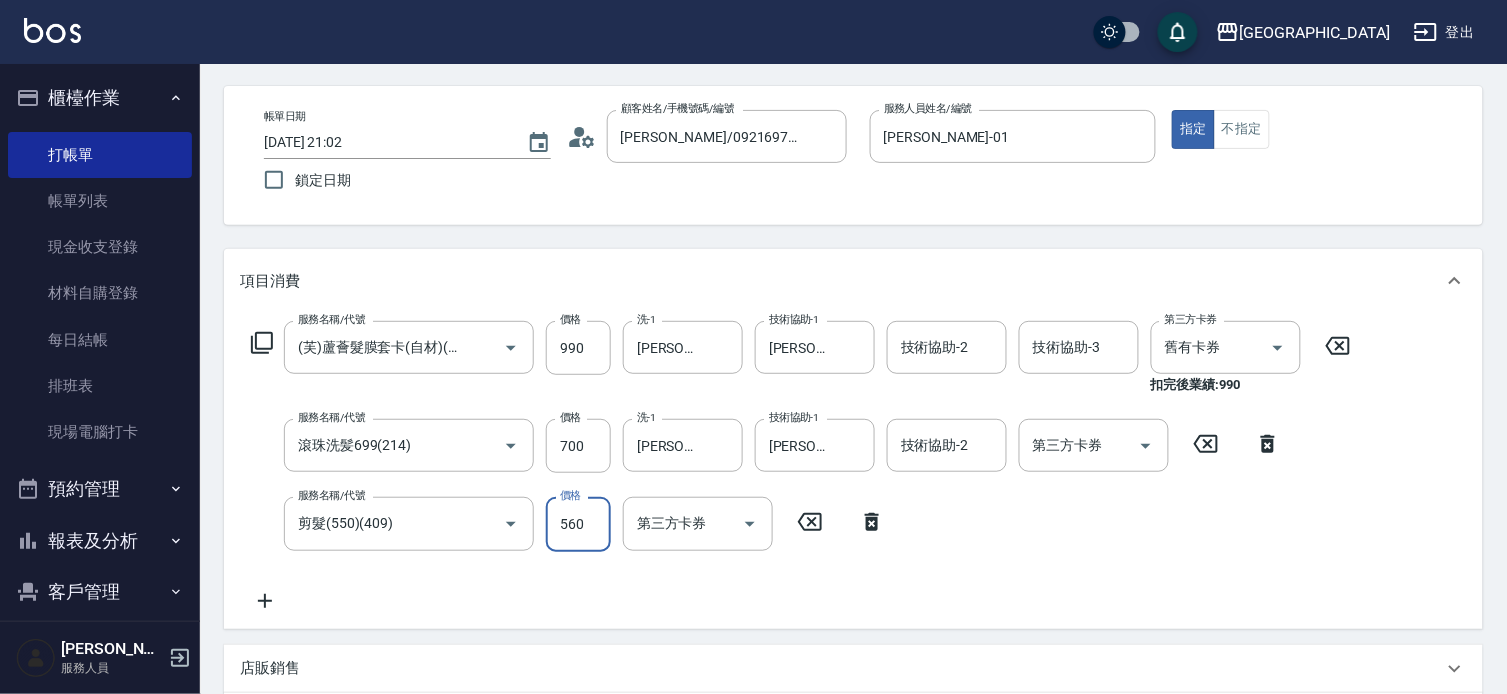 type on "560" 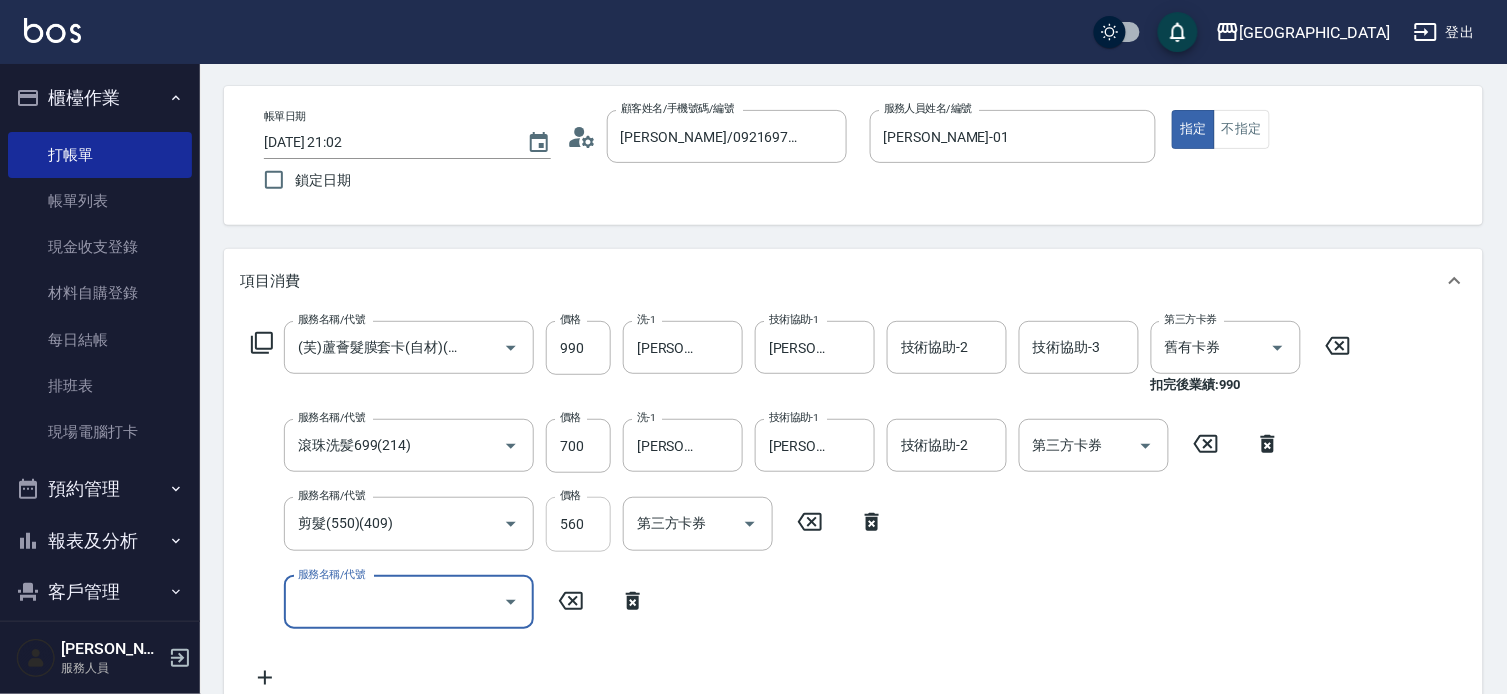scroll, scrollTop: 0, scrollLeft: 0, axis: both 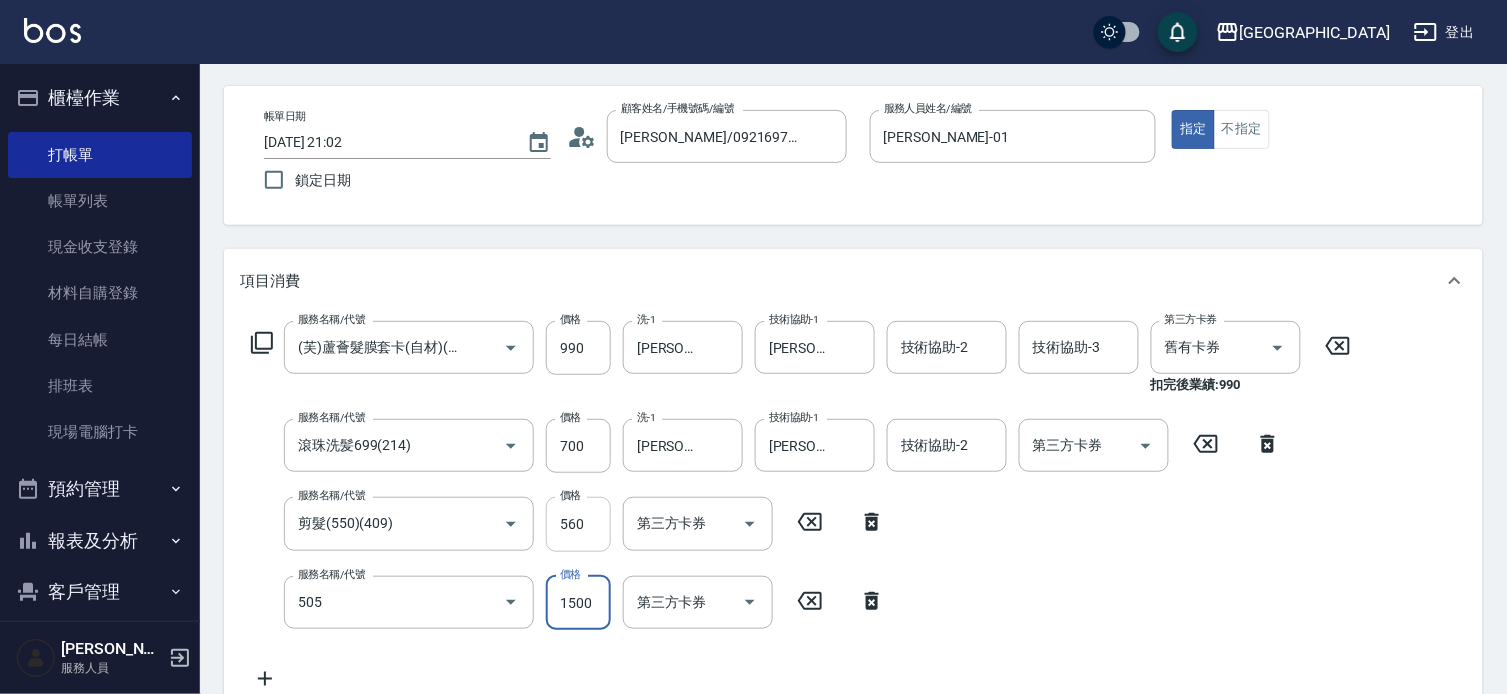 type on "染髮[1500](505)" 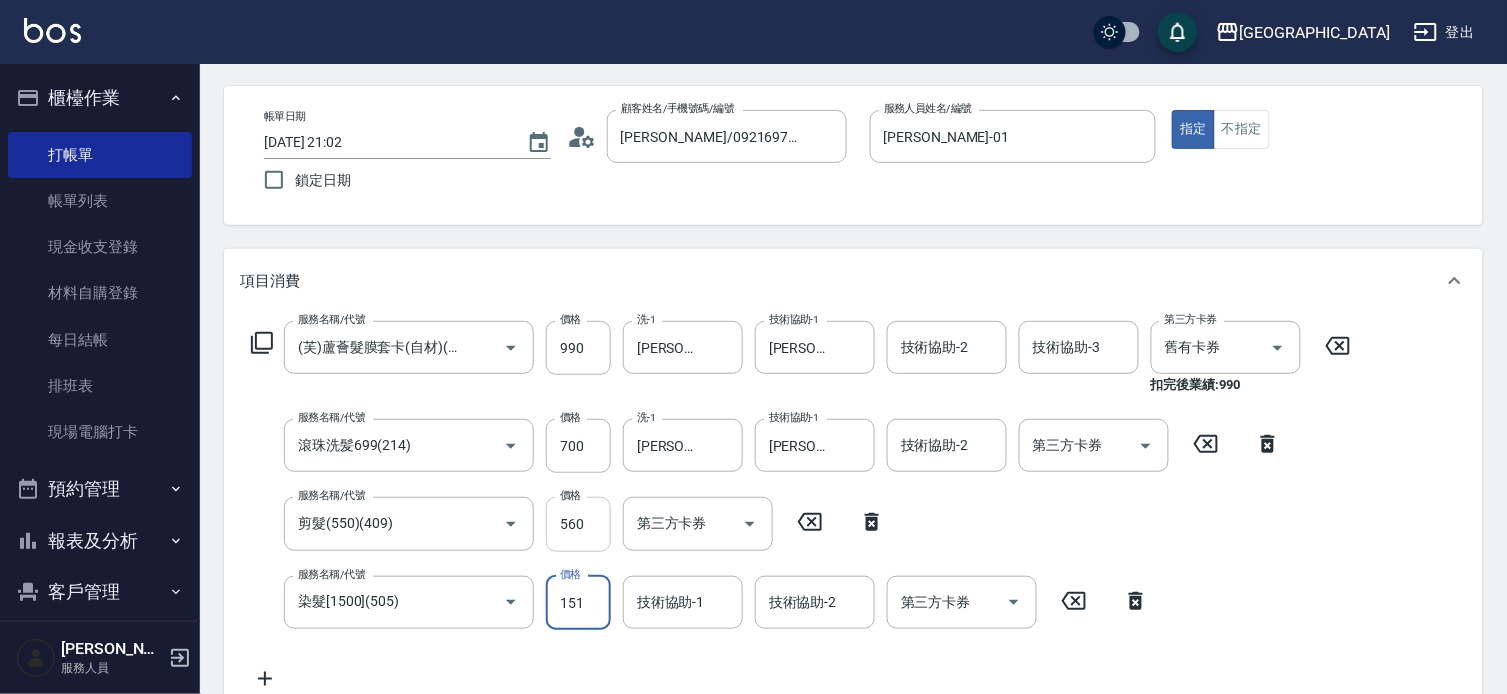 type on "1510" 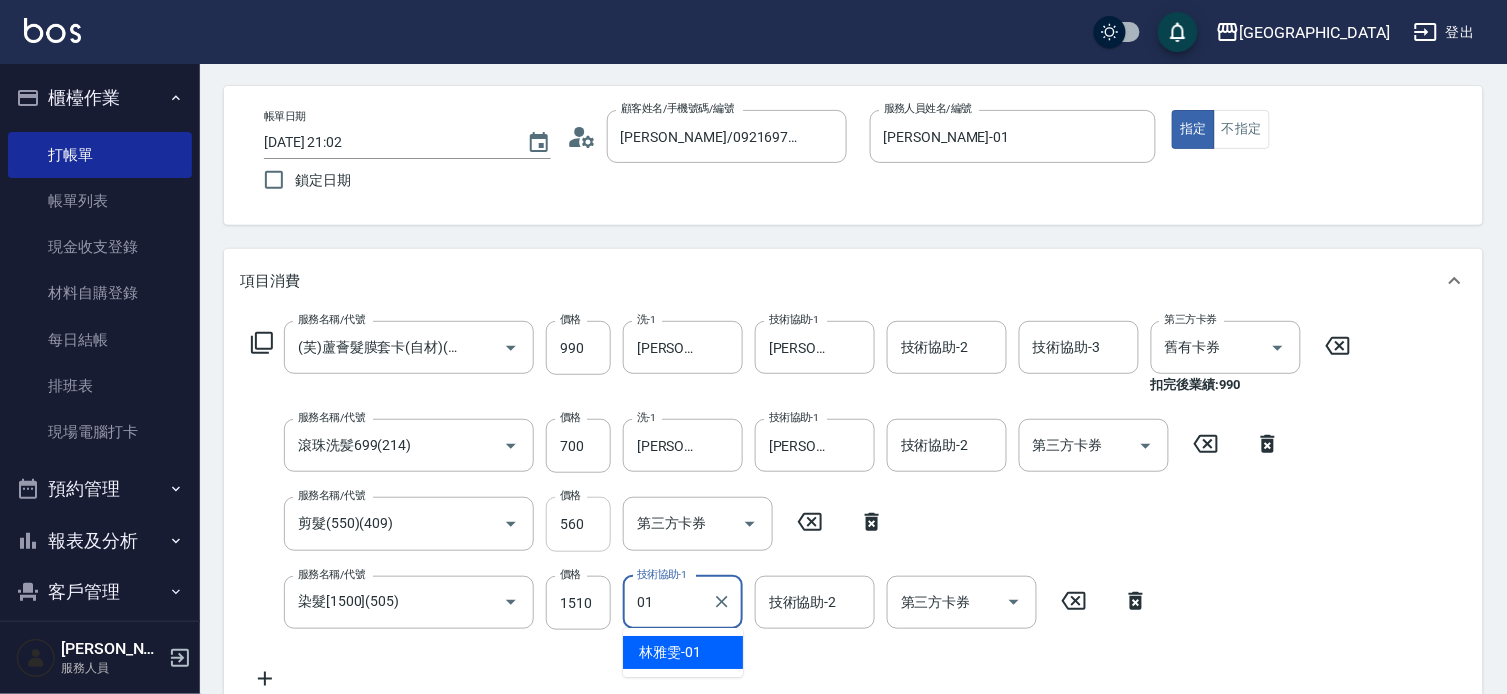 type on "[PERSON_NAME]-01" 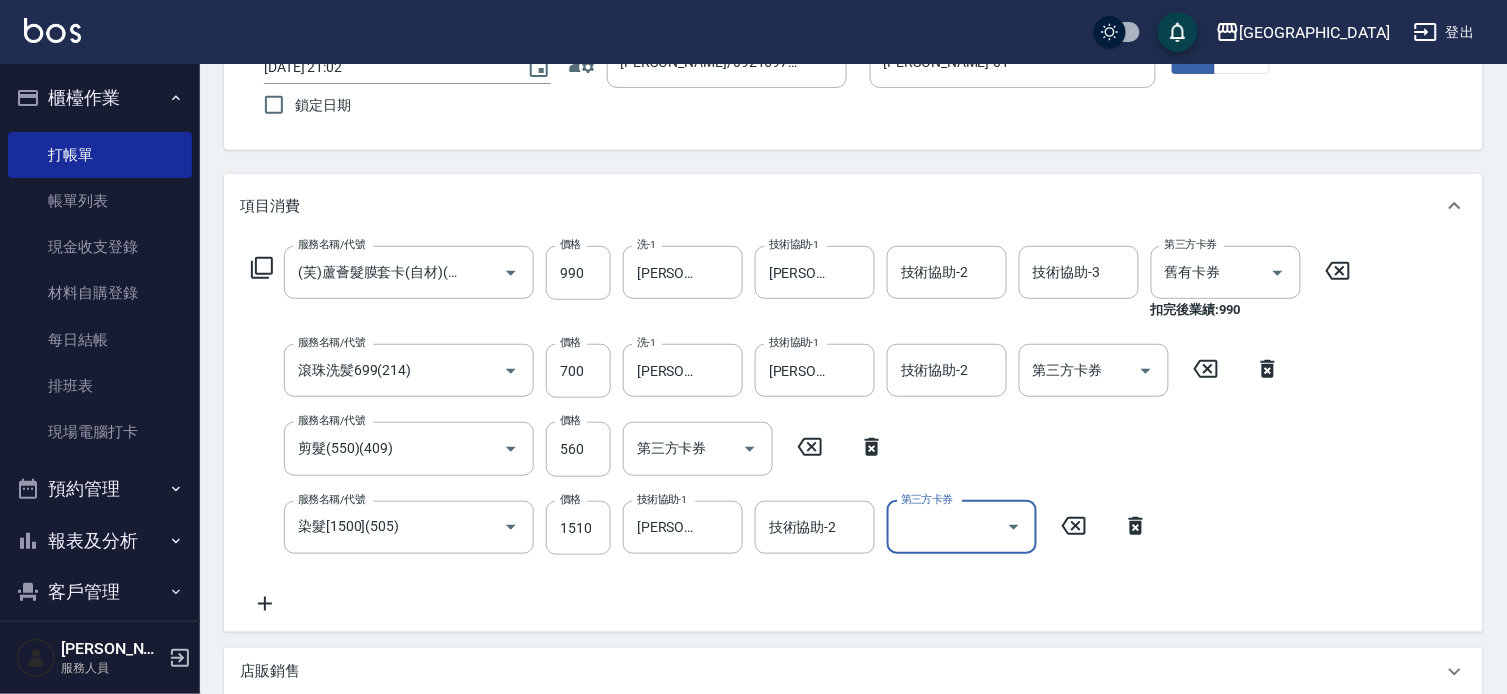 scroll, scrollTop: 150, scrollLeft: 0, axis: vertical 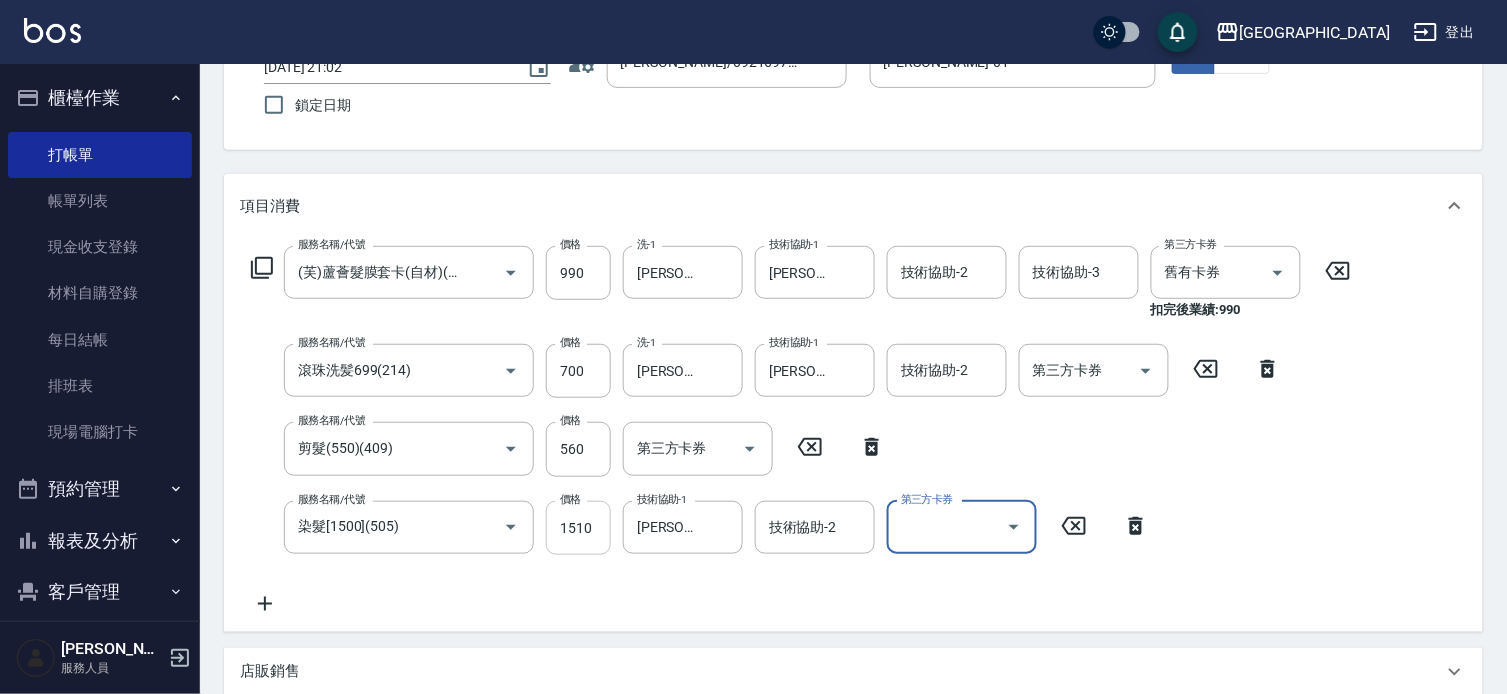click on "1510" at bounding box center (578, 528) 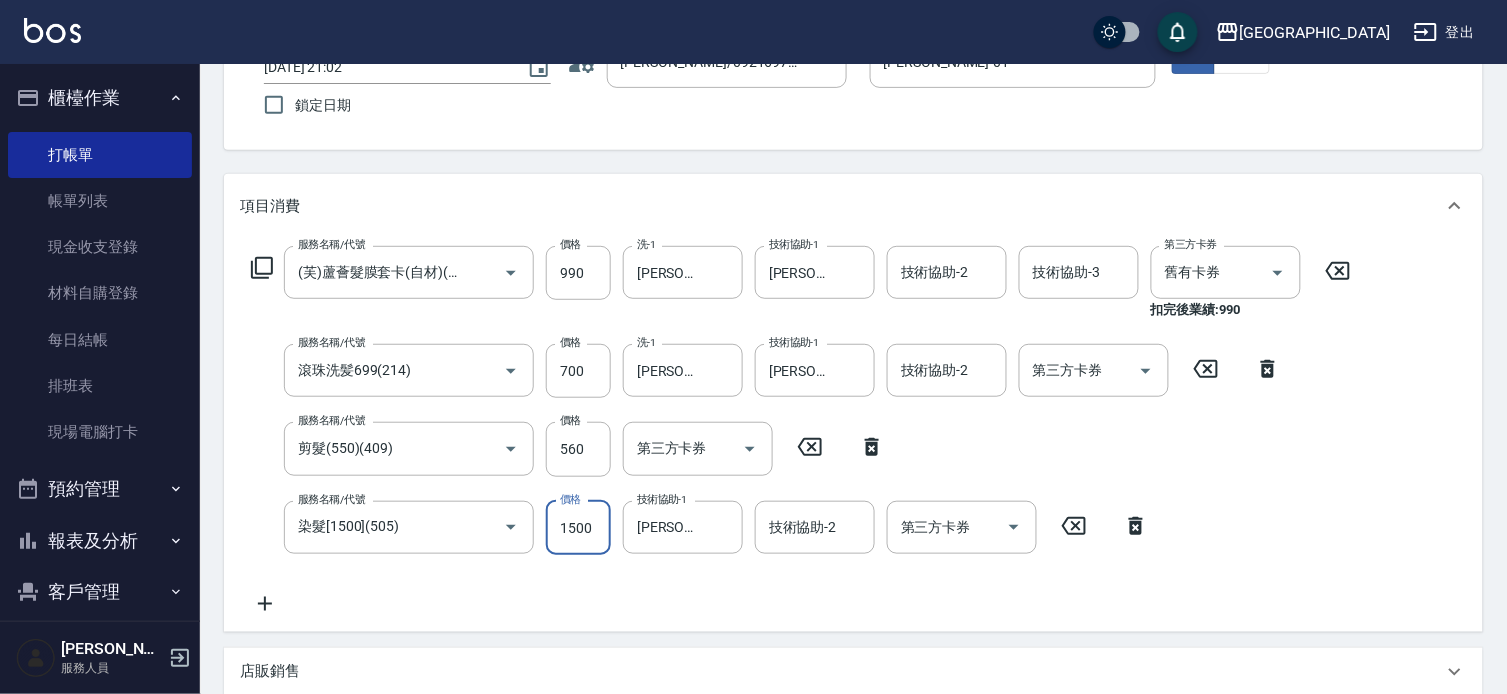 type on "1500" 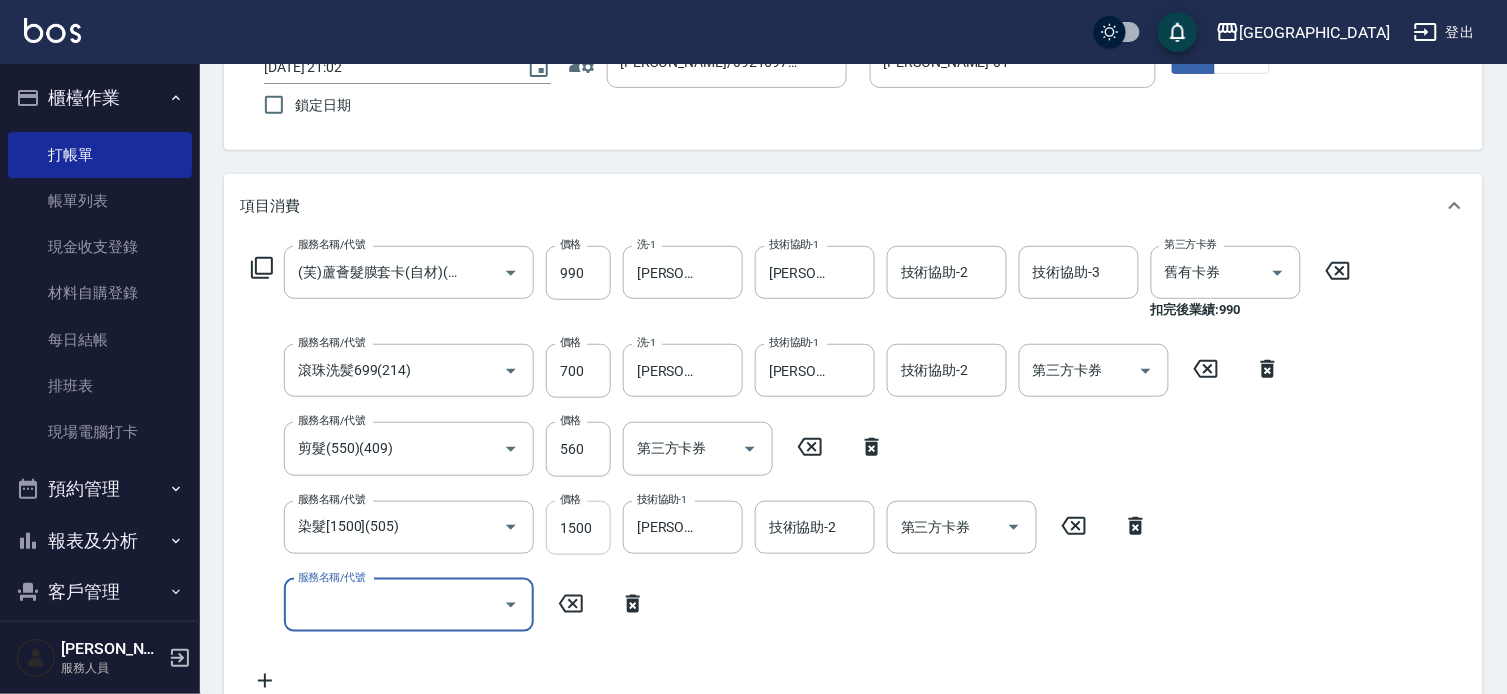 scroll, scrollTop: 0, scrollLeft: 0, axis: both 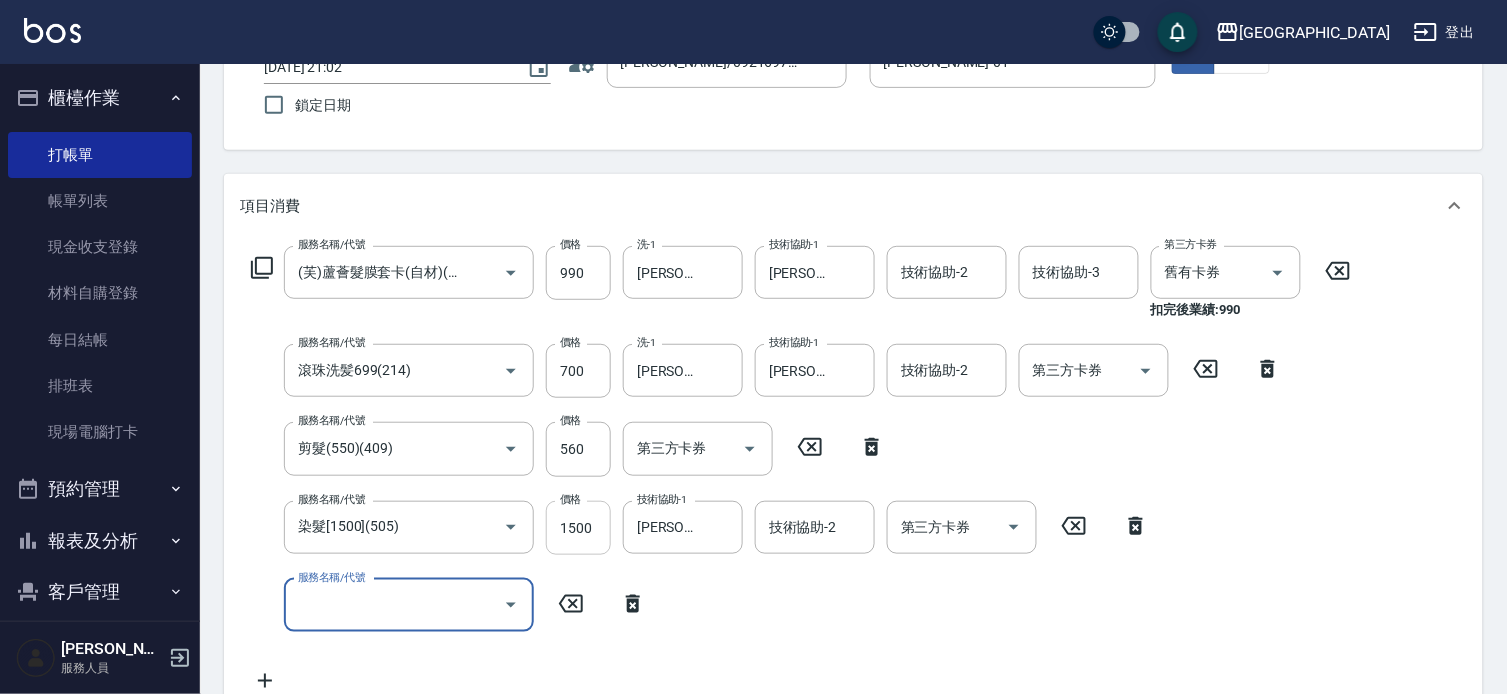 type 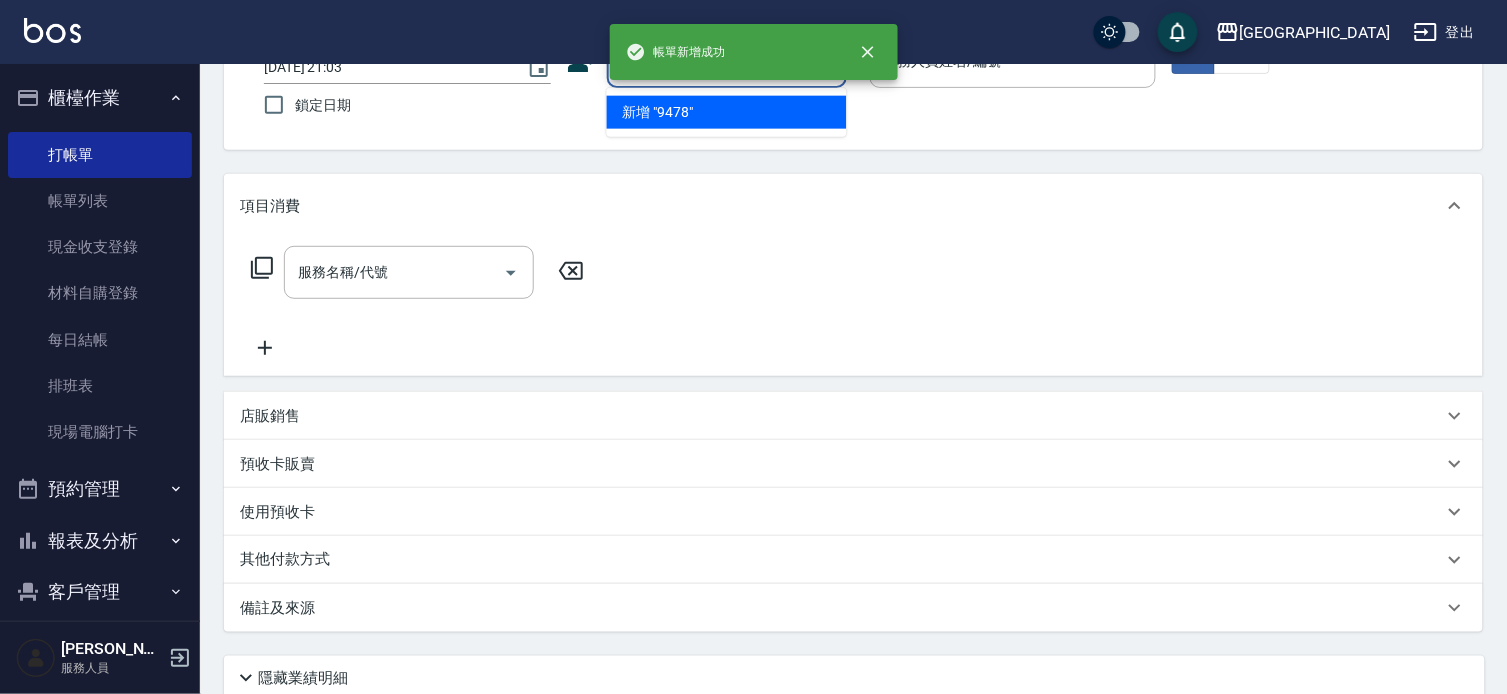 type on "9478" 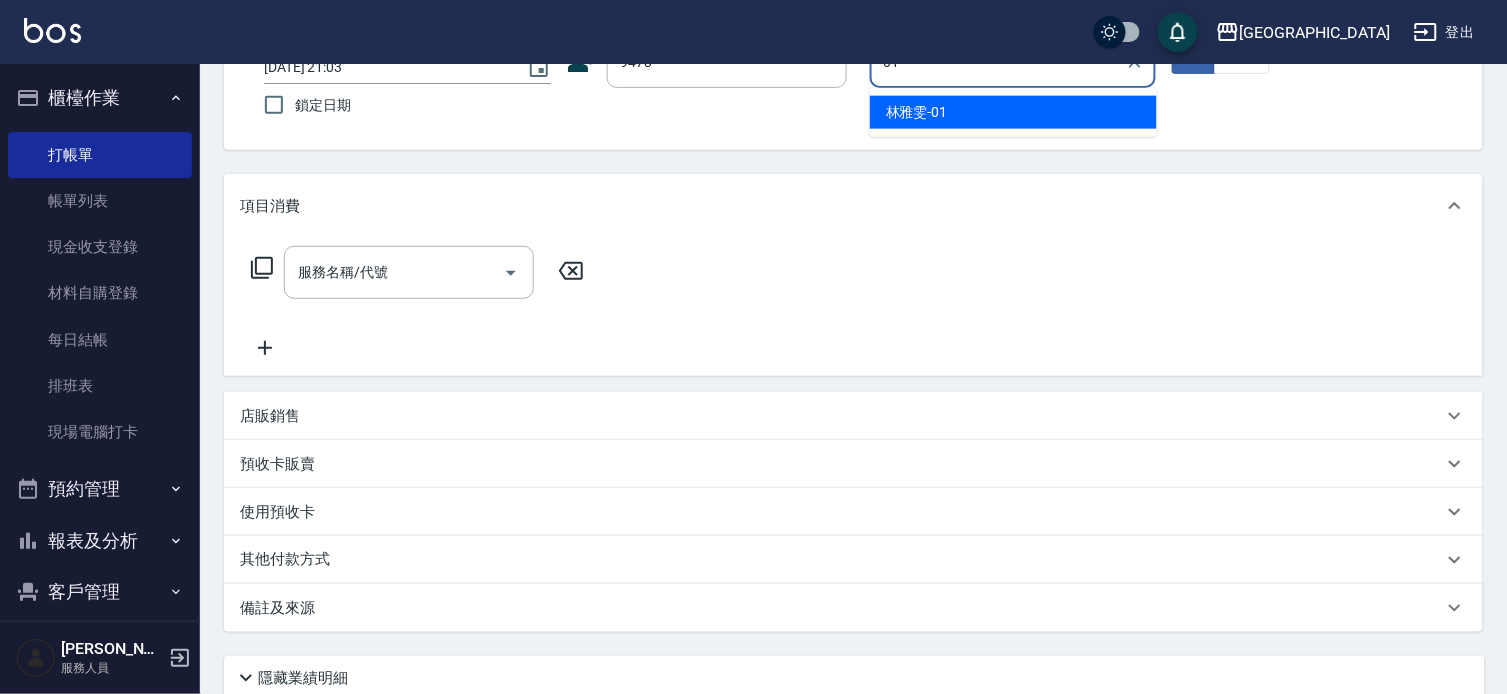 type on "[PERSON_NAME]-01" 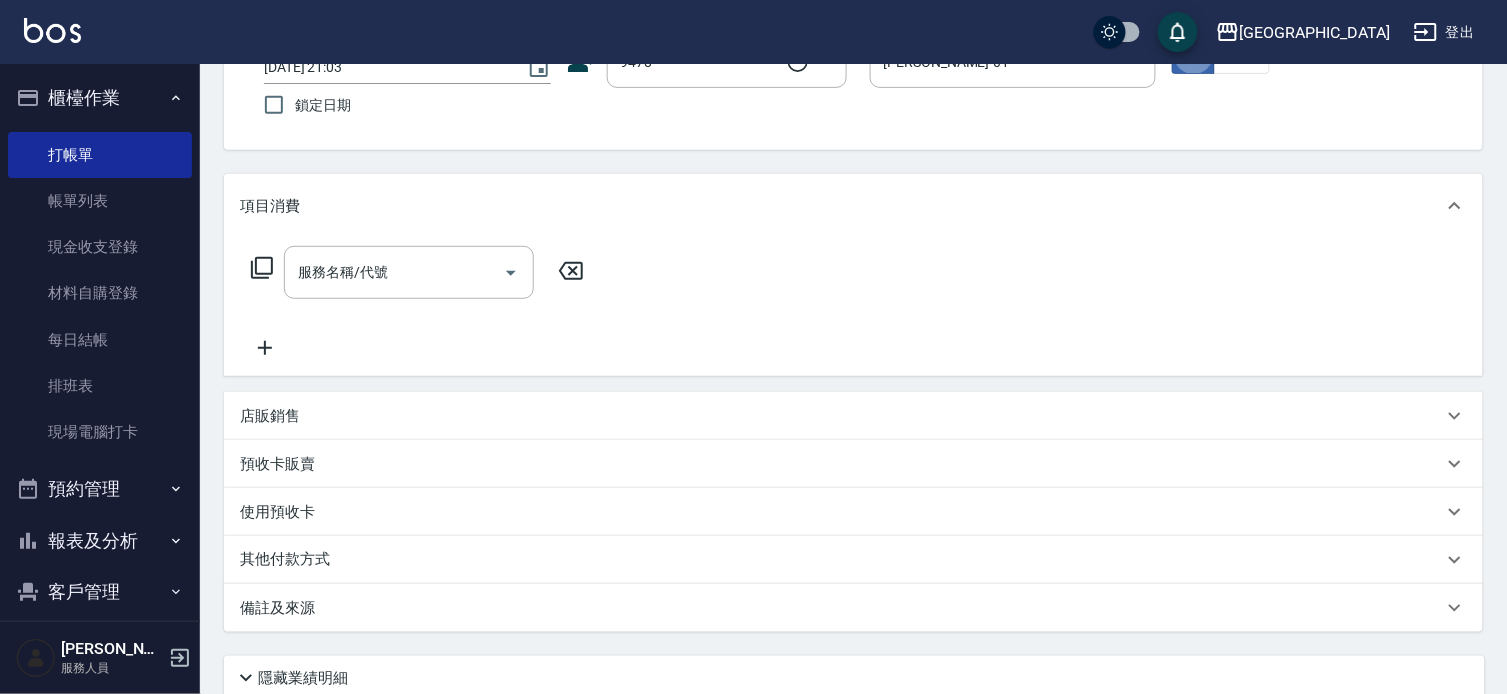 type on "奇寶/9478/9478" 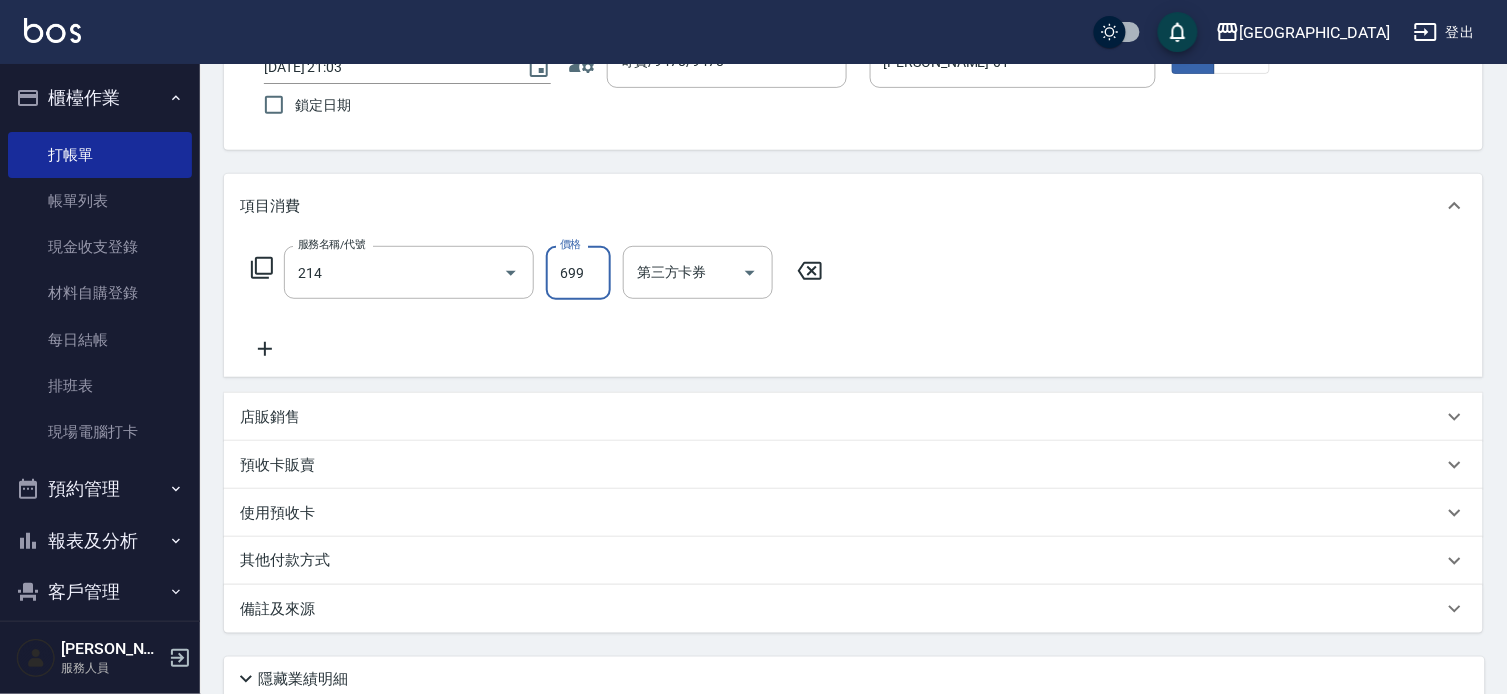 type on "滾珠洗髪699(214)" 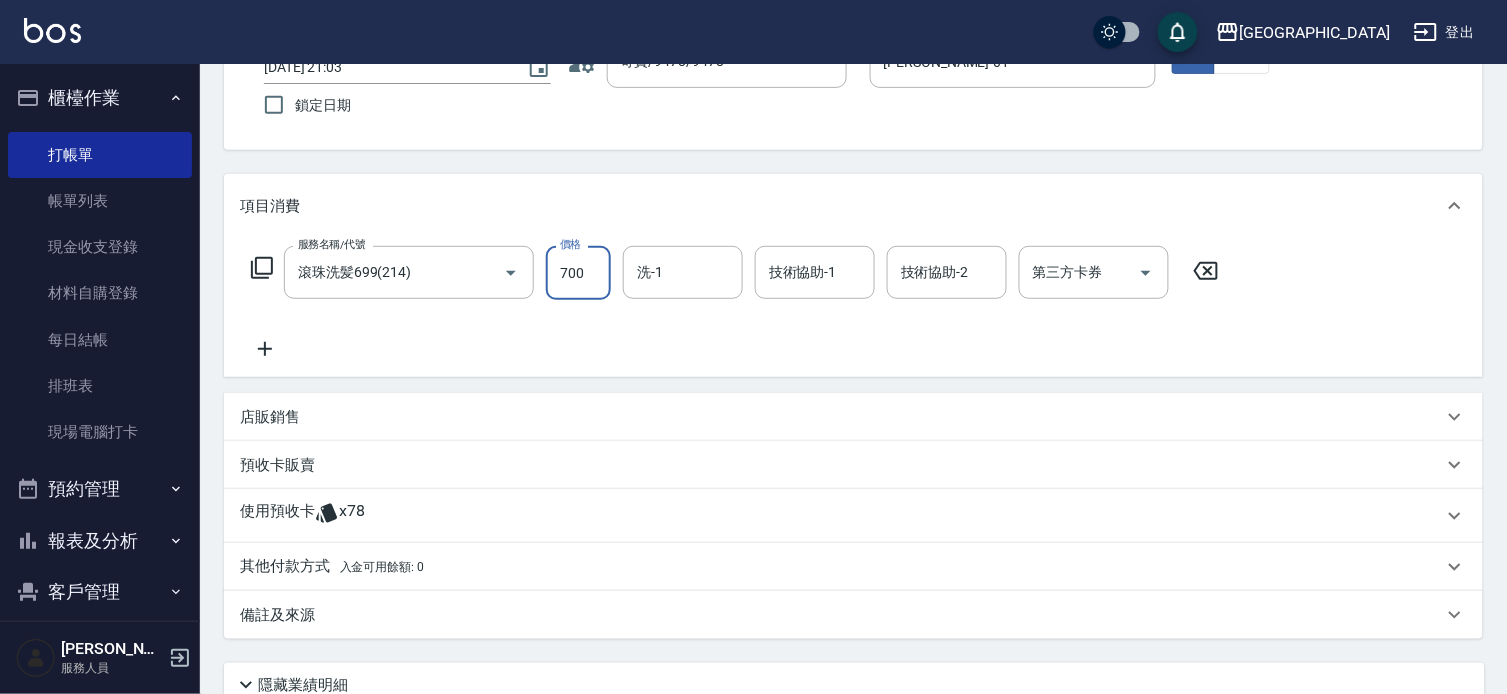 type on "700" 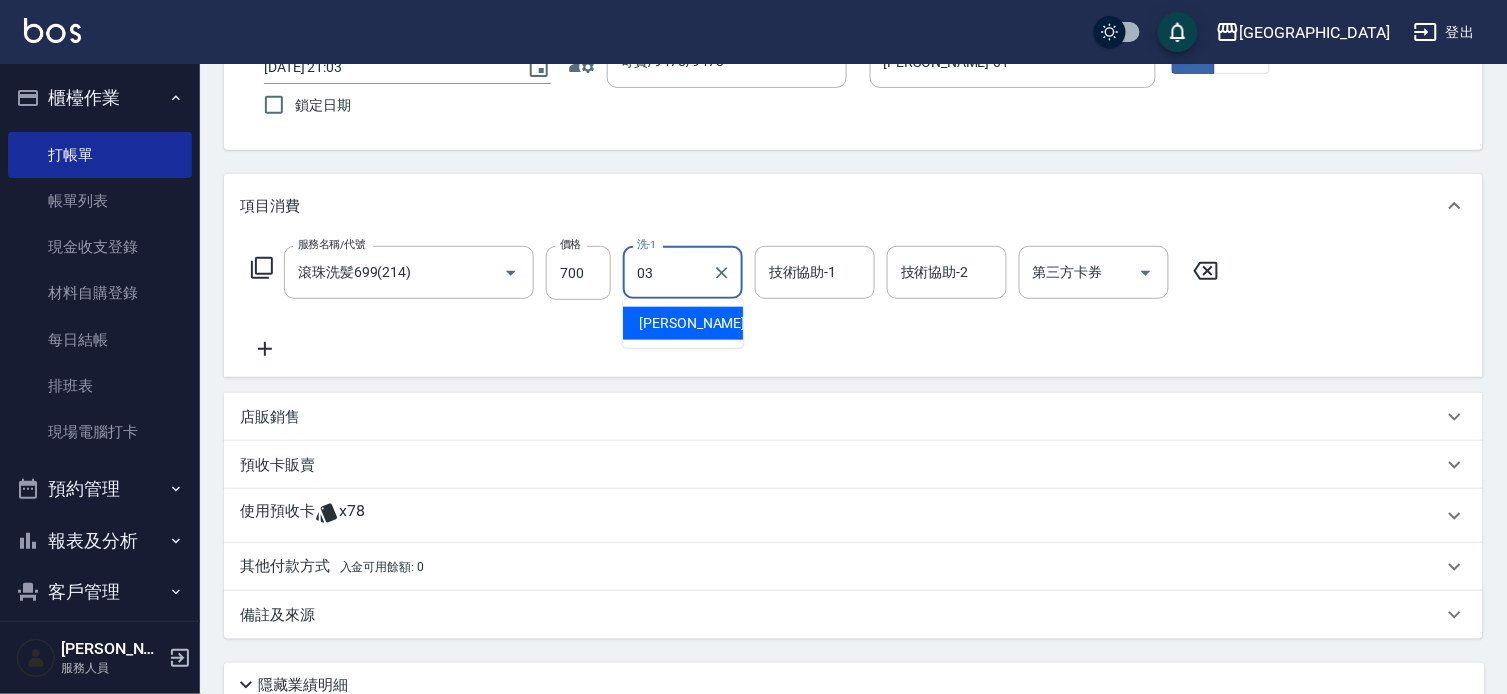 type on "[PERSON_NAME]媗-03" 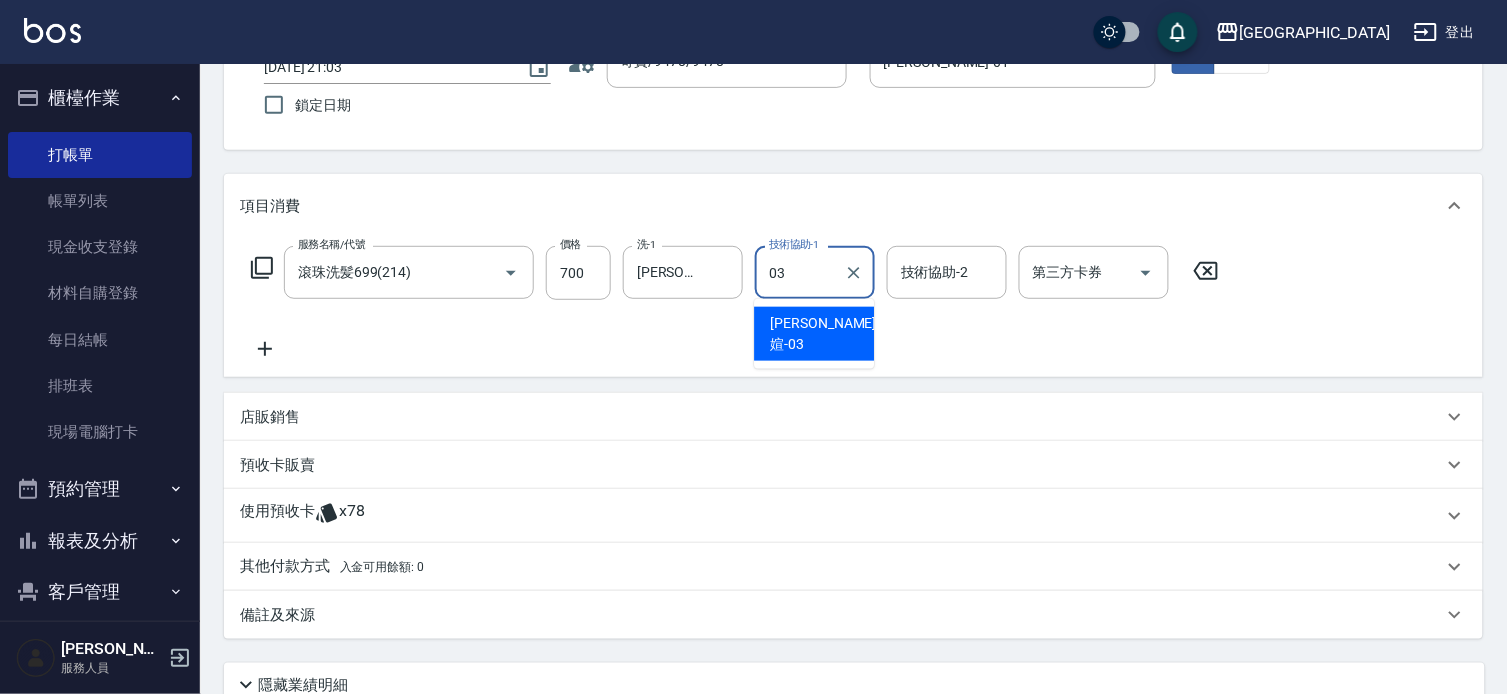 type on "[PERSON_NAME]媗-03" 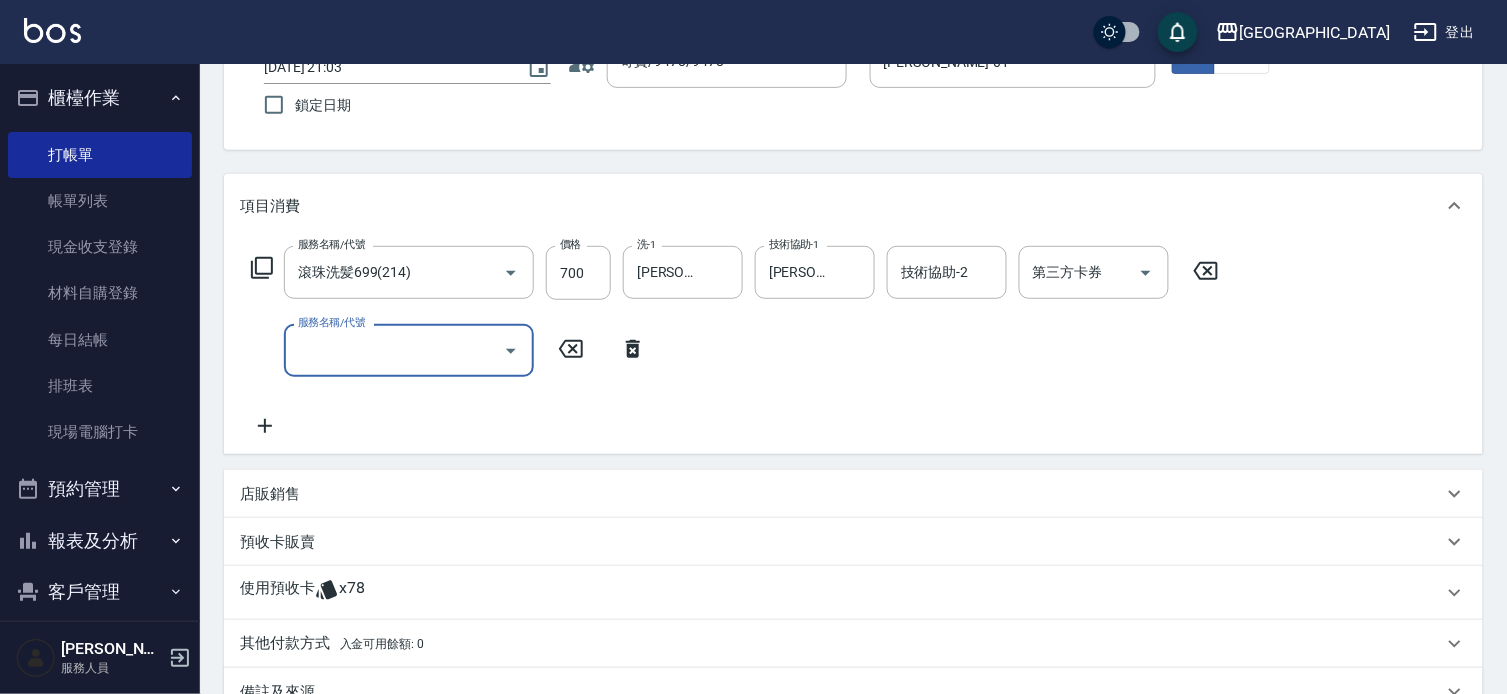 type 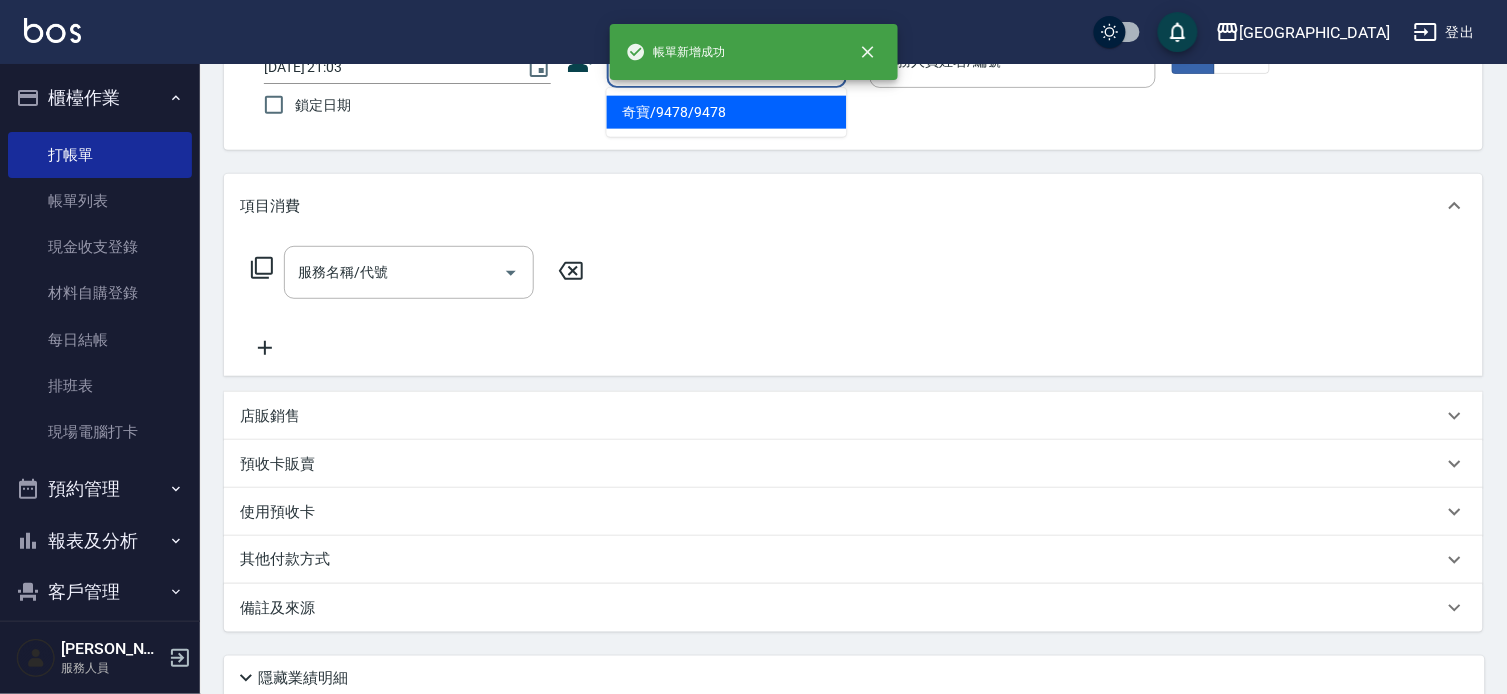 type on "奇寶/9478/9478" 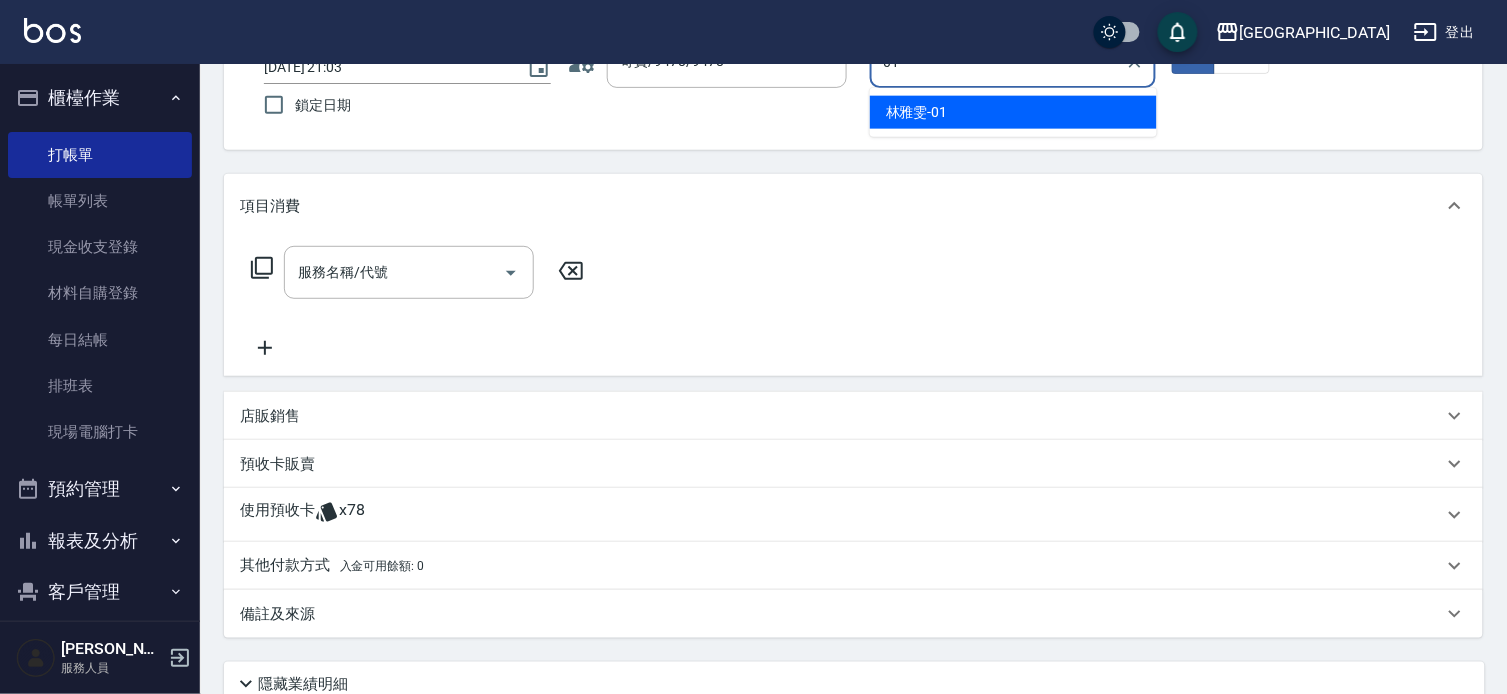type on "[PERSON_NAME]-01" 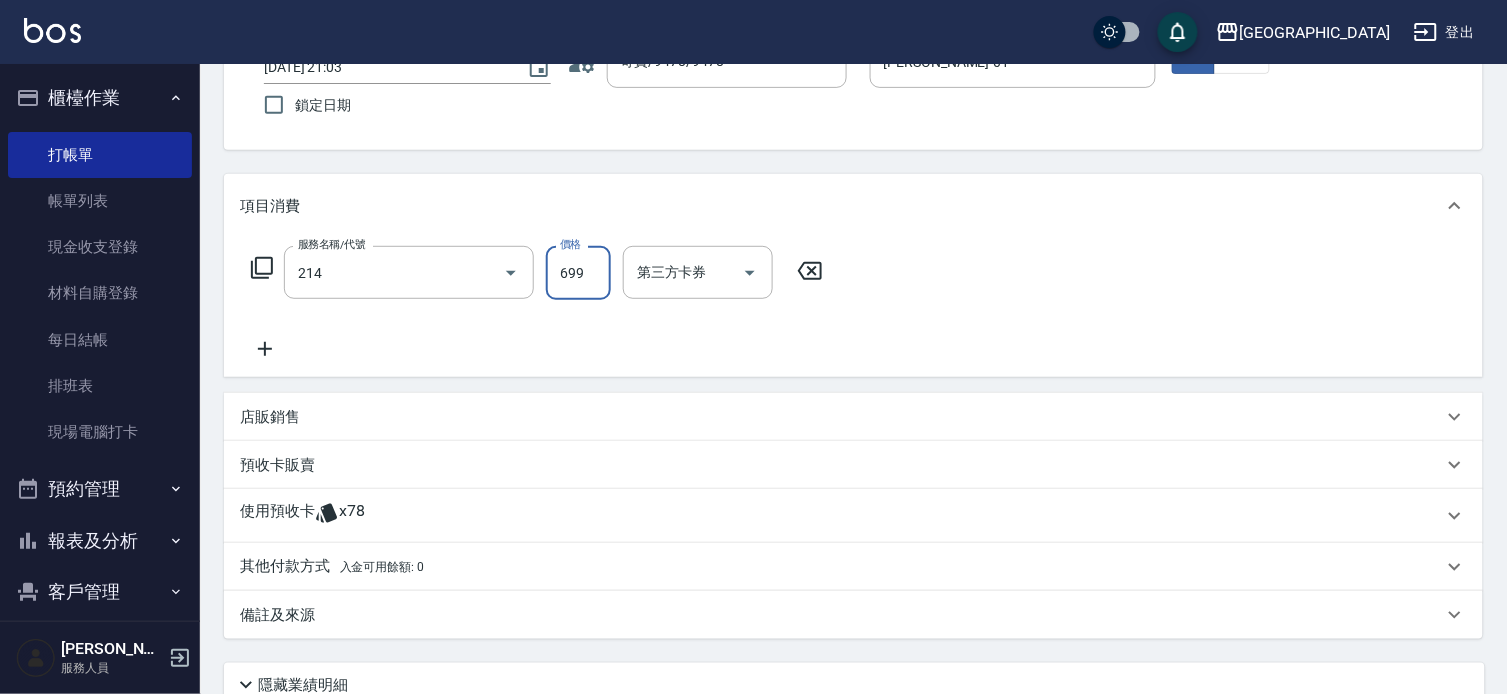 type on "滾珠洗髪699(214)" 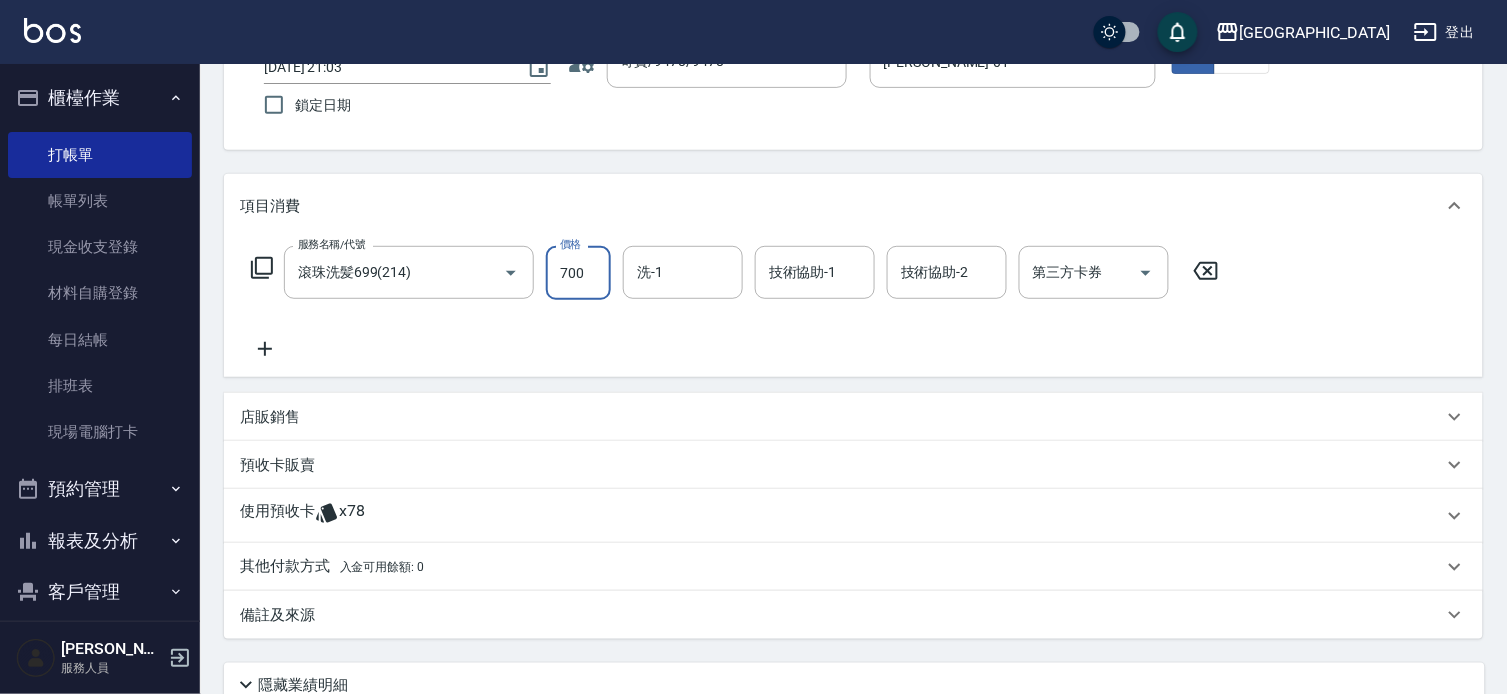 type on "700" 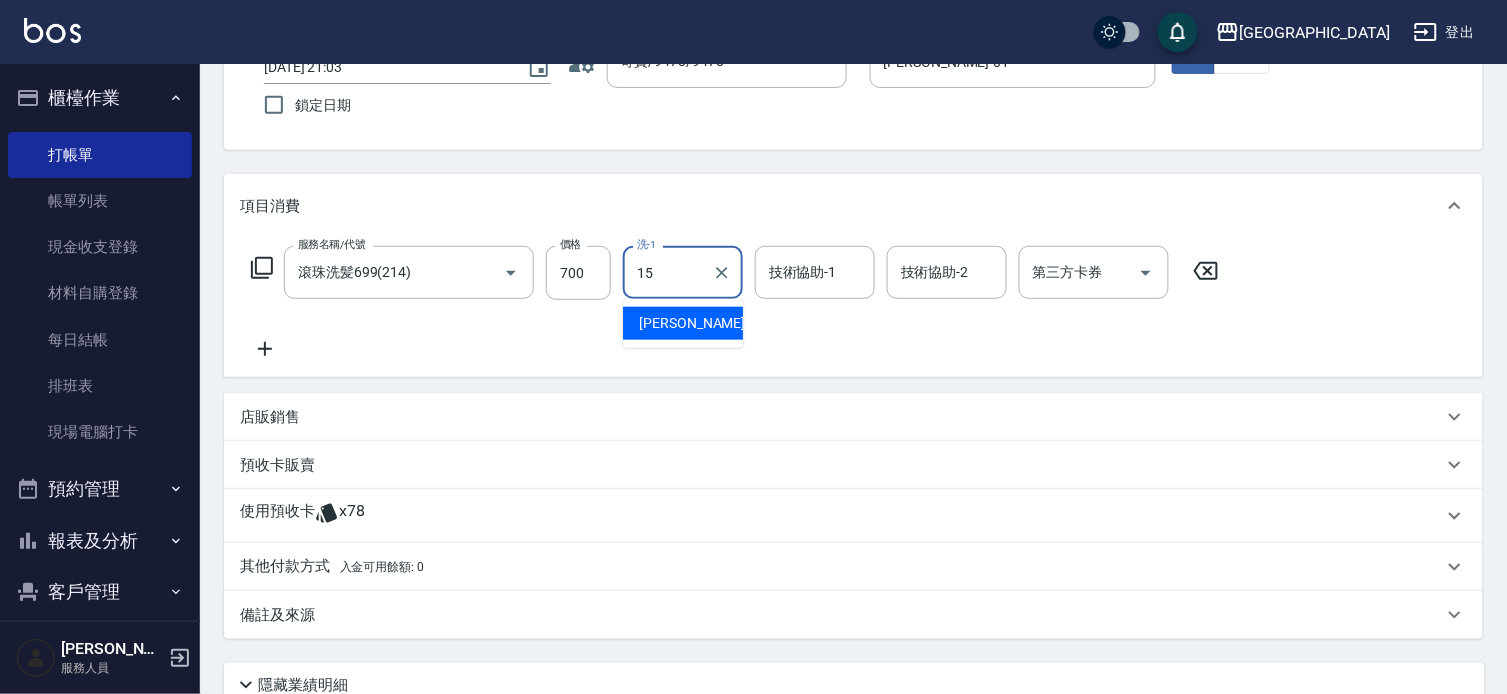 type on "[PERSON_NAME]-15" 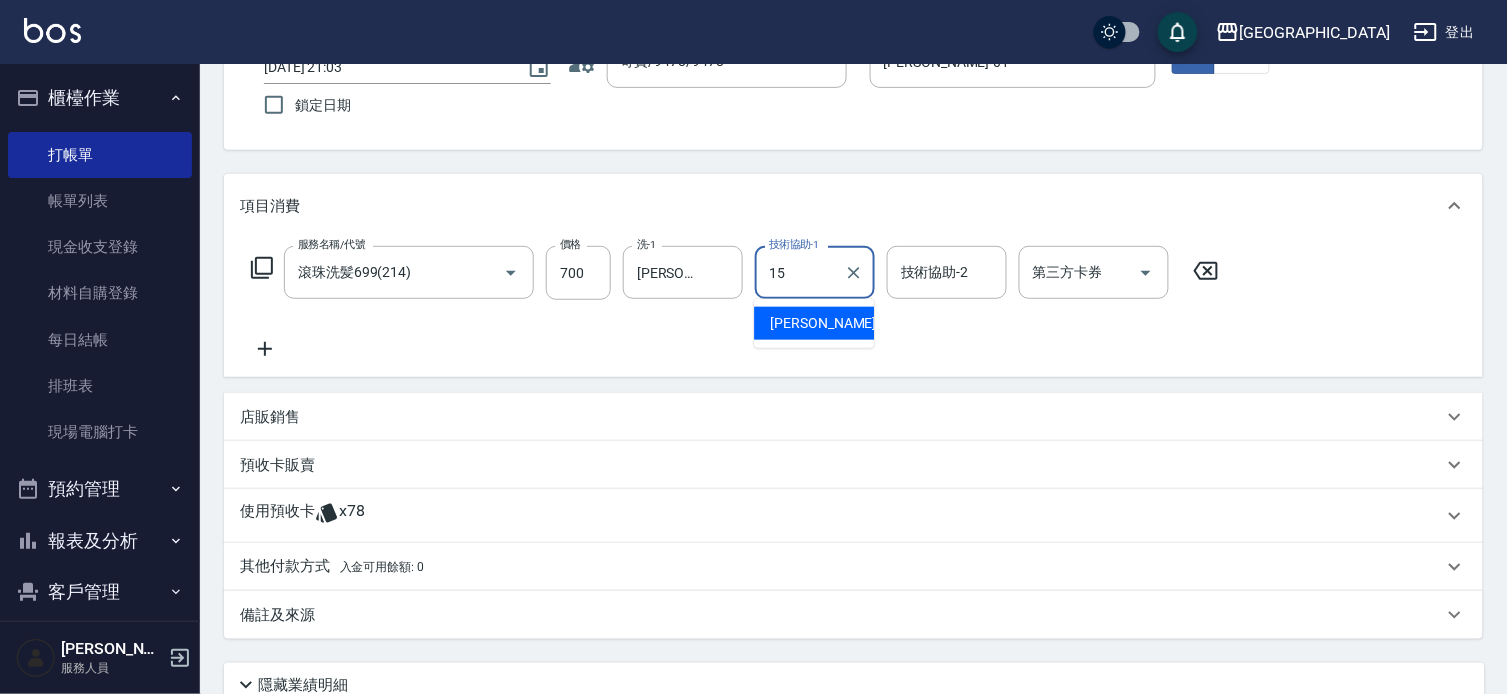 type on "[PERSON_NAME]-15" 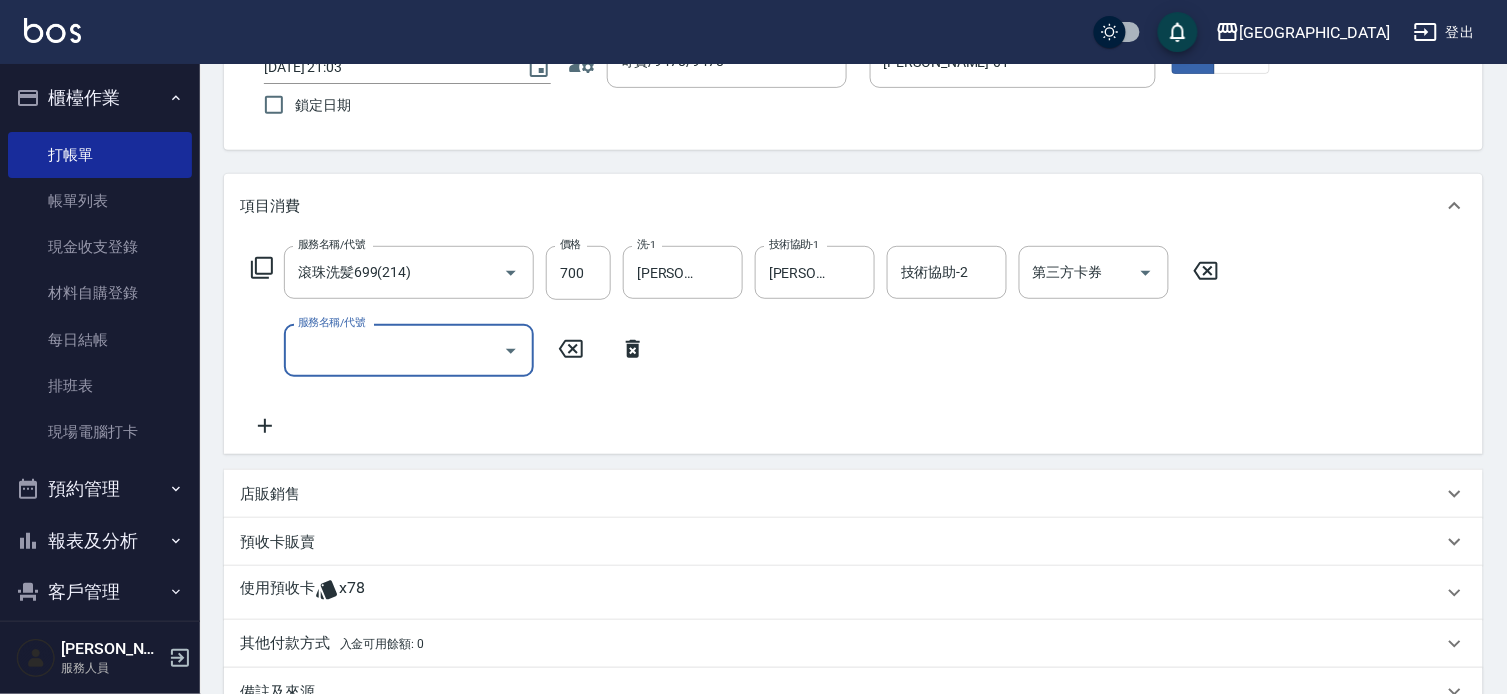 type 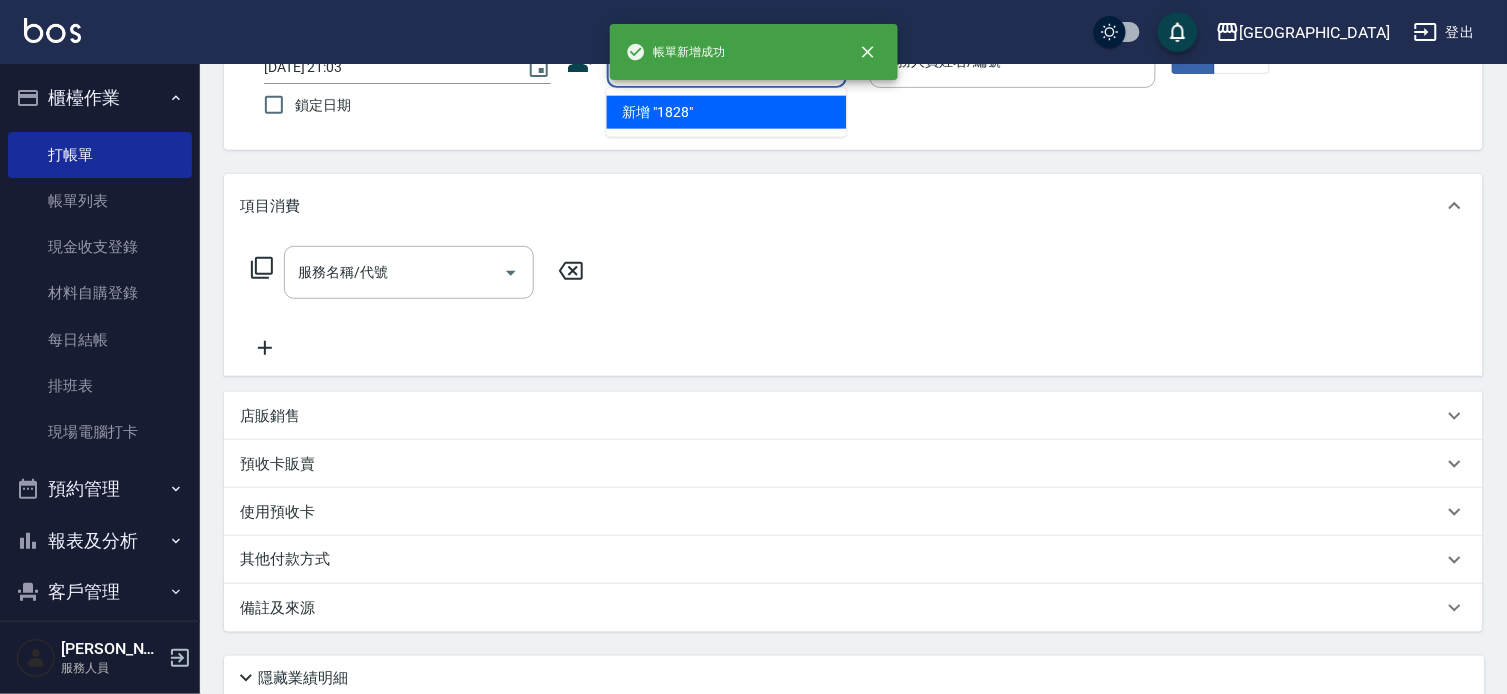 type on "1828" 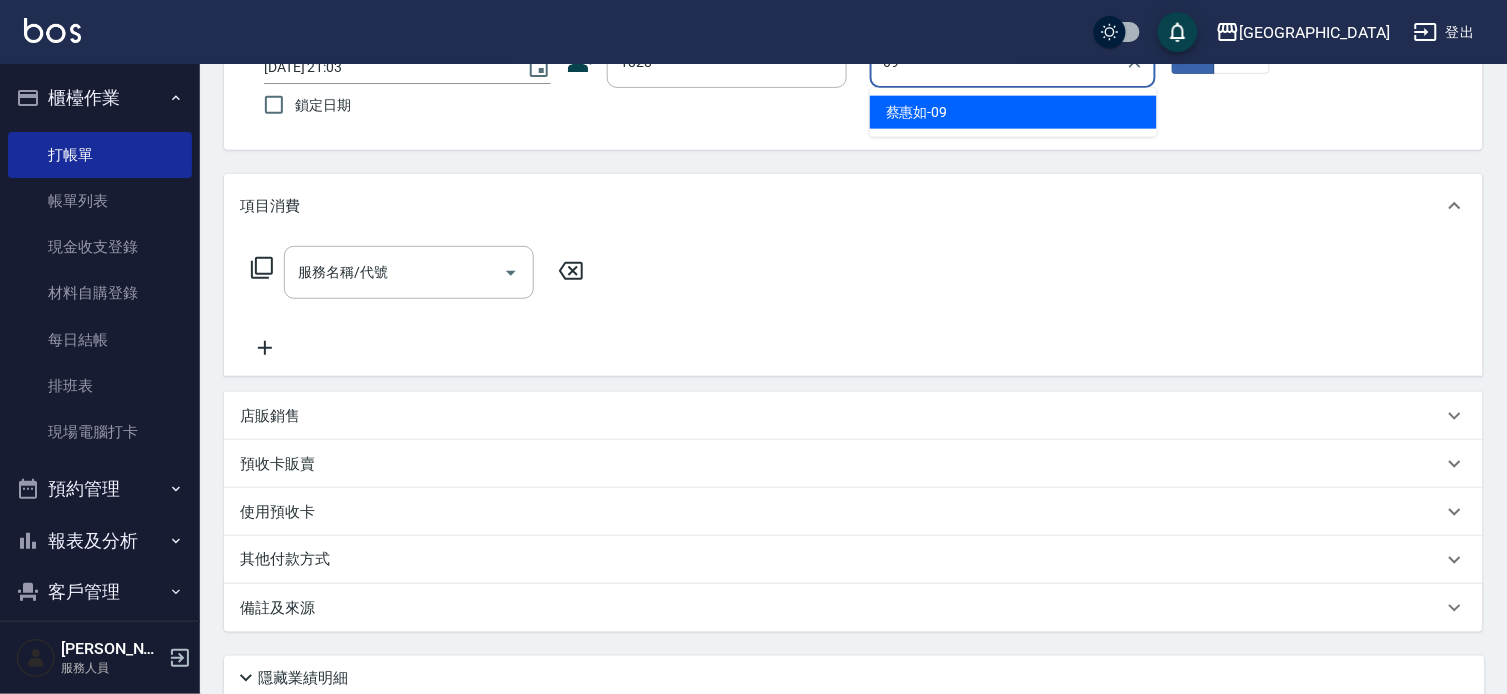 type on "[PERSON_NAME]-09" 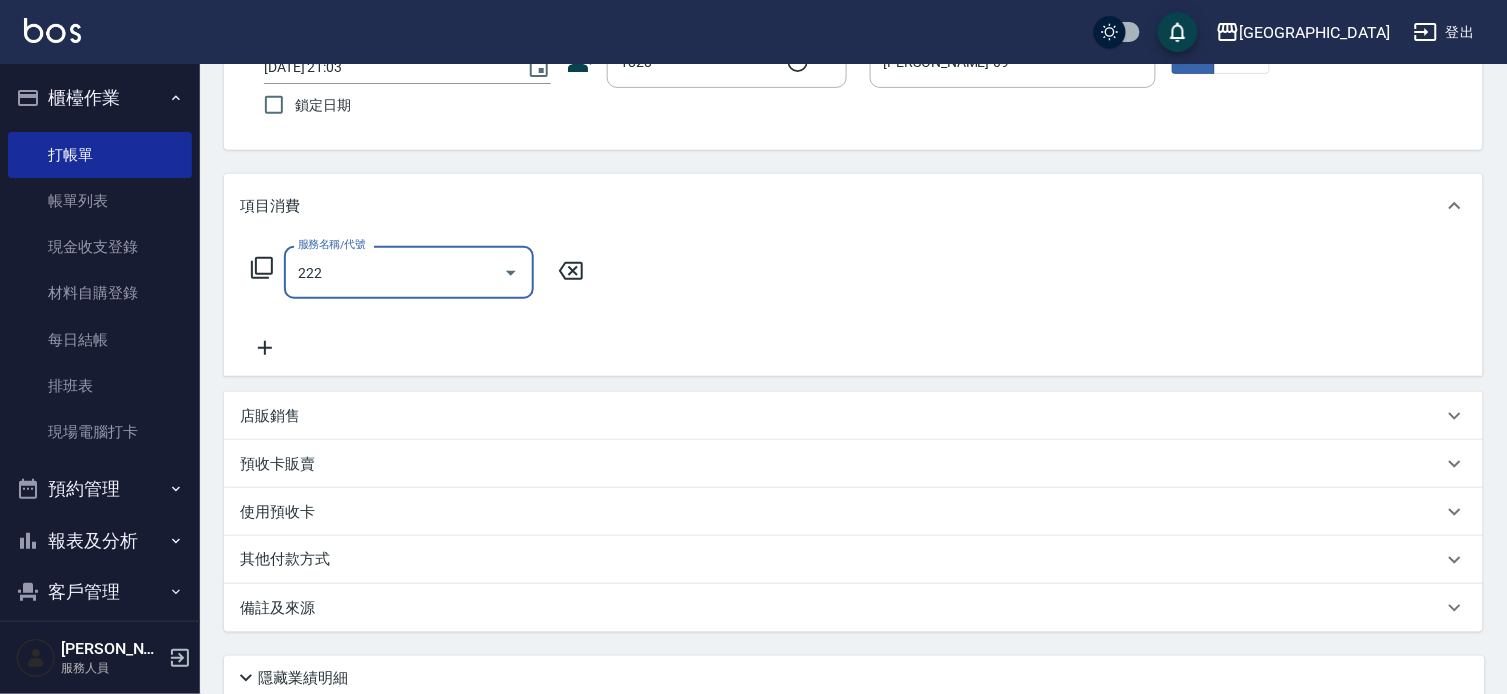 type on "222" 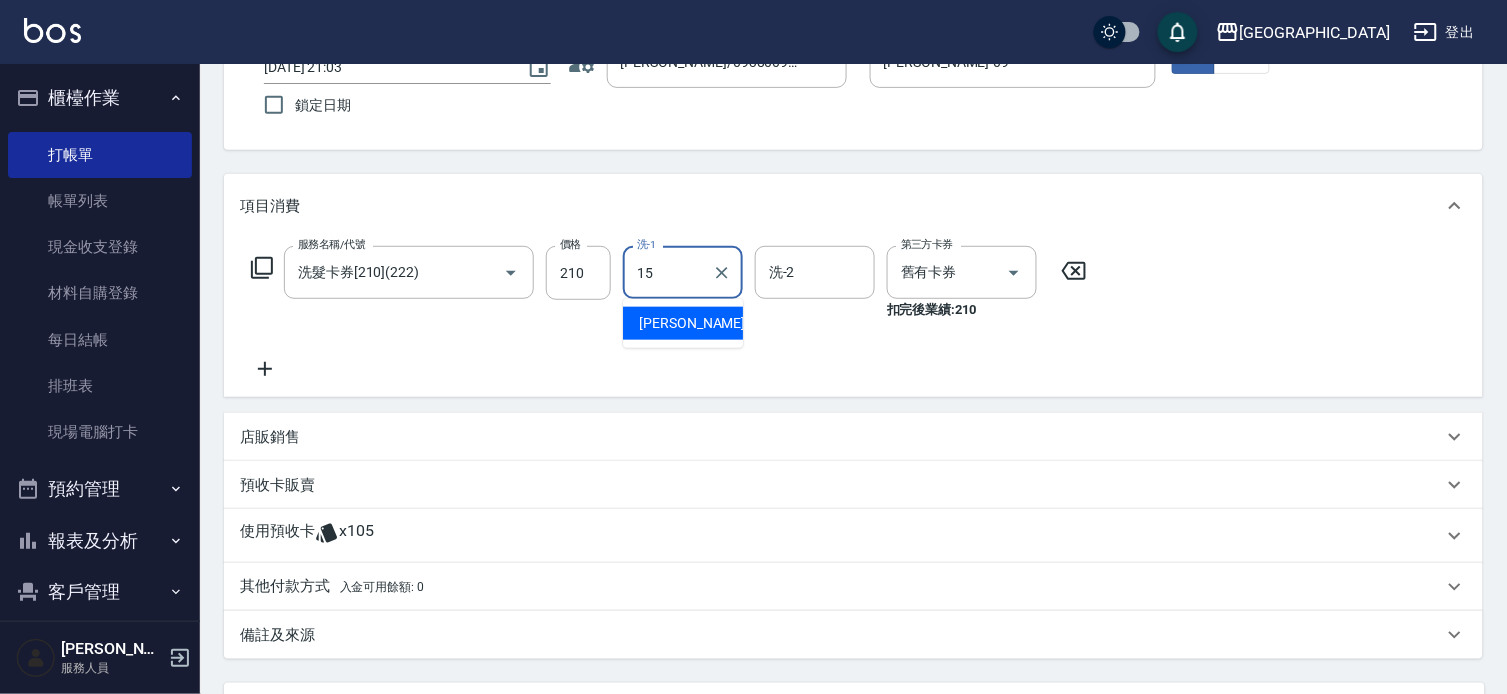 type 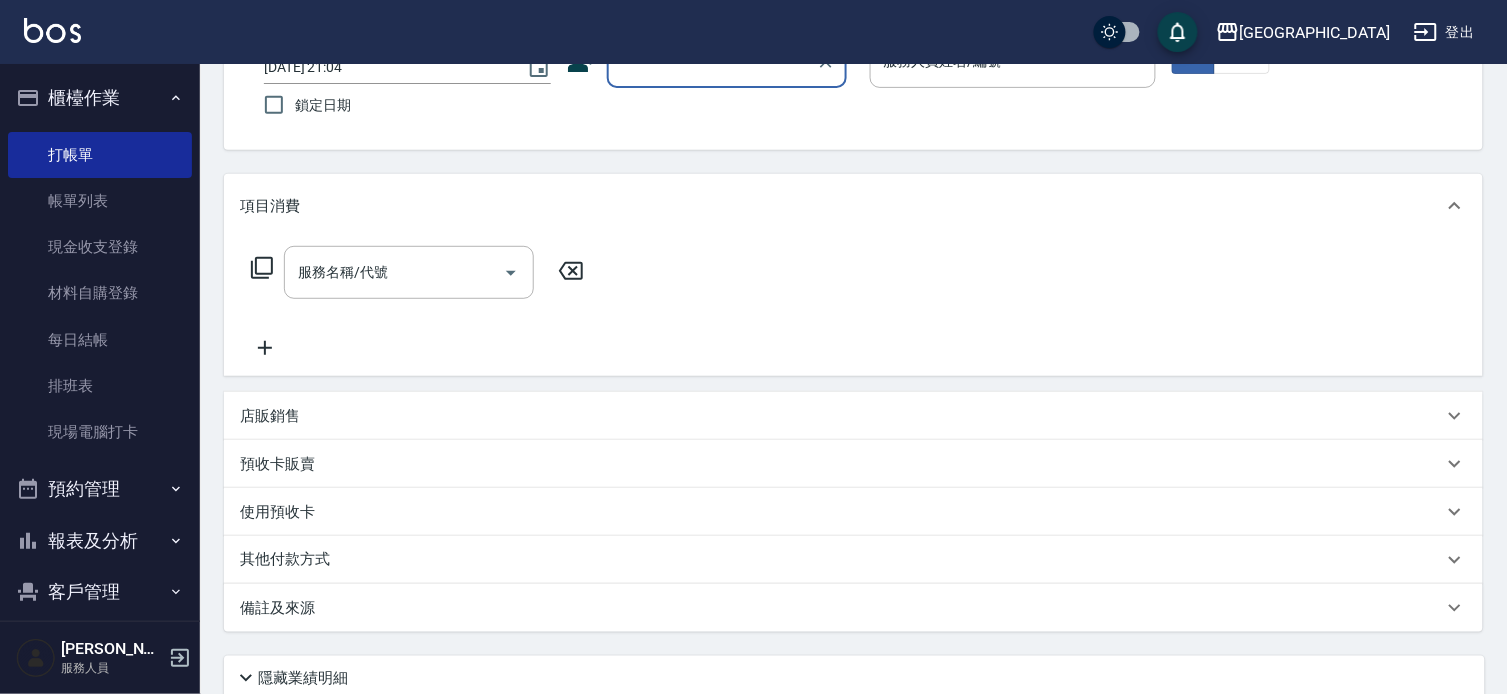 click on "櫃檯作業" at bounding box center [100, 98] 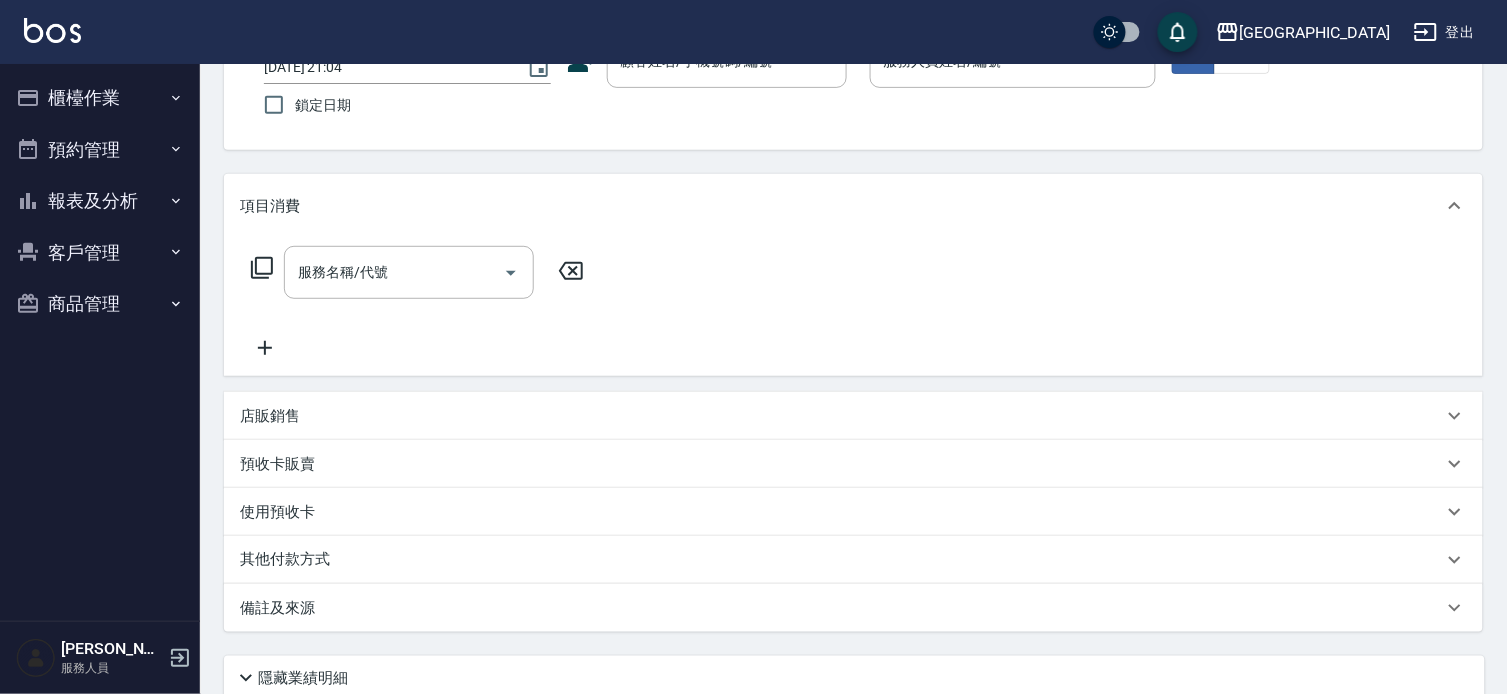 click on "報表及分析" at bounding box center (100, 201) 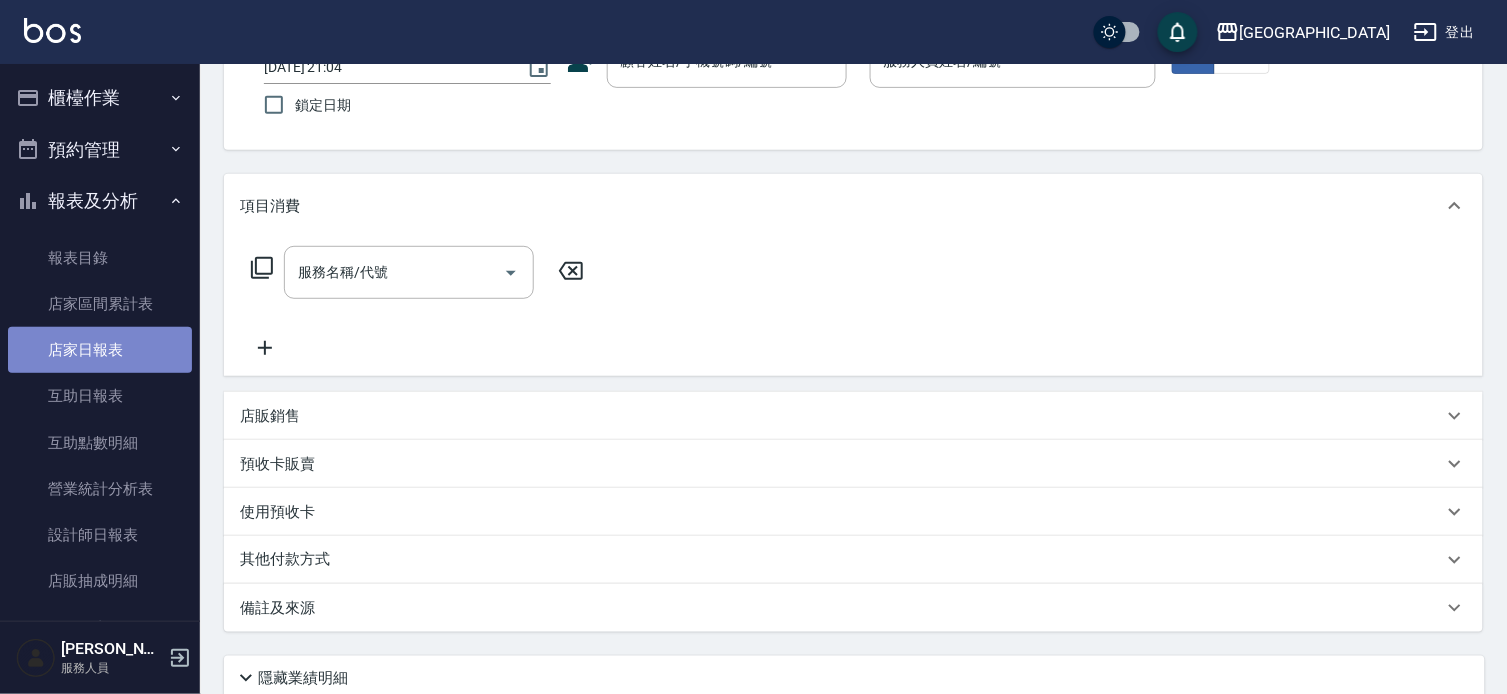 click on "店家日報表" at bounding box center [100, 350] 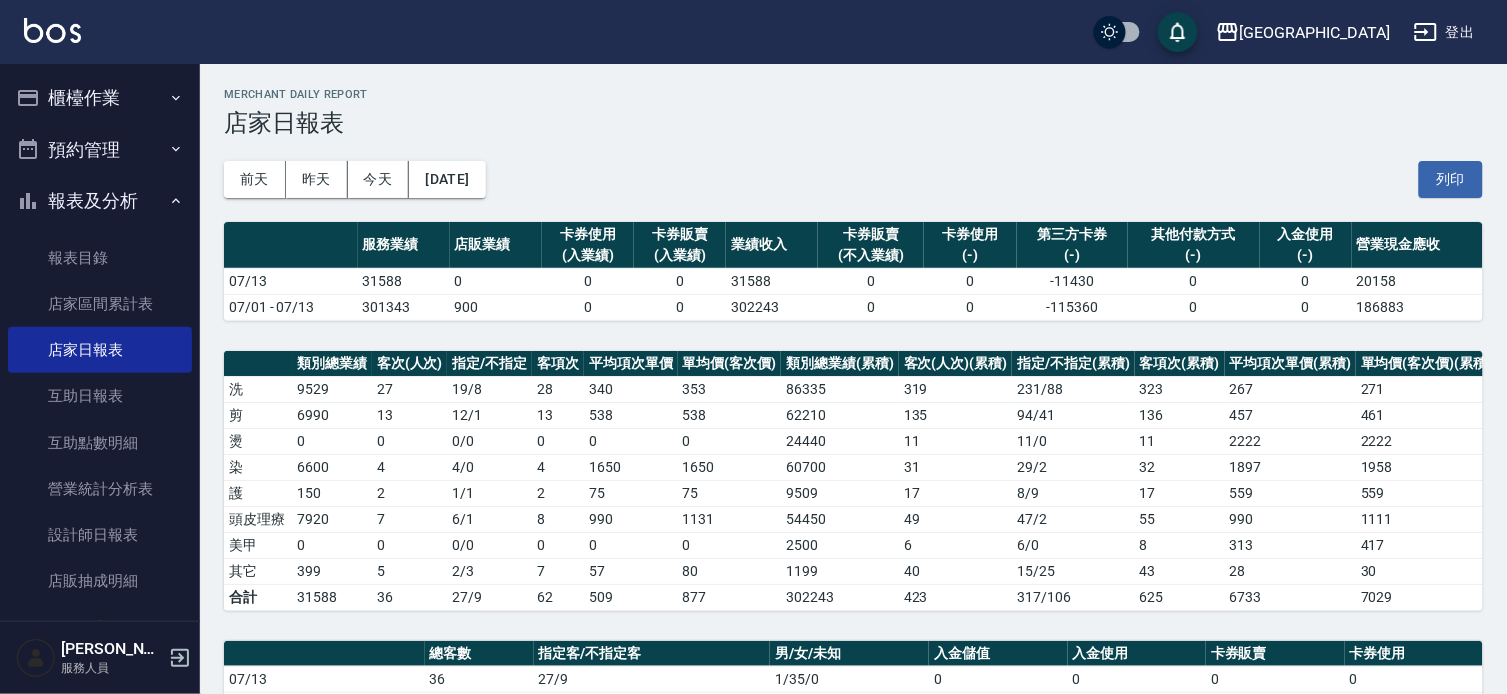 scroll, scrollTop: 0, scrollLeft: 0, axis: both 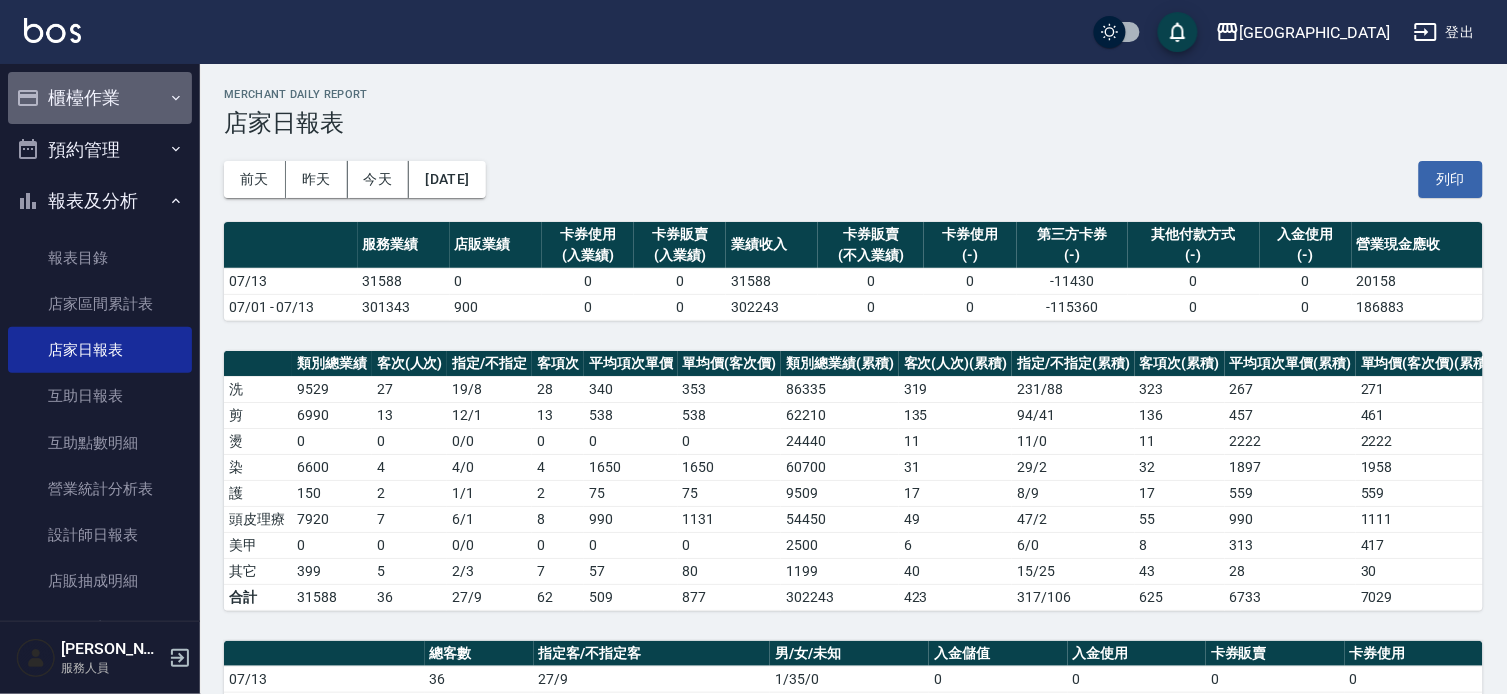 drag, startPoint x: 141, startPoint y: 107, endPoint x: 92, endPoint y: 115, distance: 49.648766 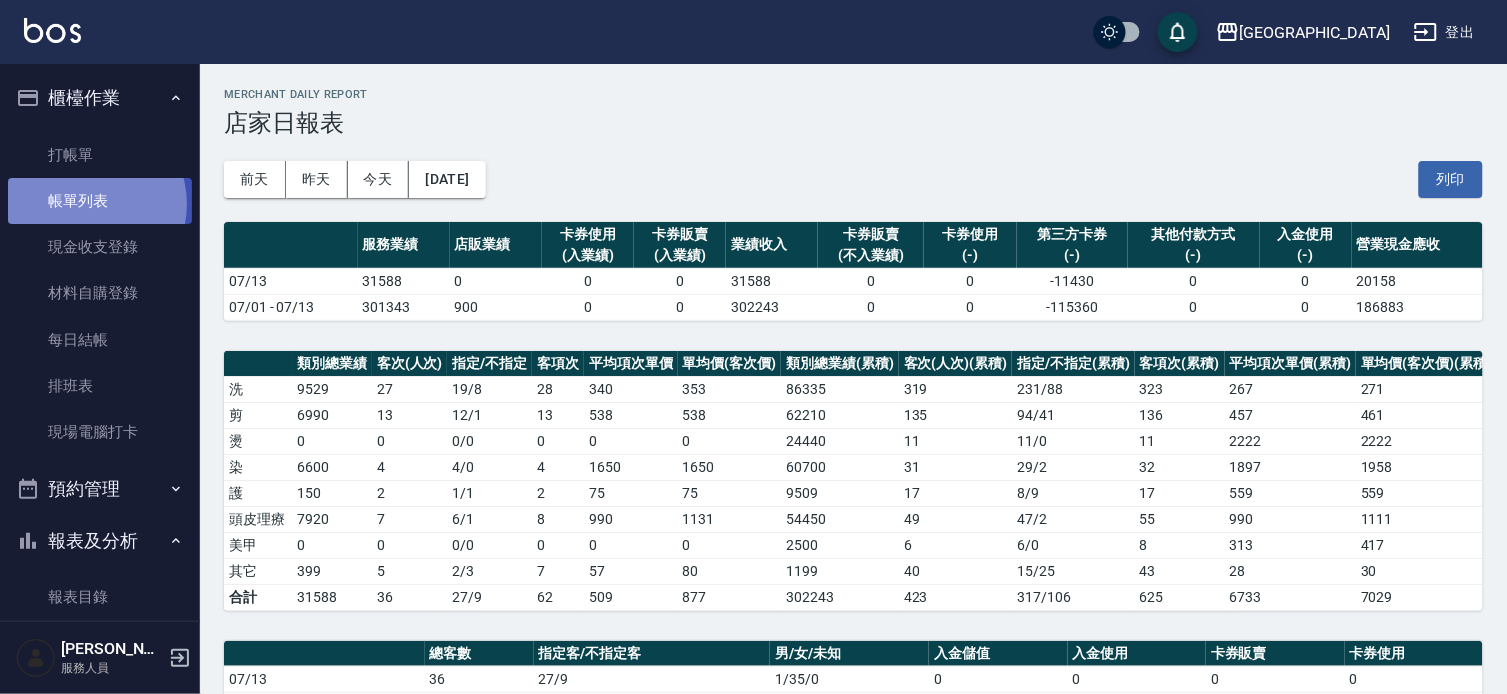 click on "帳單列表" at bounding box center (100, 201) 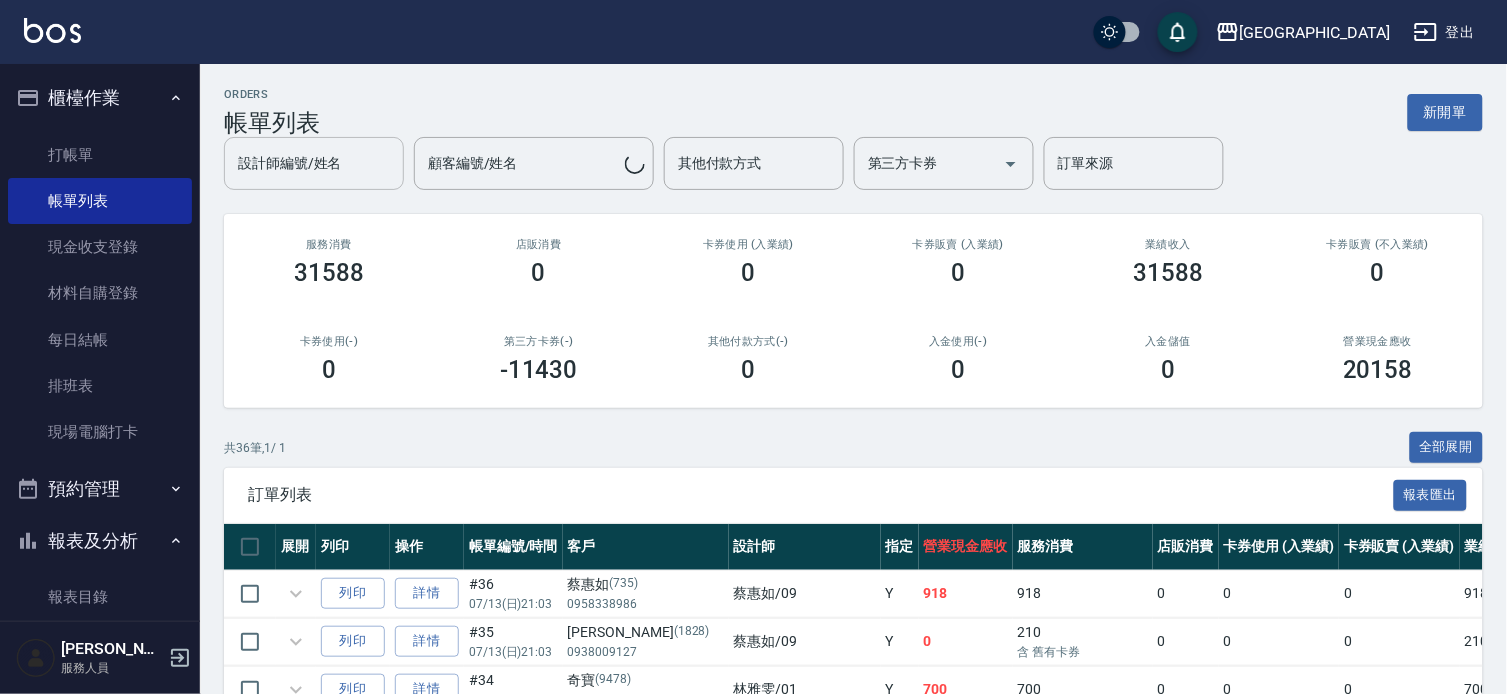 drag, startPoint x: 316, startPoint y: 170, endPoint x: 350, endPoint y: 246, distance: 83.25864 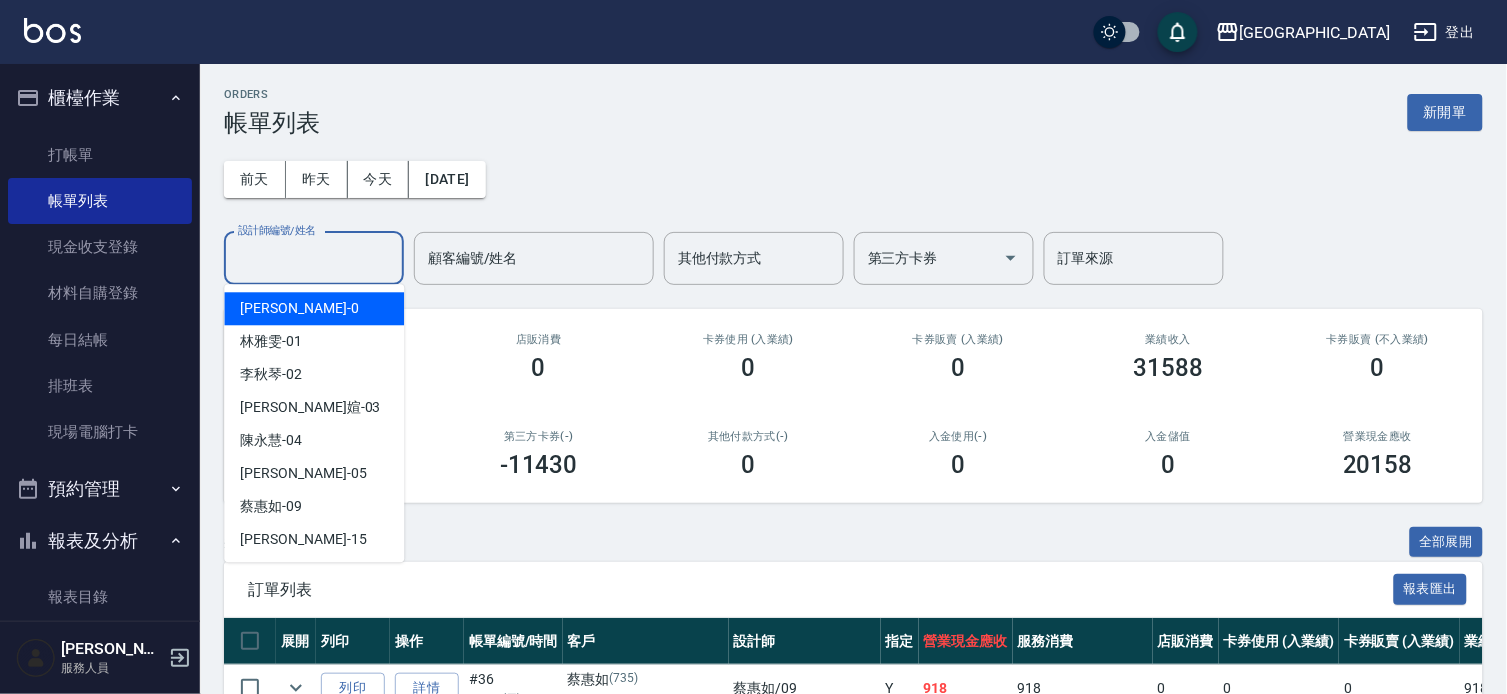 scroll, scrollTop: 0, scrollLeft: 0, axis: both 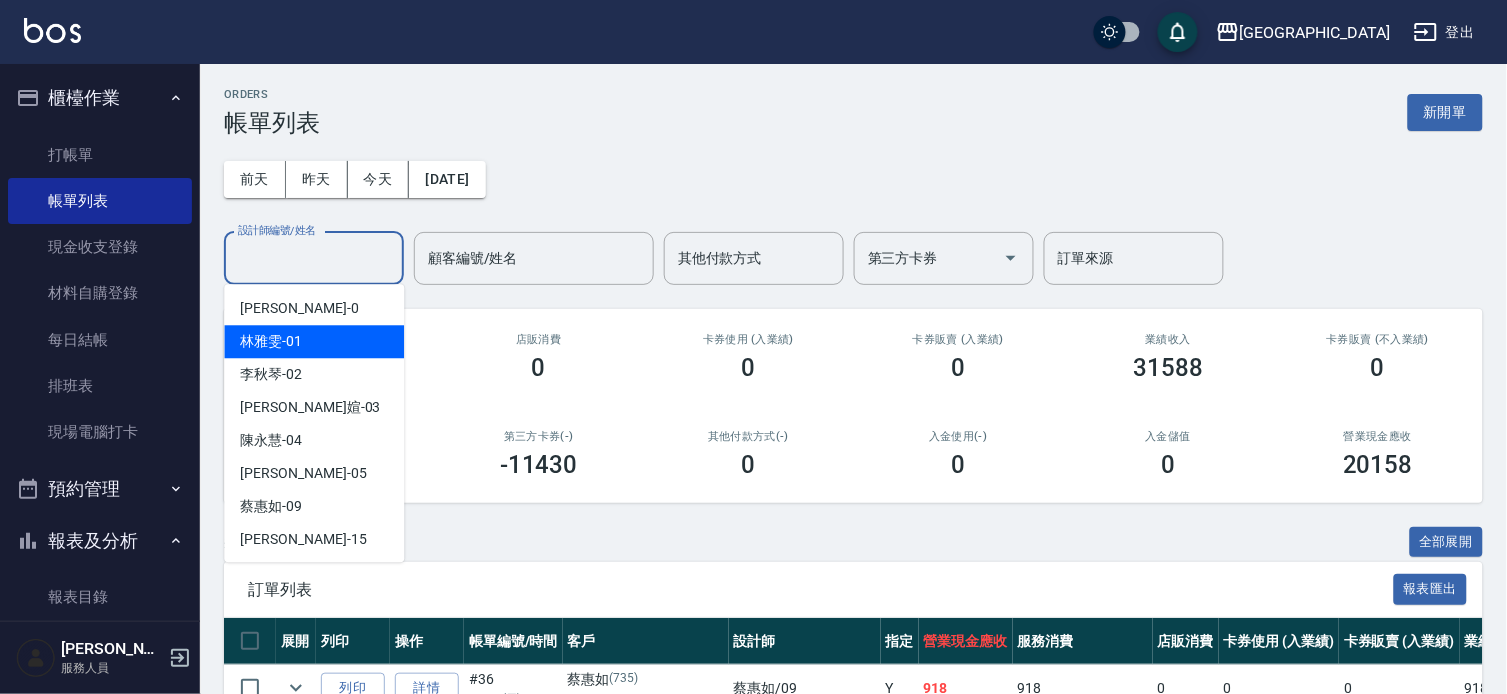 drag, startPoint x: 316, startPoint y: 333, endPoint x: 374, endPoint y: 324, distance: 58.694122 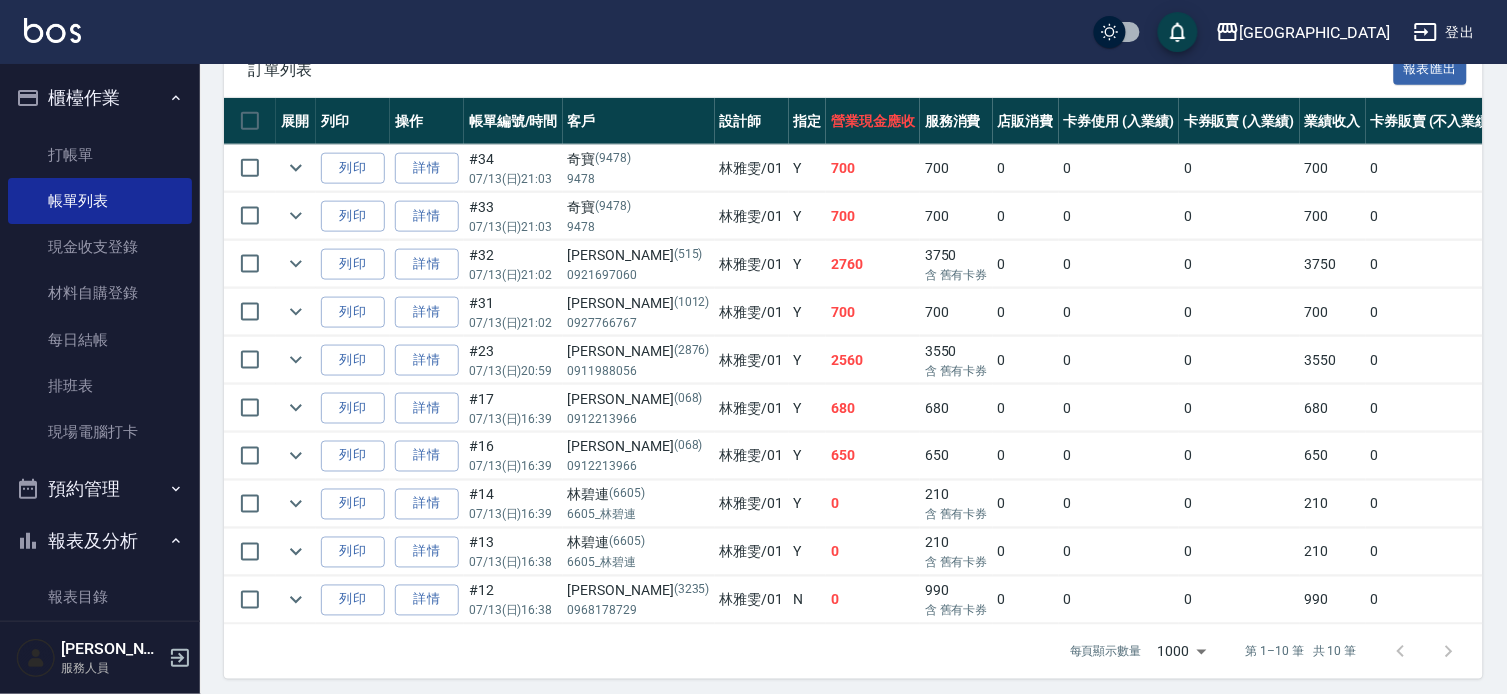 scroll, scrollTop: 520, scrollLeft: 0, axis: vertical 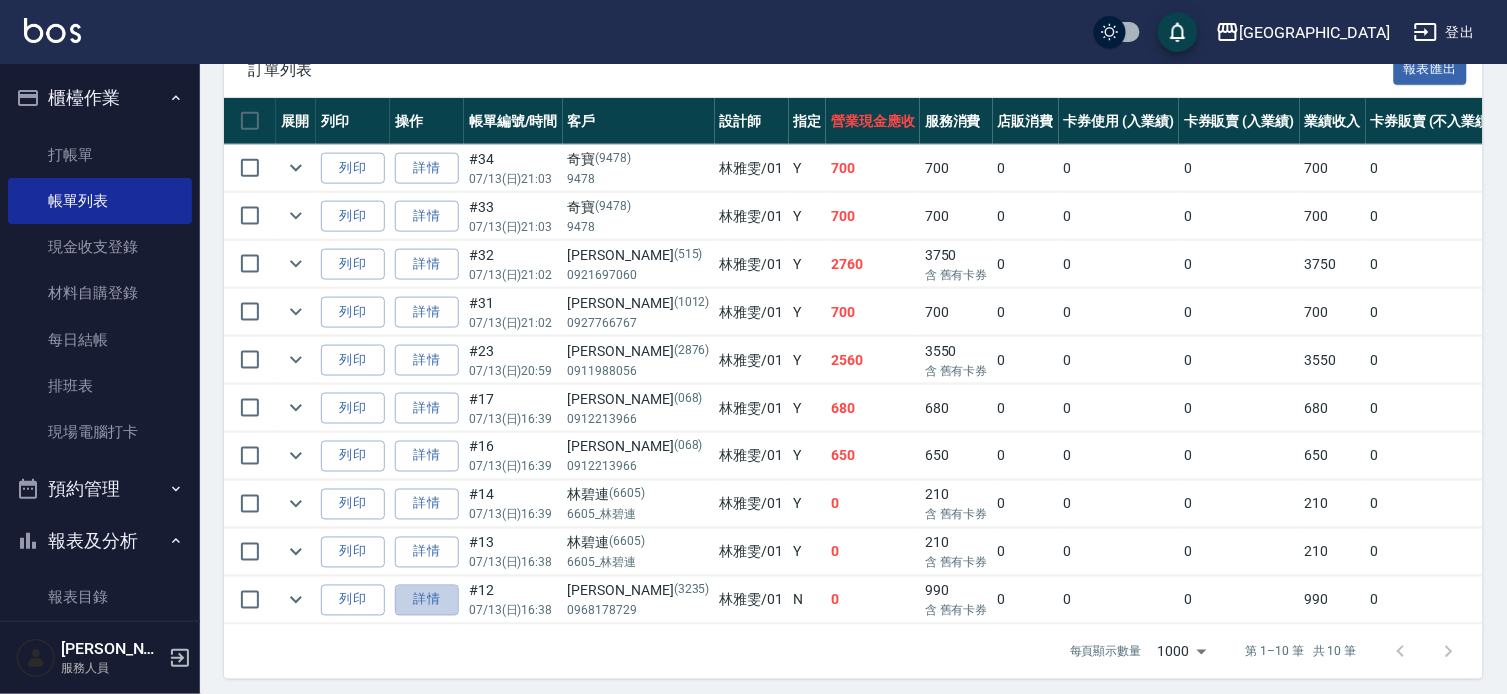 drag, startPoint x: 425, startPoint y: 601, endPoint x: 444, endPoint y: 594, distance: 20.248457 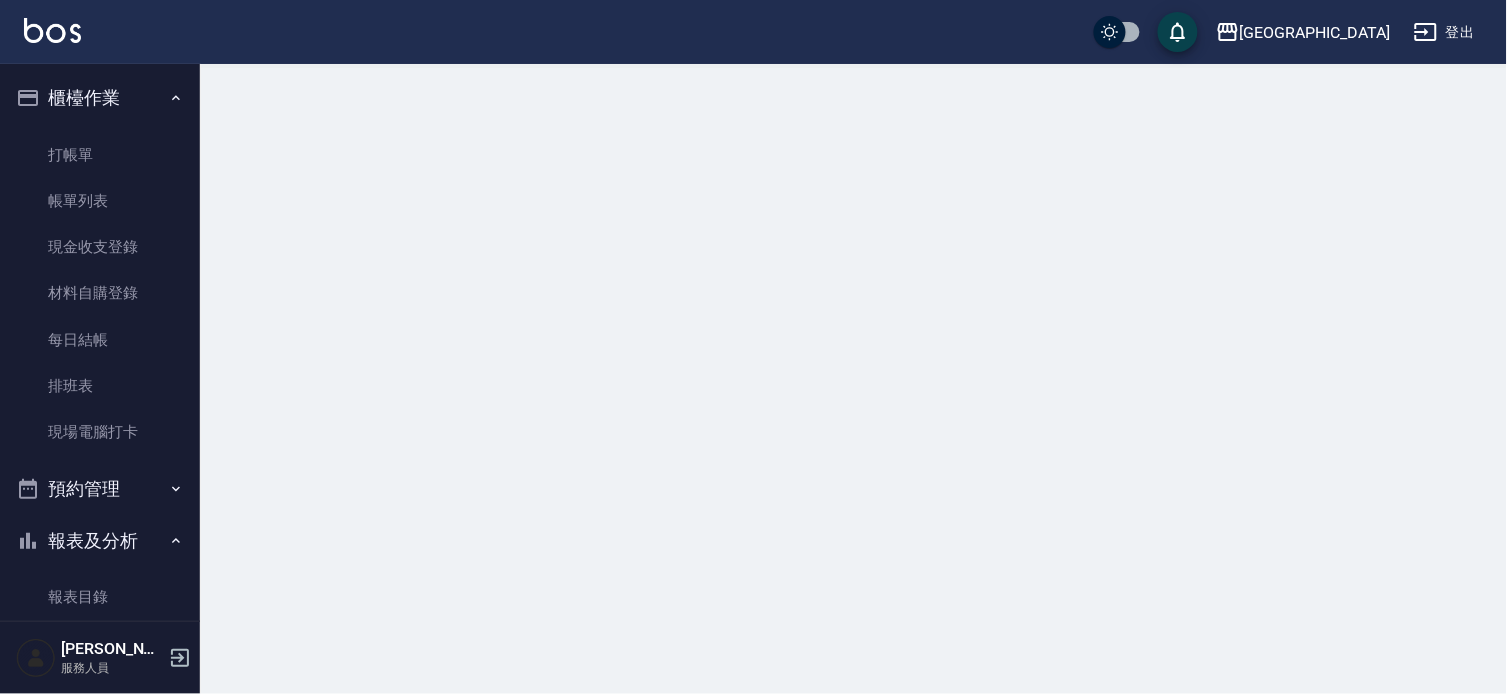scroll, scrollTop: 0, scrollLeft: 0, axis: both 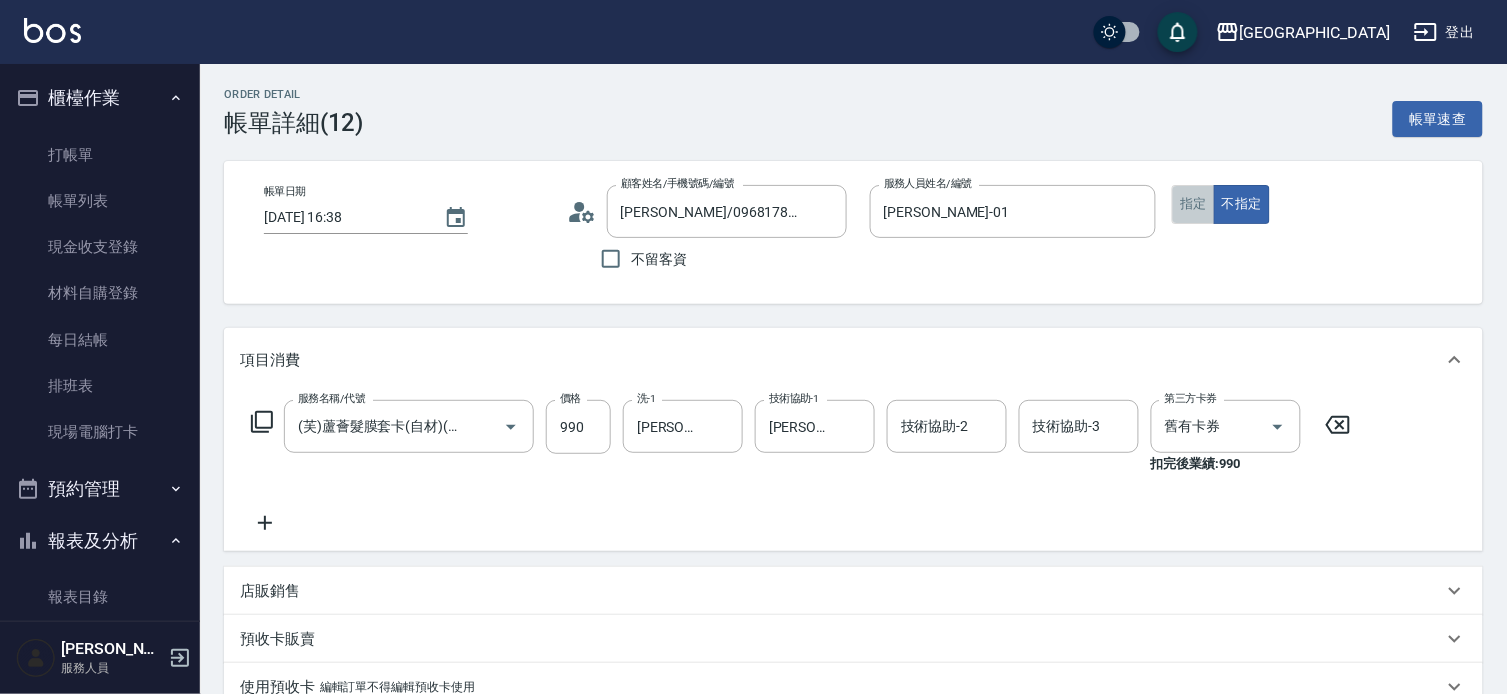click on "指定" at bounding box center [1193, 204] 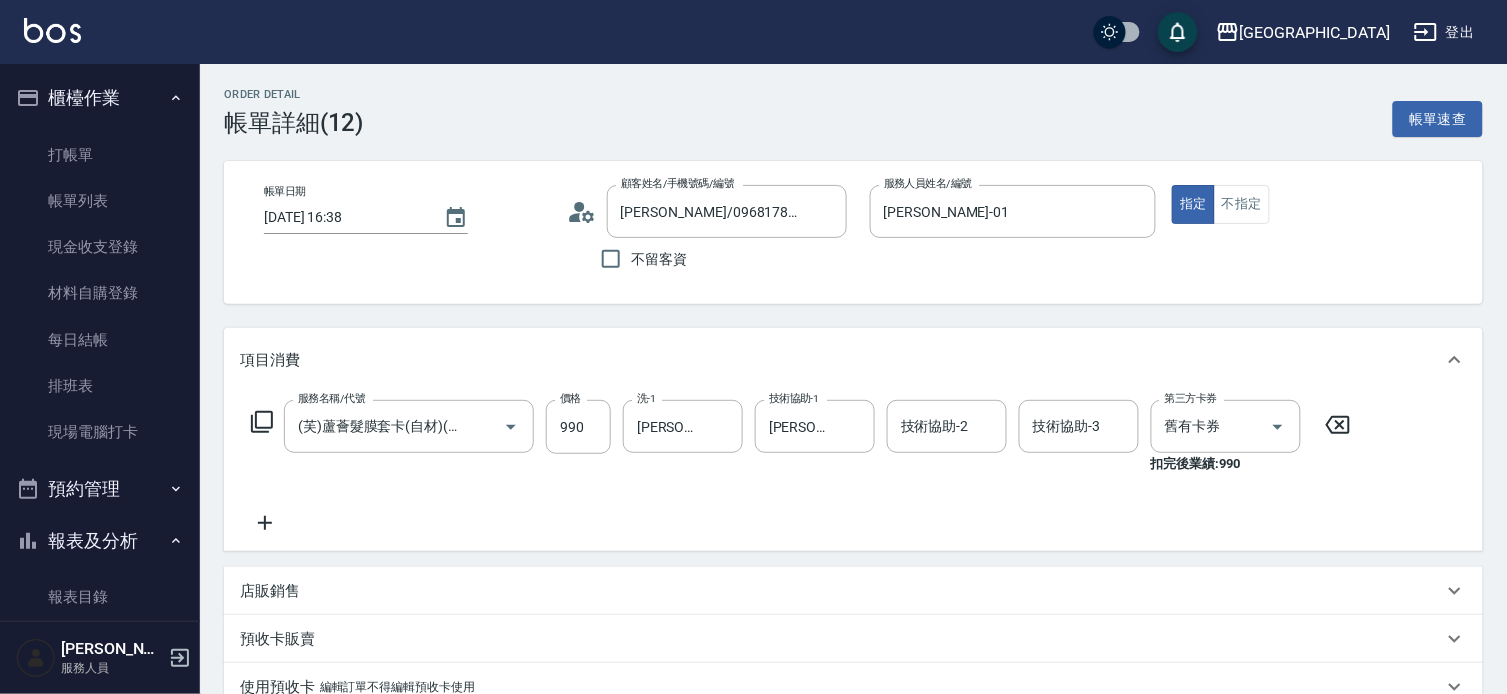 click 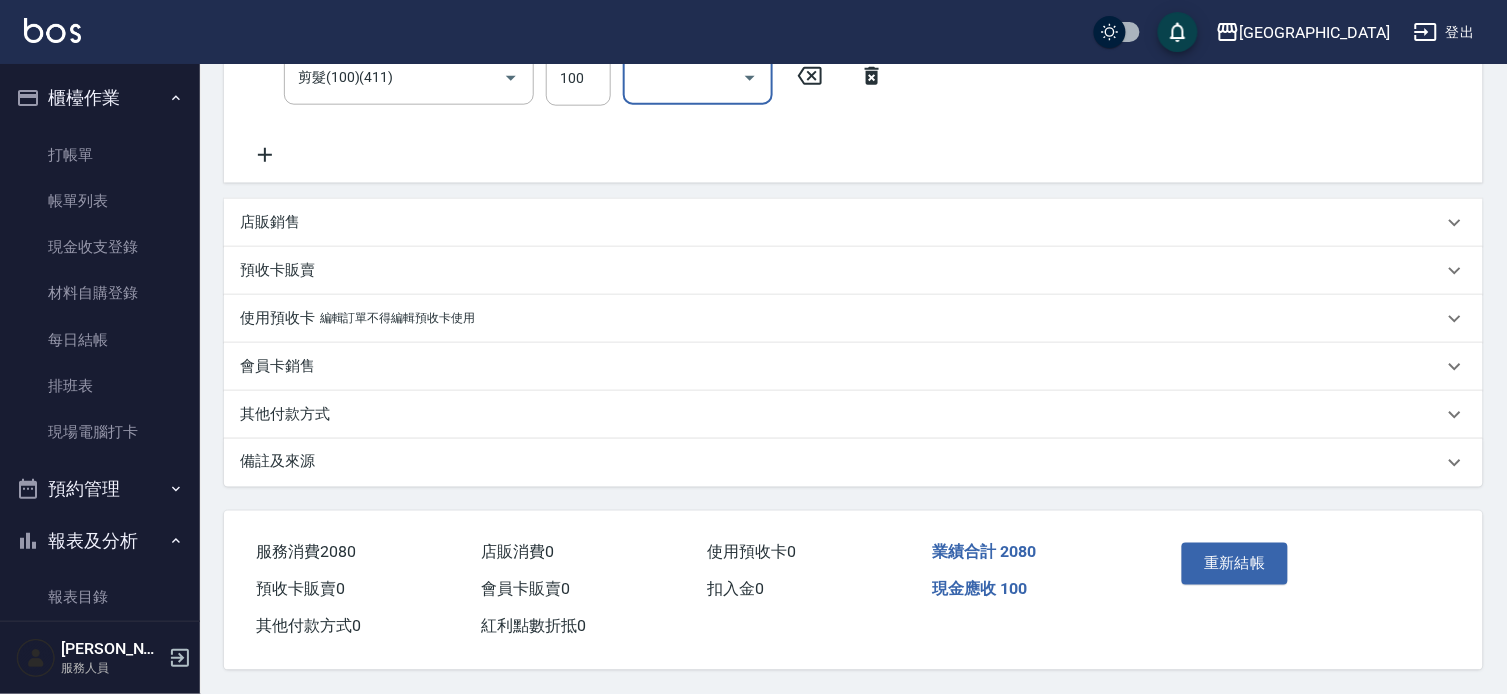 scroll, scrollTop: 551, scrollLeft: 0, axis: vertical 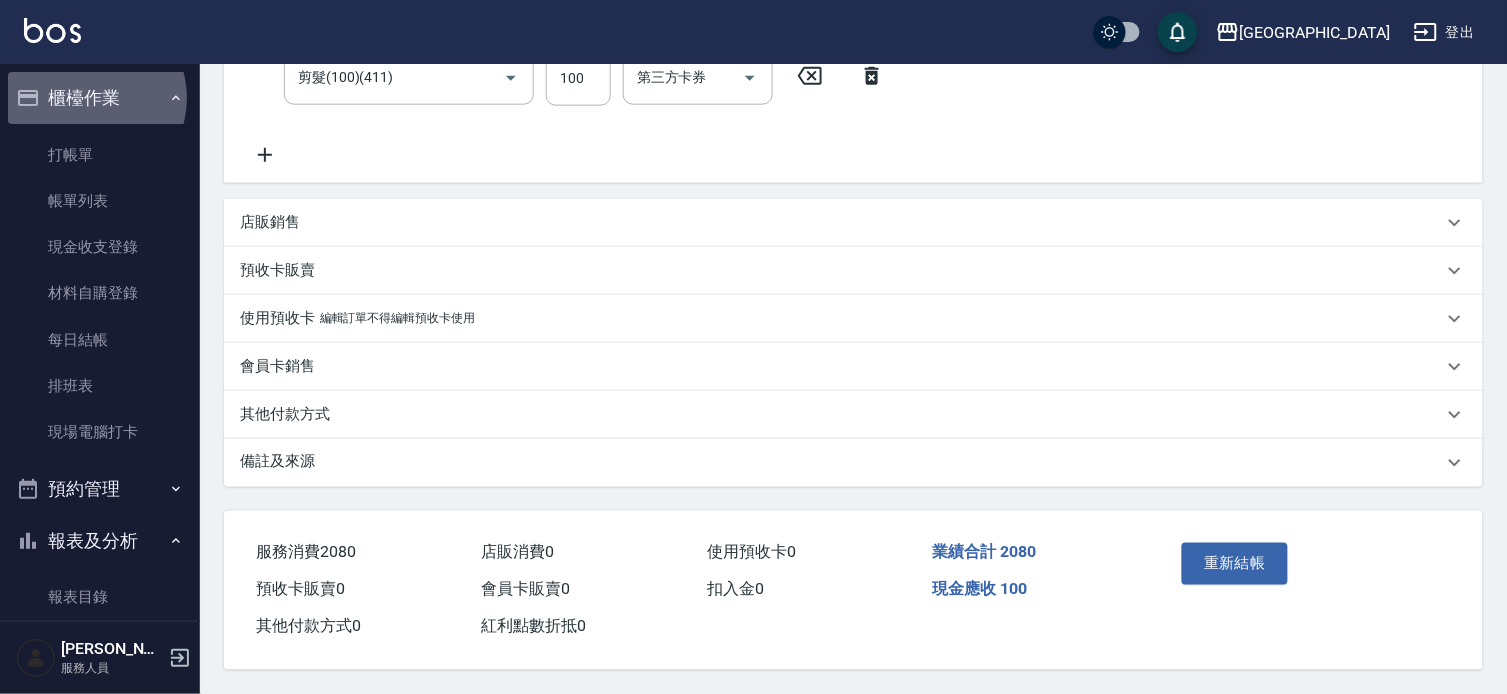 click on "櫃檯作業" at bounding box center (100, 98) 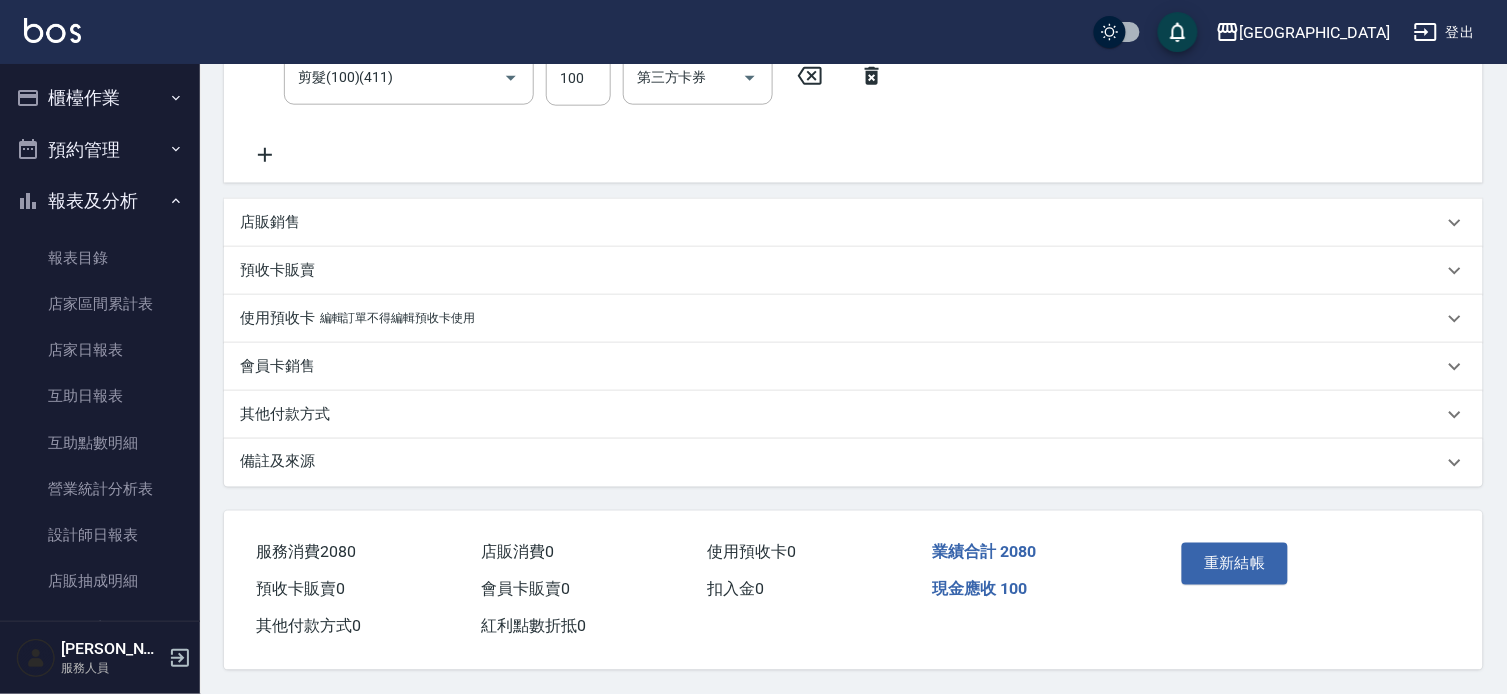 click on "報表及分析" at bounding box center (100, 201) 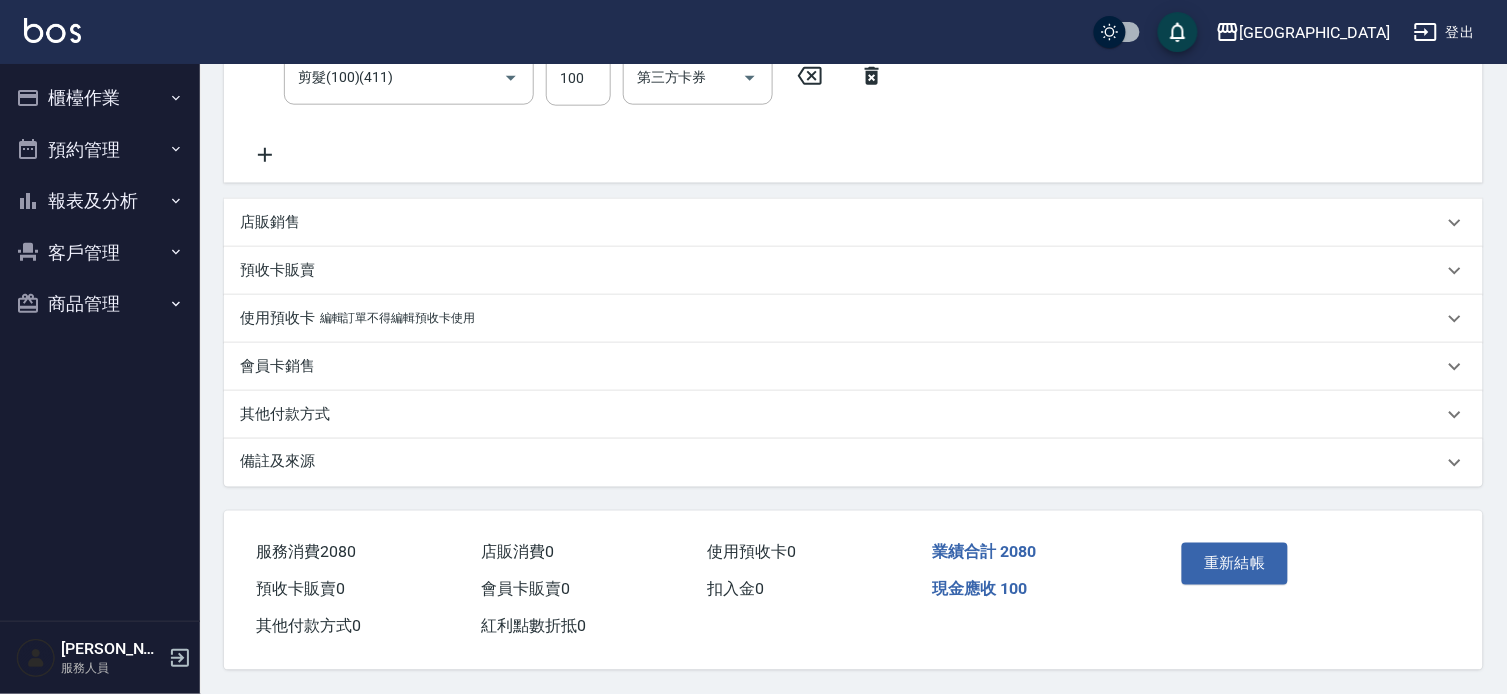 click on "報表及分析" at bounding box center (100, 201) 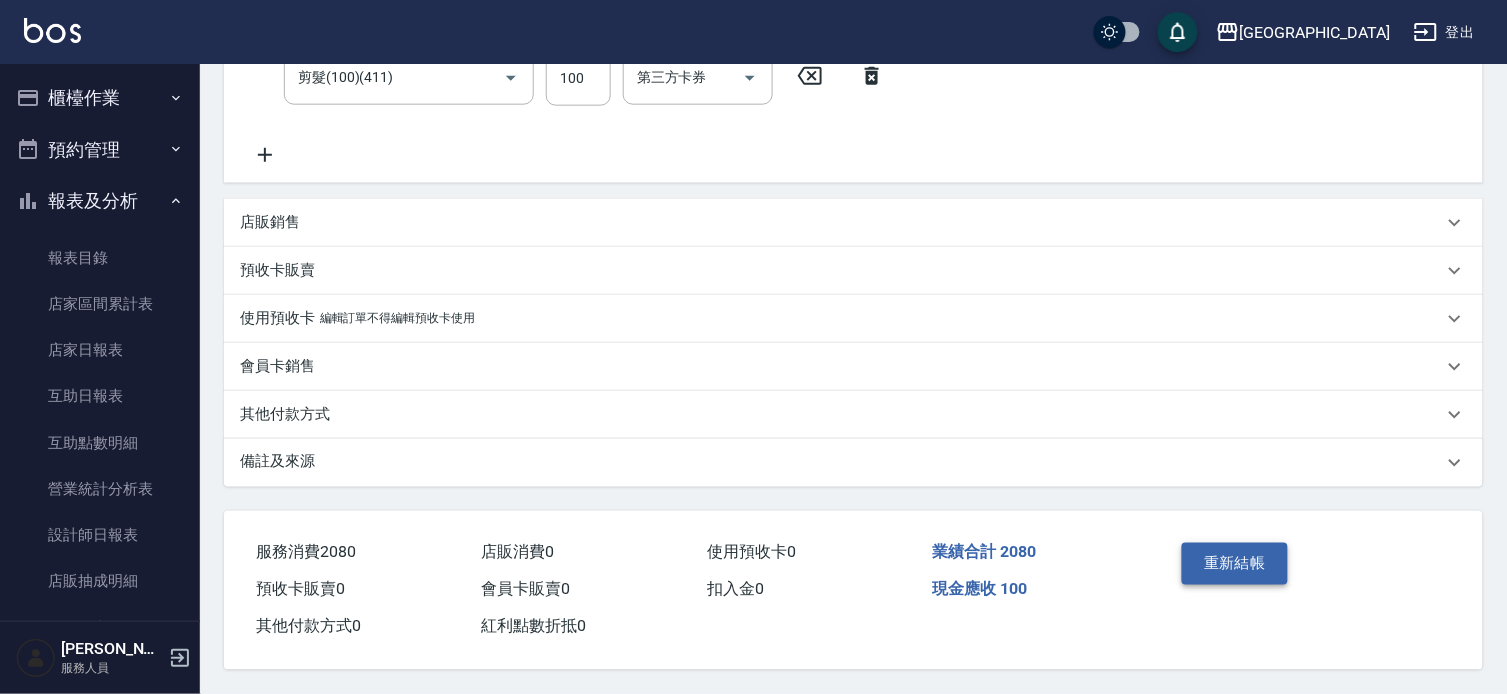 click on "重新結帳" at bounding box center (1235, 564) 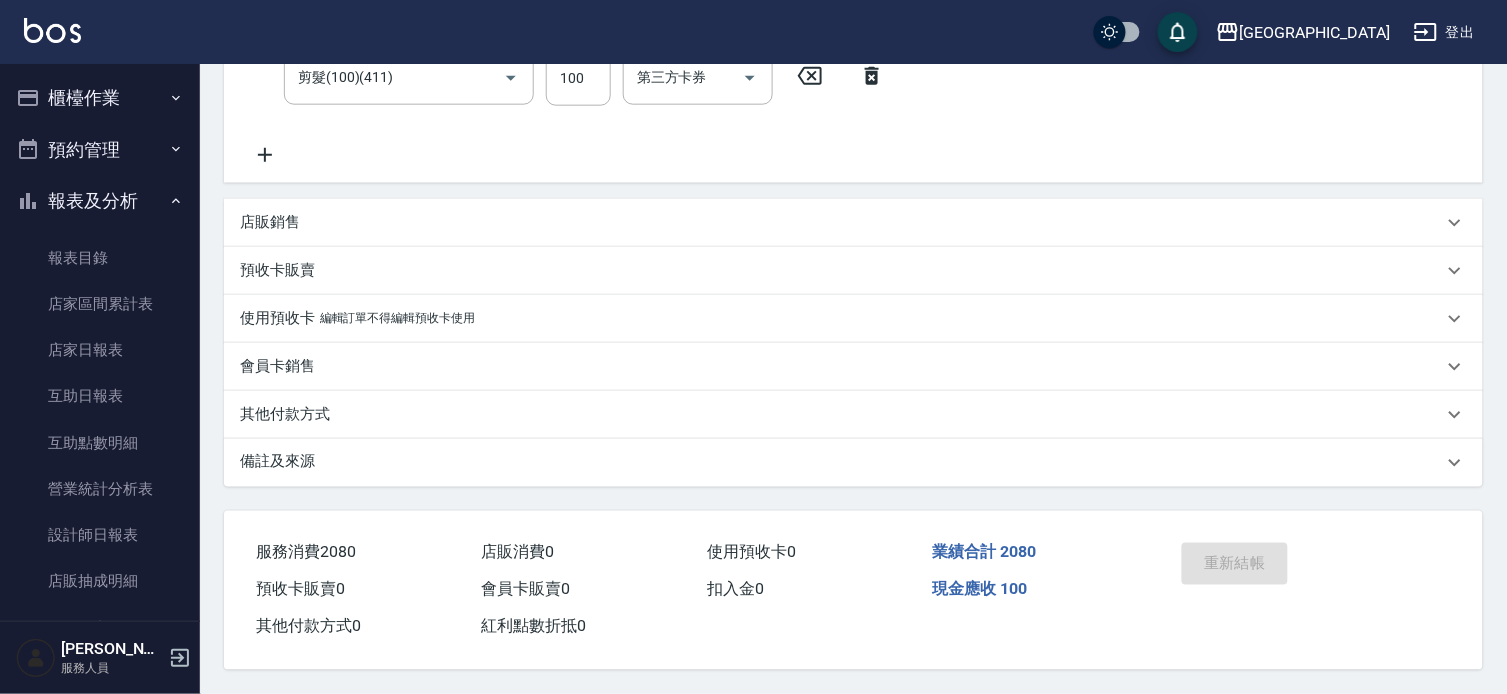 click on "店家日報表" at bounding box center [100, 350] 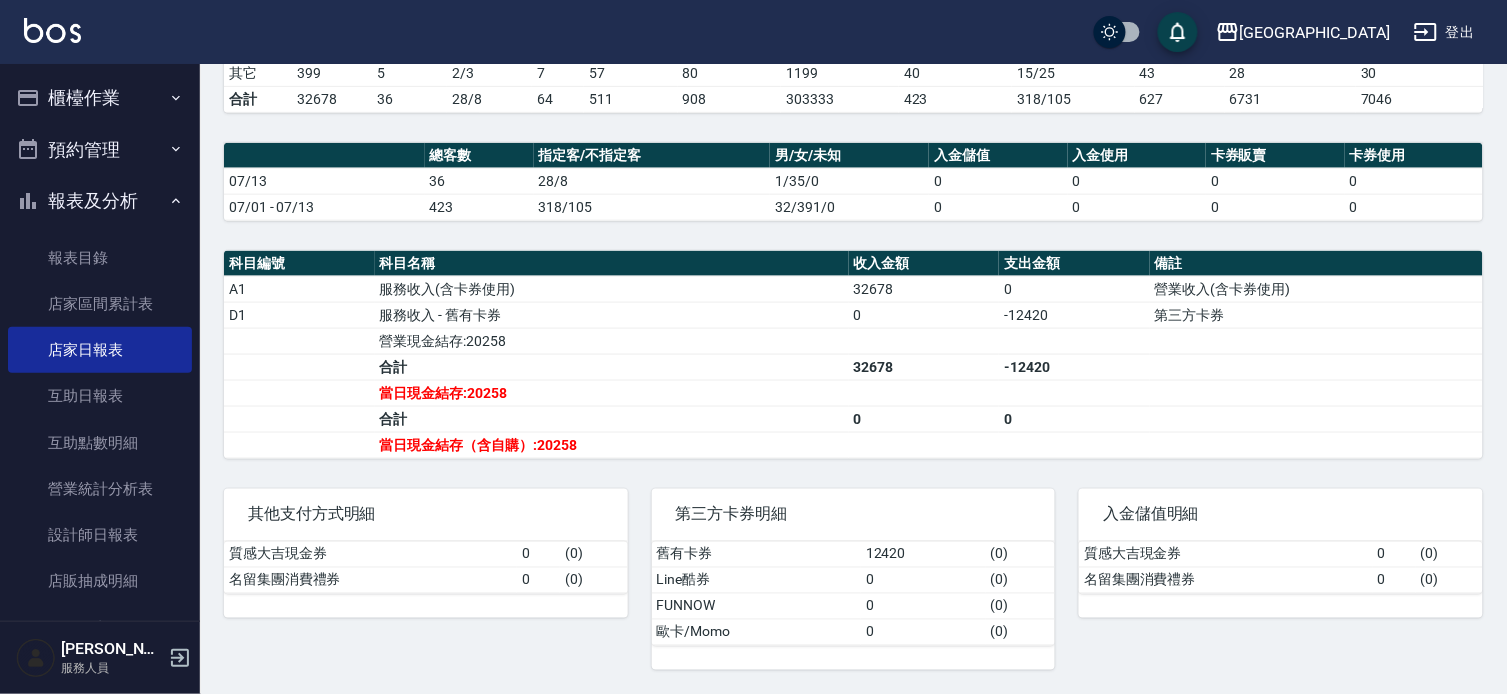 scroll, scrollTop: 518, scrollLeft: 0, axis: vertical 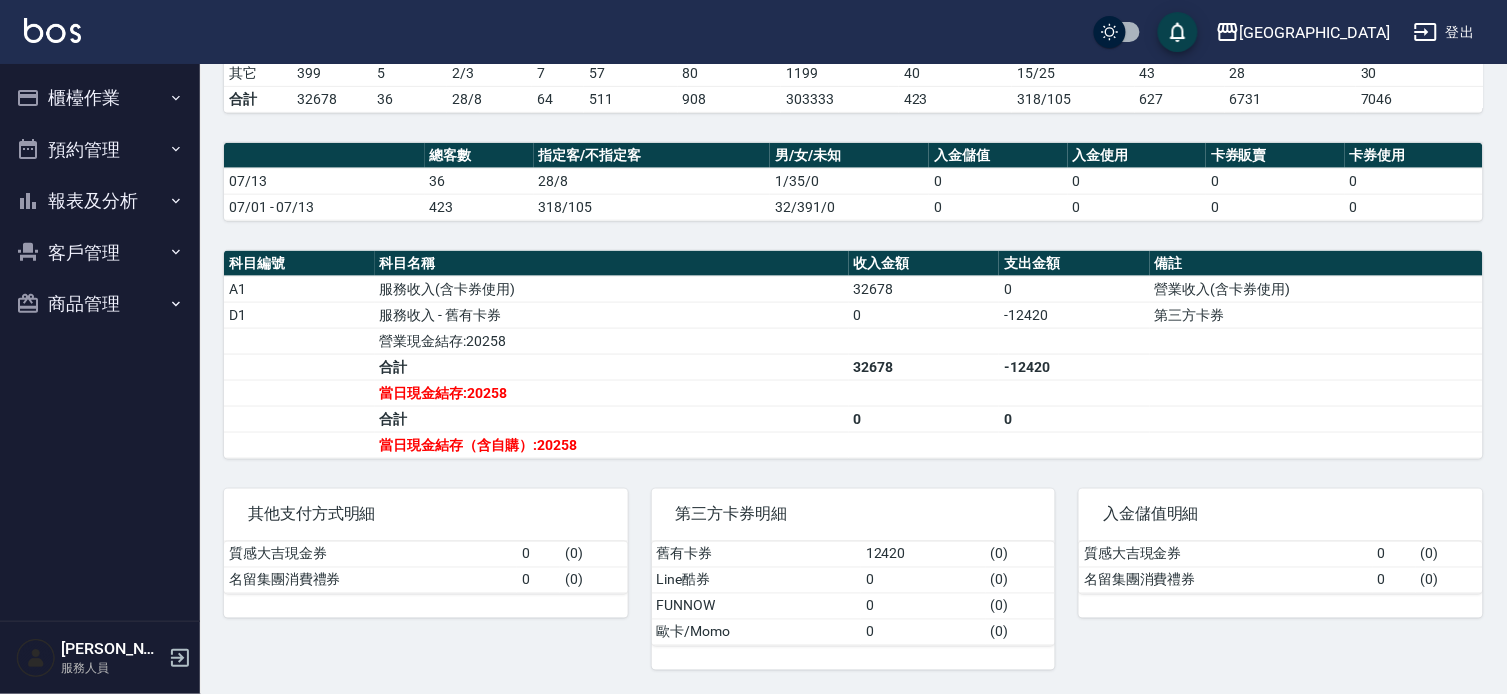 click on "櫃檯作業" at bounding box center (100, 98) 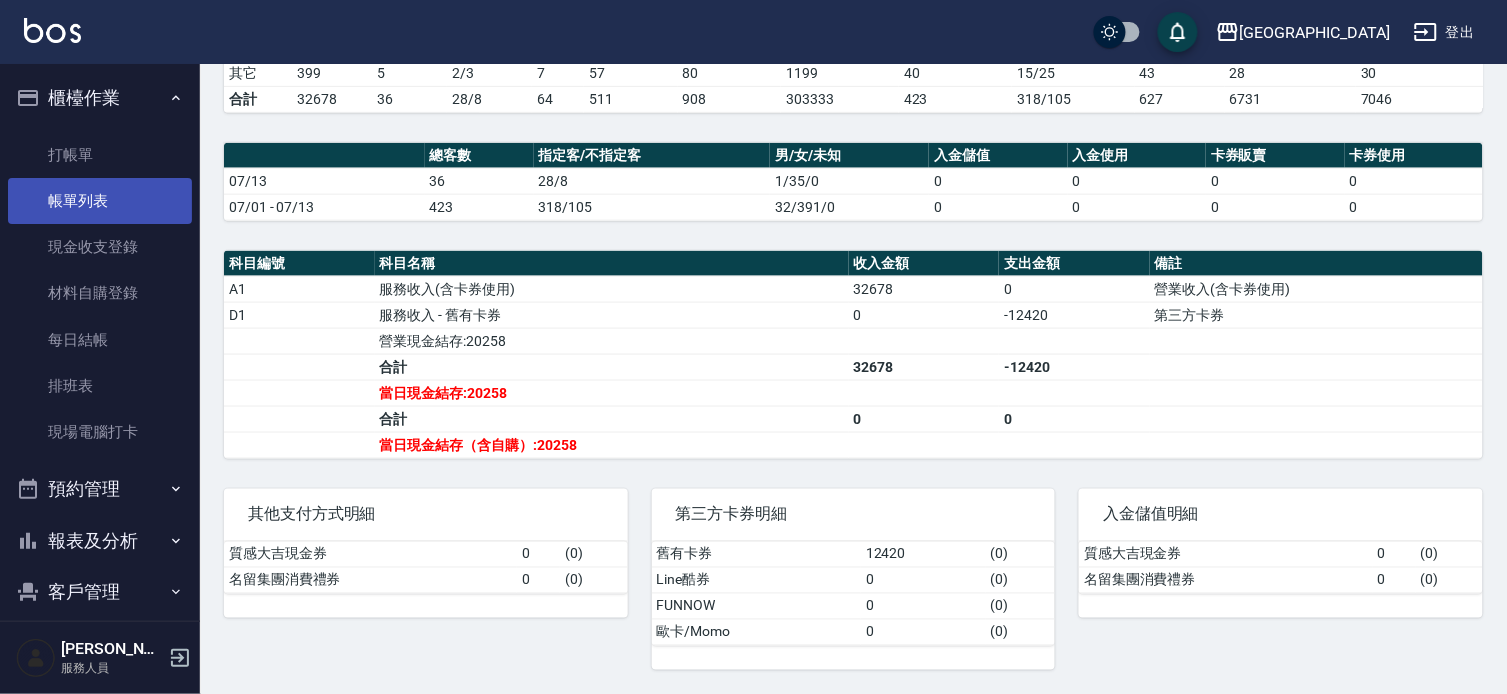 drag, startPoint x: 98, startPoint y: 198, endPoint x: 193, endPoint y: 305, distance: 143.08739 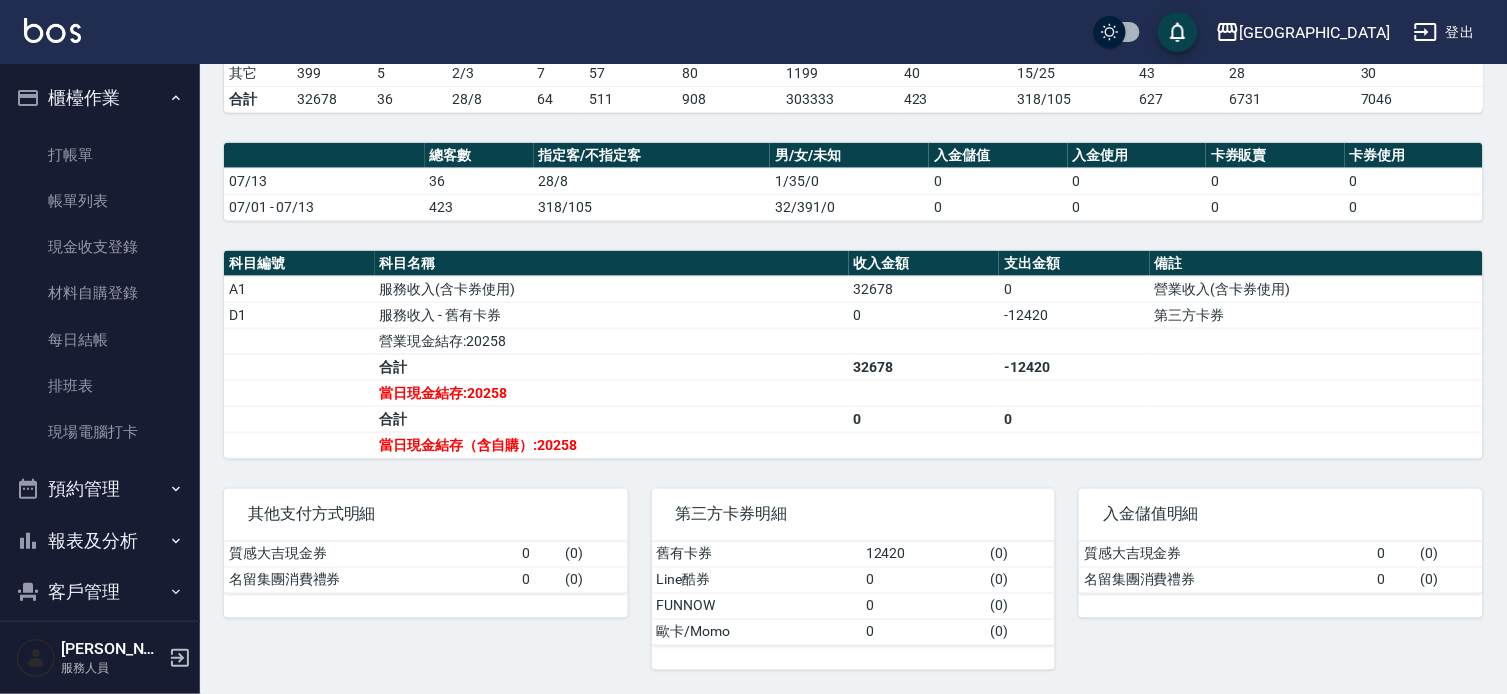 click on "帳單列表" at bounding box center (100, 201) 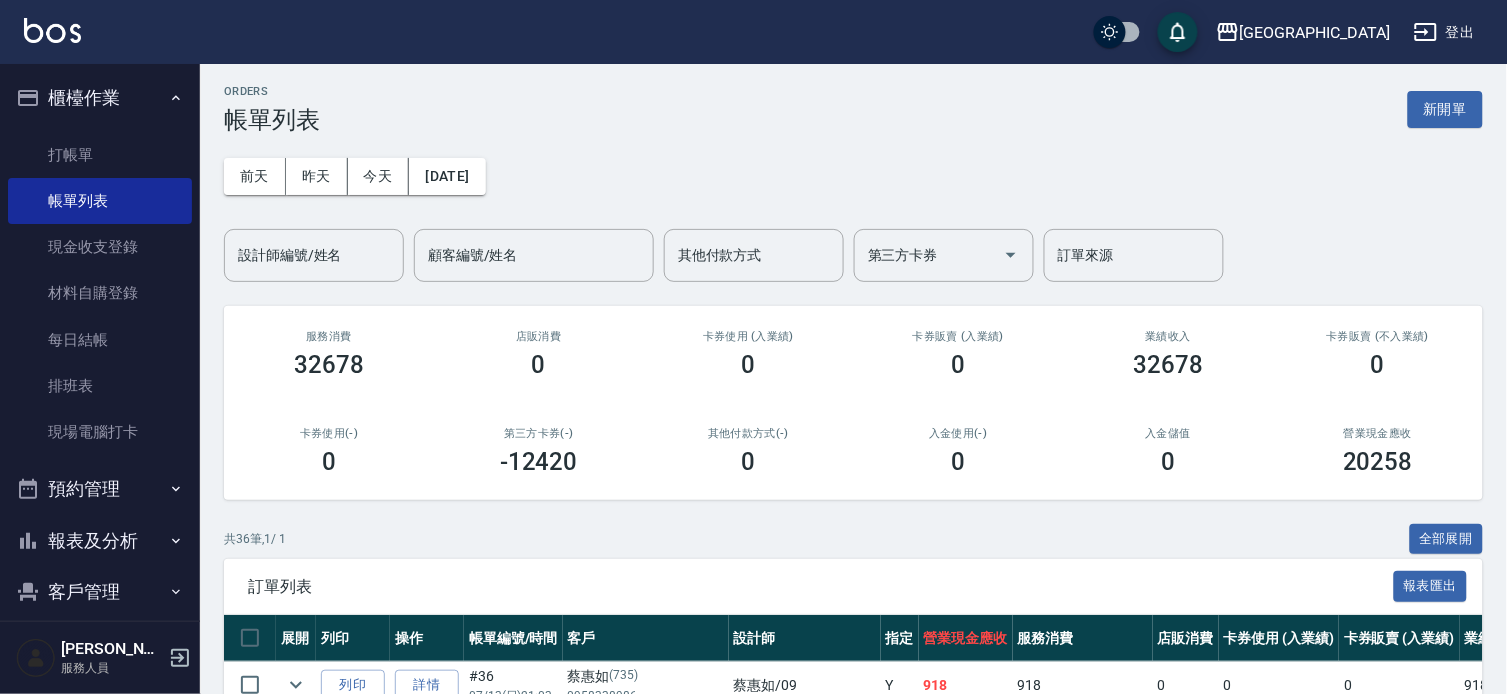 scroll, scrollTop: 0, scrollLeft: 0, axis: both 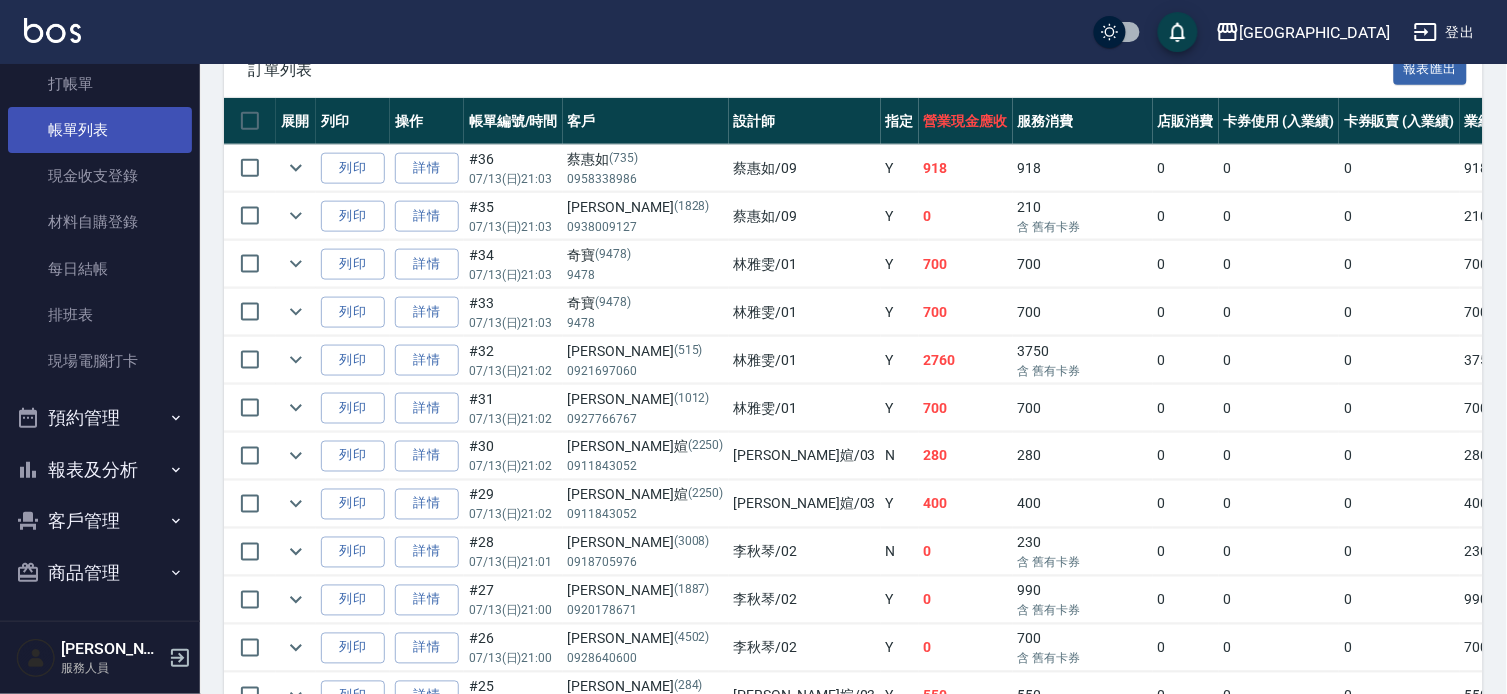 click on "打帳單" at bounding box center [100, 84] 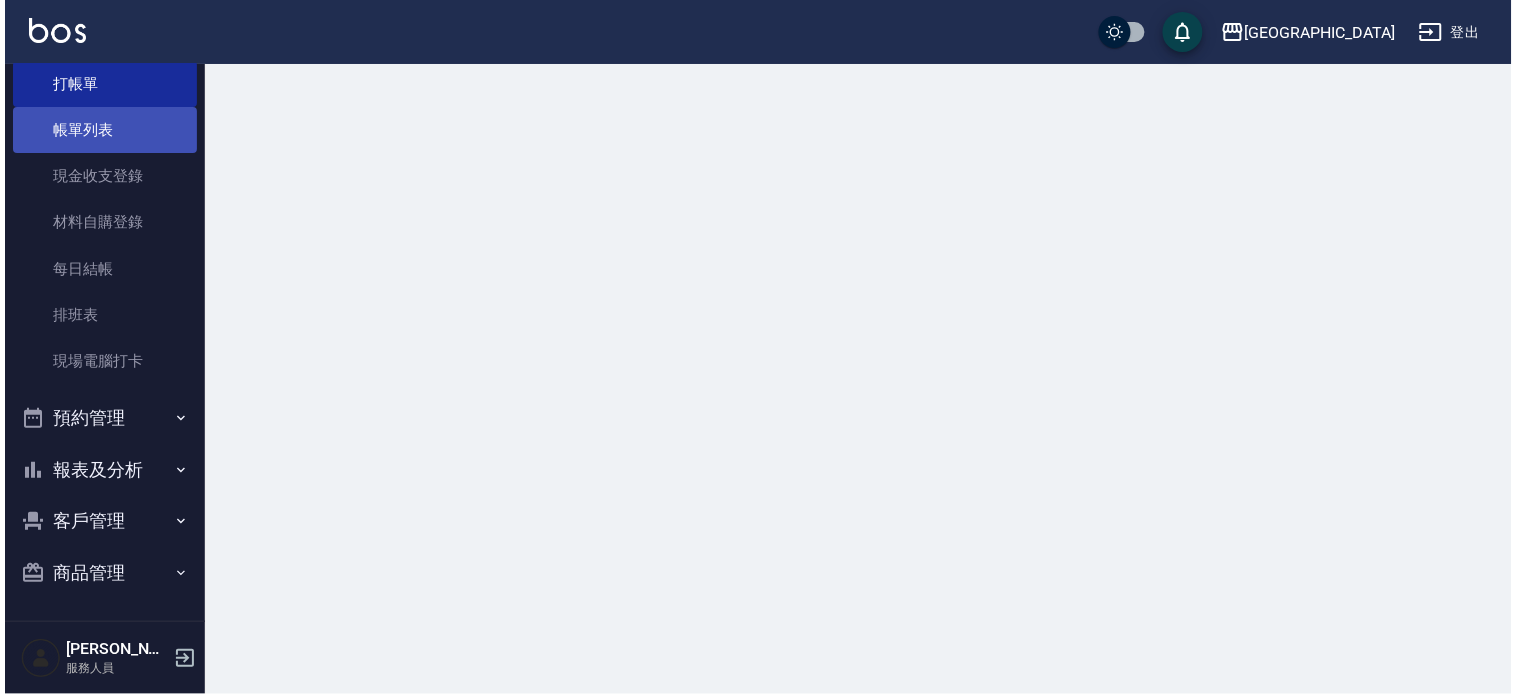 scroll, scrollTop: 0, scrollLeft: 0, axis: both 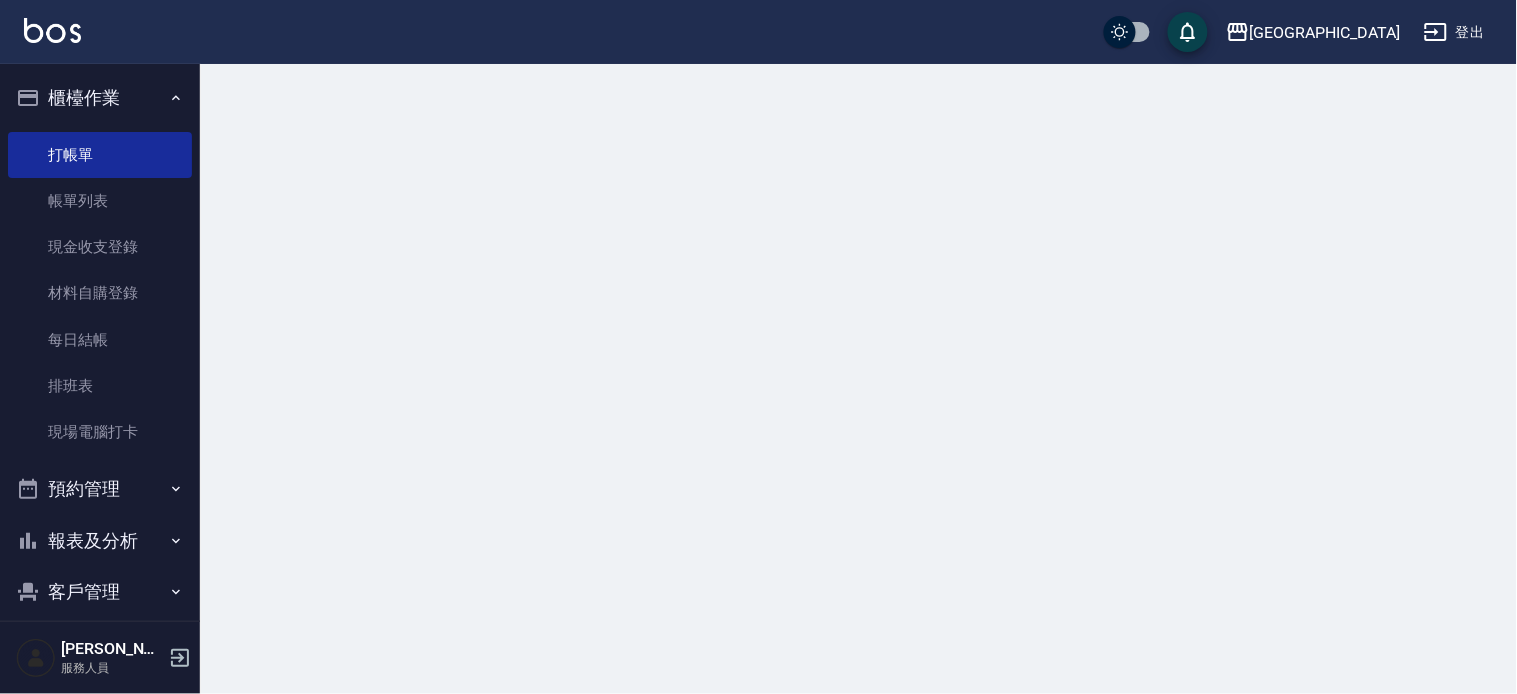 click on "櫃檯作業" at bounding box center (100, 98) 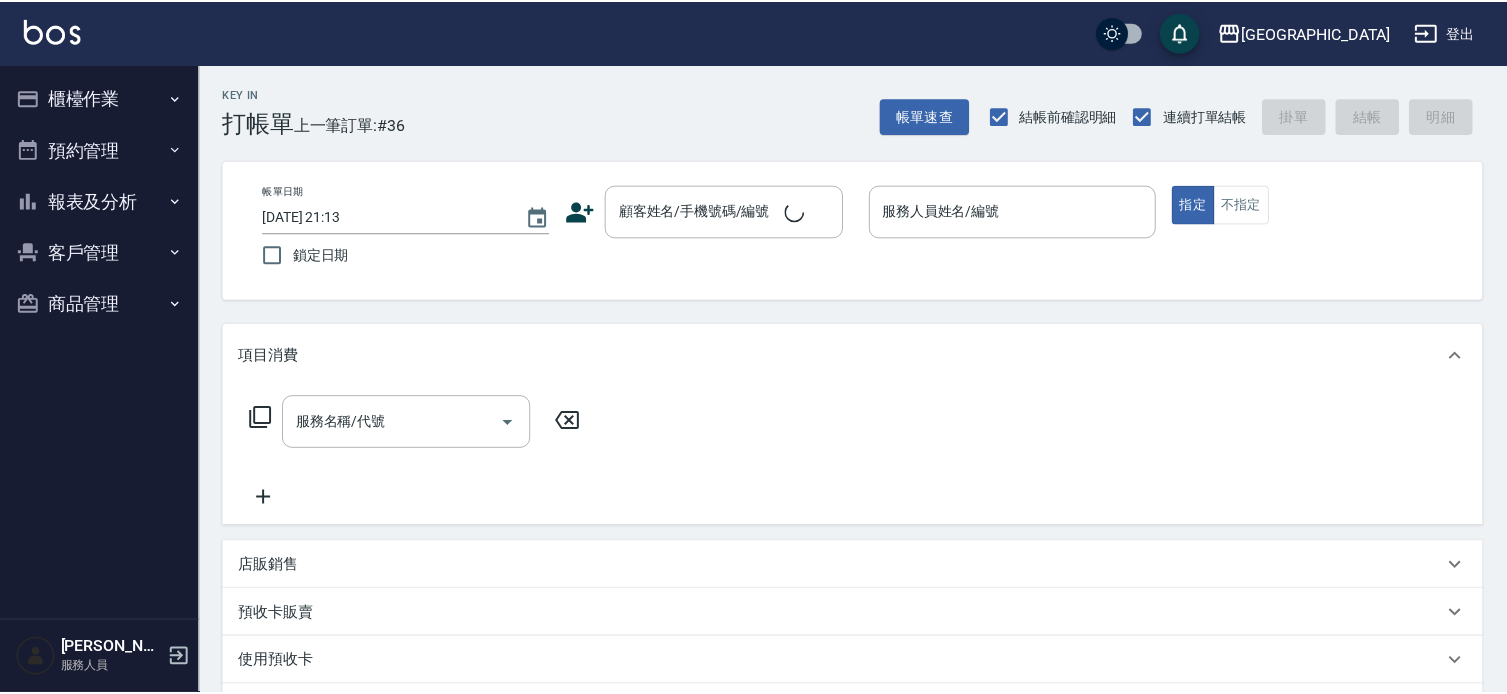scroll, scrollTop: 0, scrollLeft: 0, axis: both 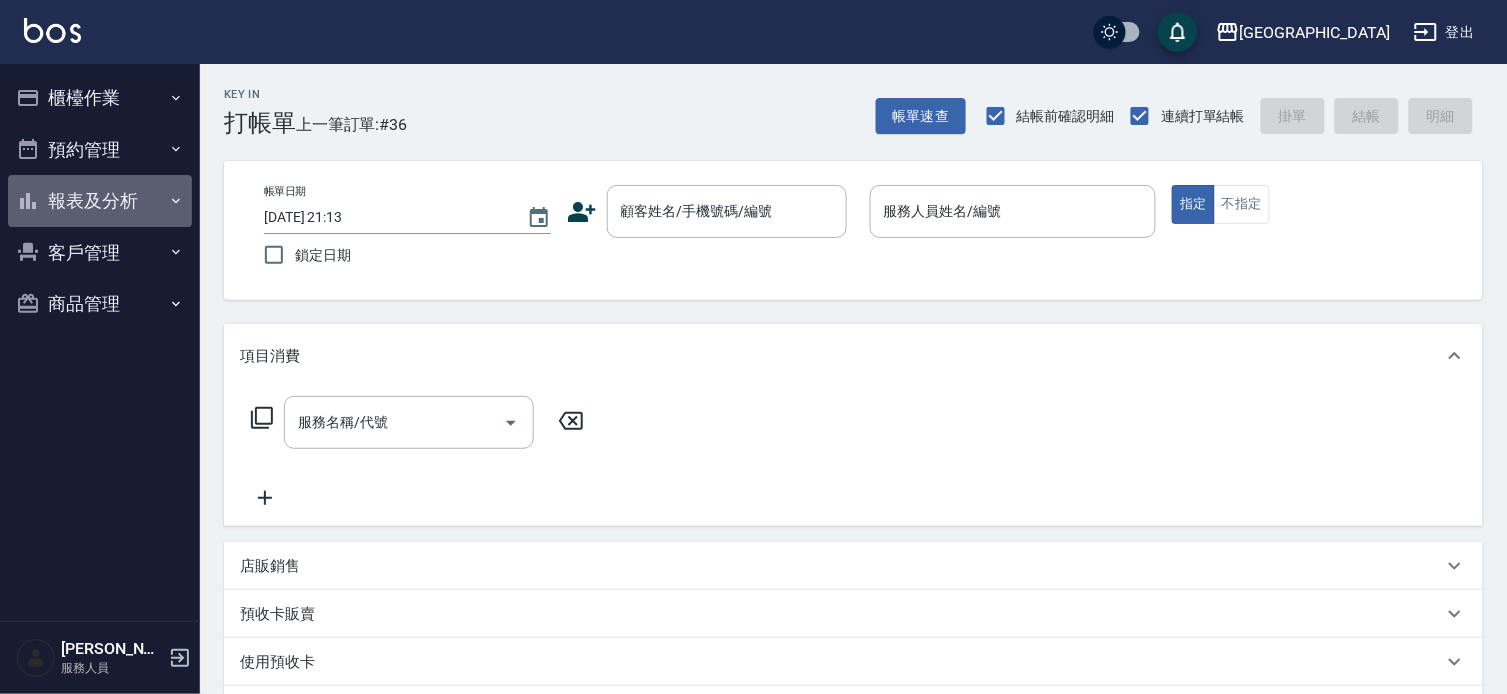 drag, startPoint x: 118, startPoint y: 196, endPoint x: 118, endPoint y: 238, distance: 42 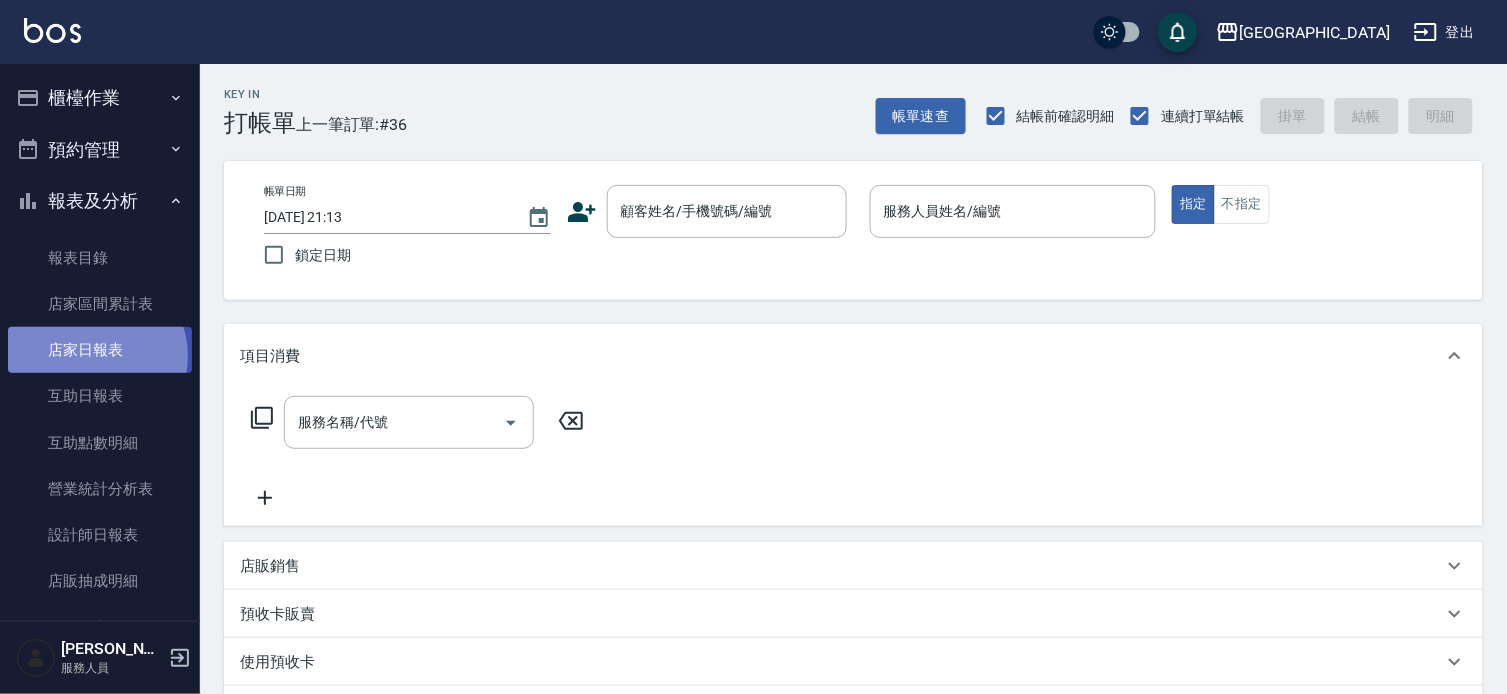 drag, startPoint x: 94, startPoint y: 356, endPoint x: 165, endPoint y: 363, distance: 71.34424 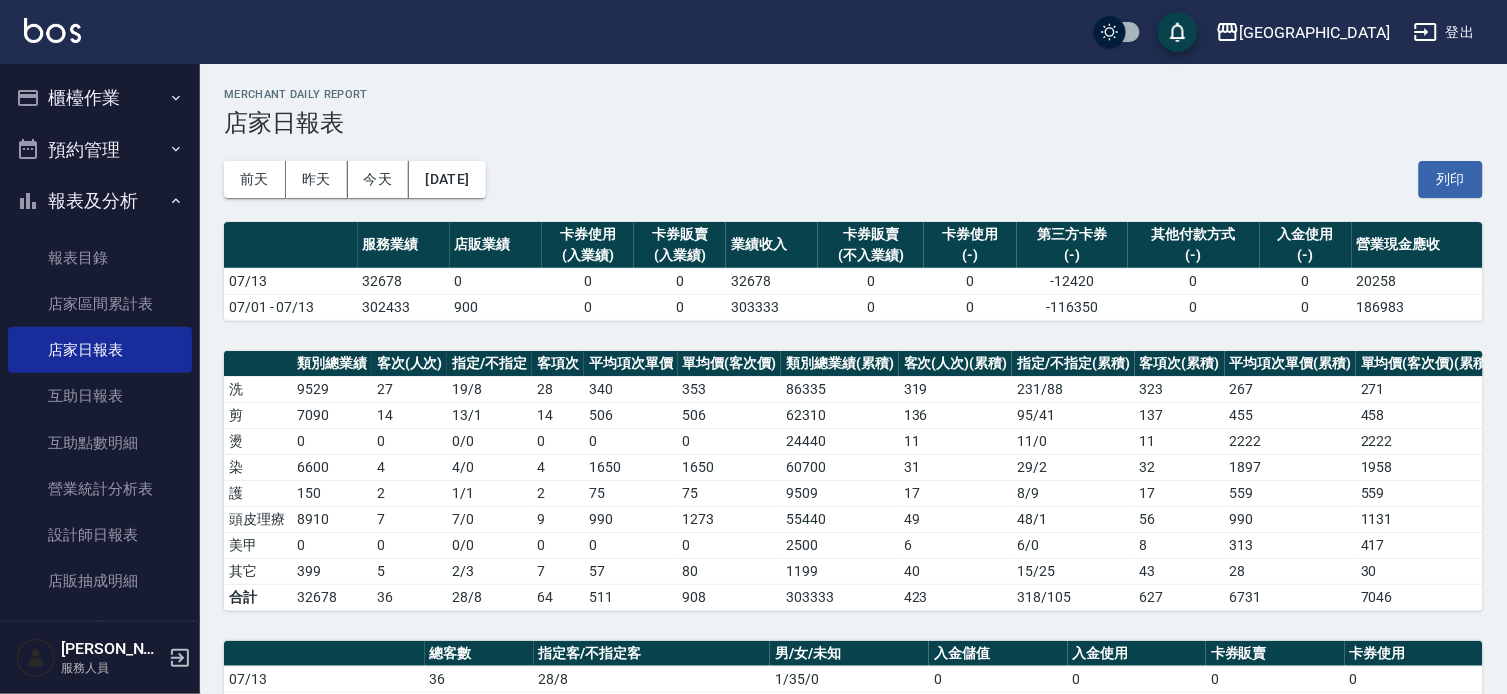 scroll, scrollTop: 0, scrollLeft: 0, axis: both 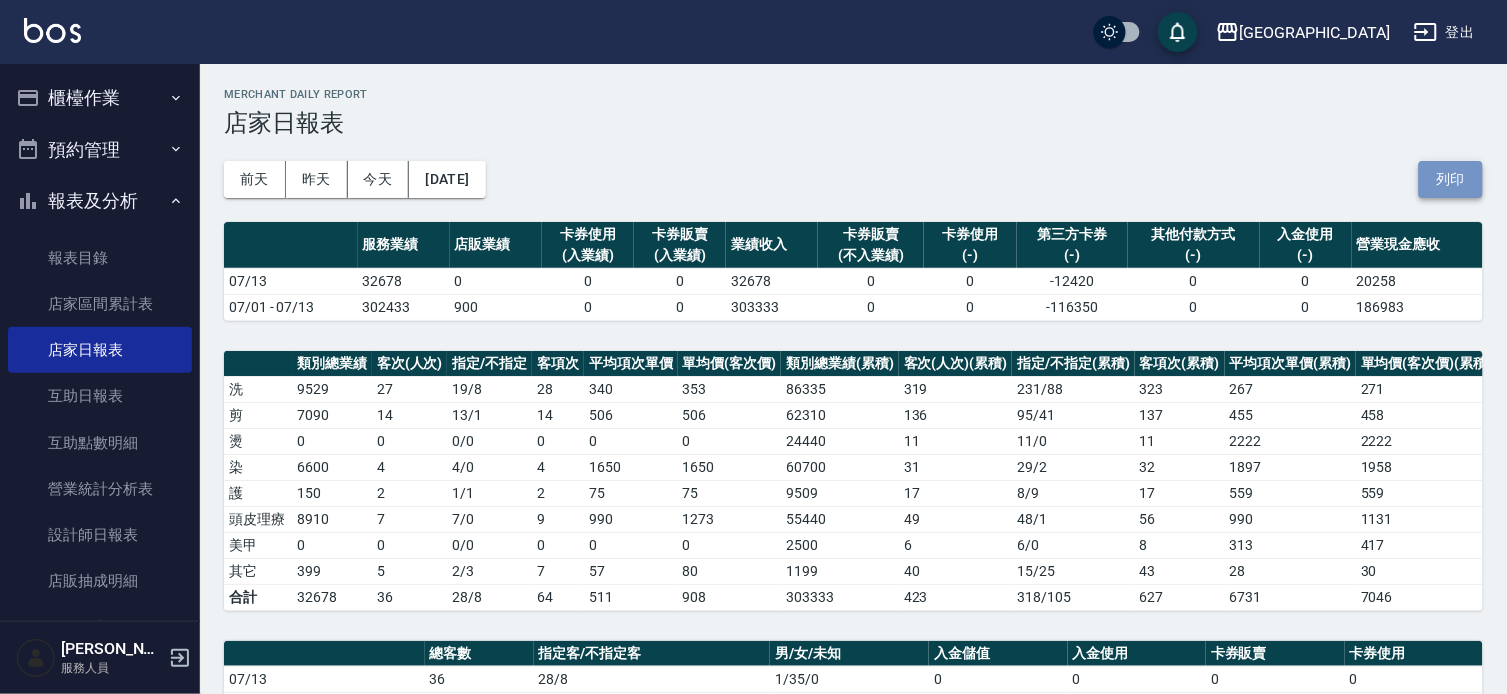 click on "列印" at bounding box center [1451, 179] 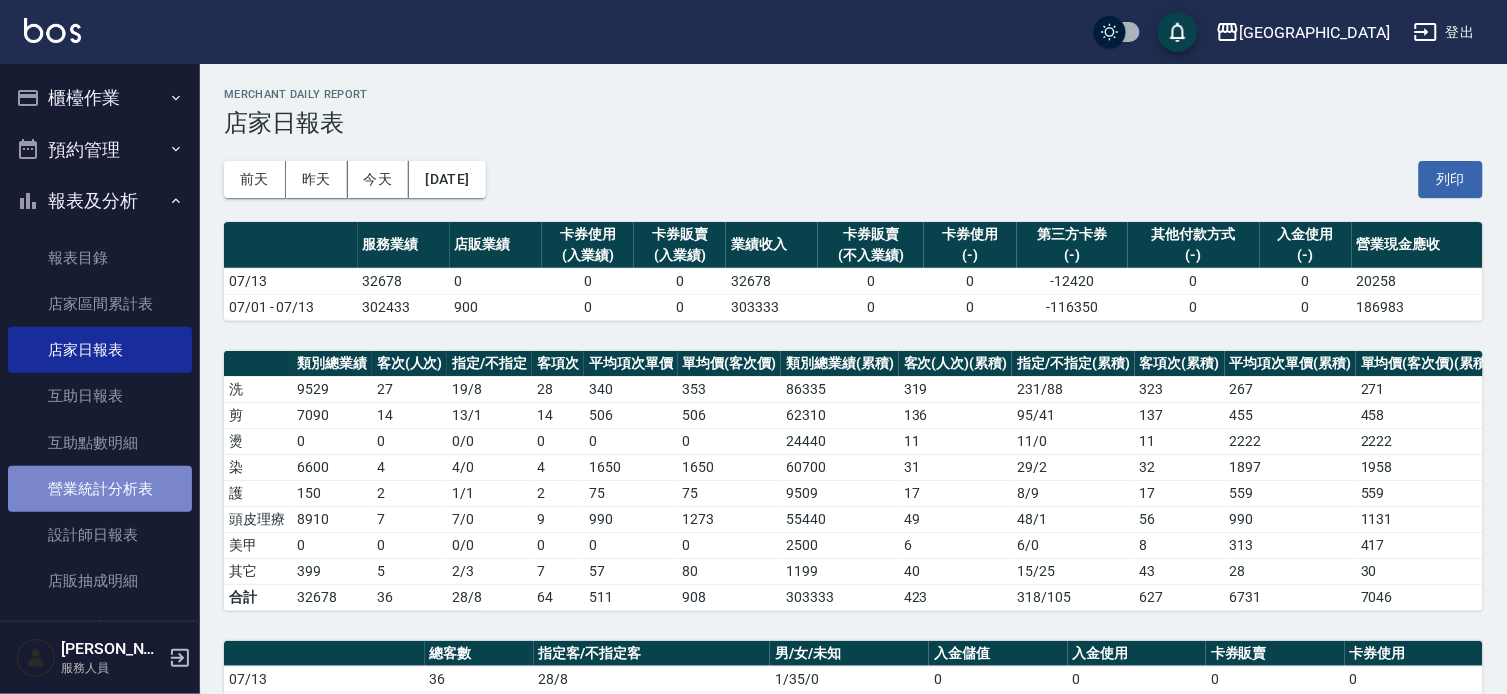 click on "營業統計分析表" at bounding box center (100, 489) 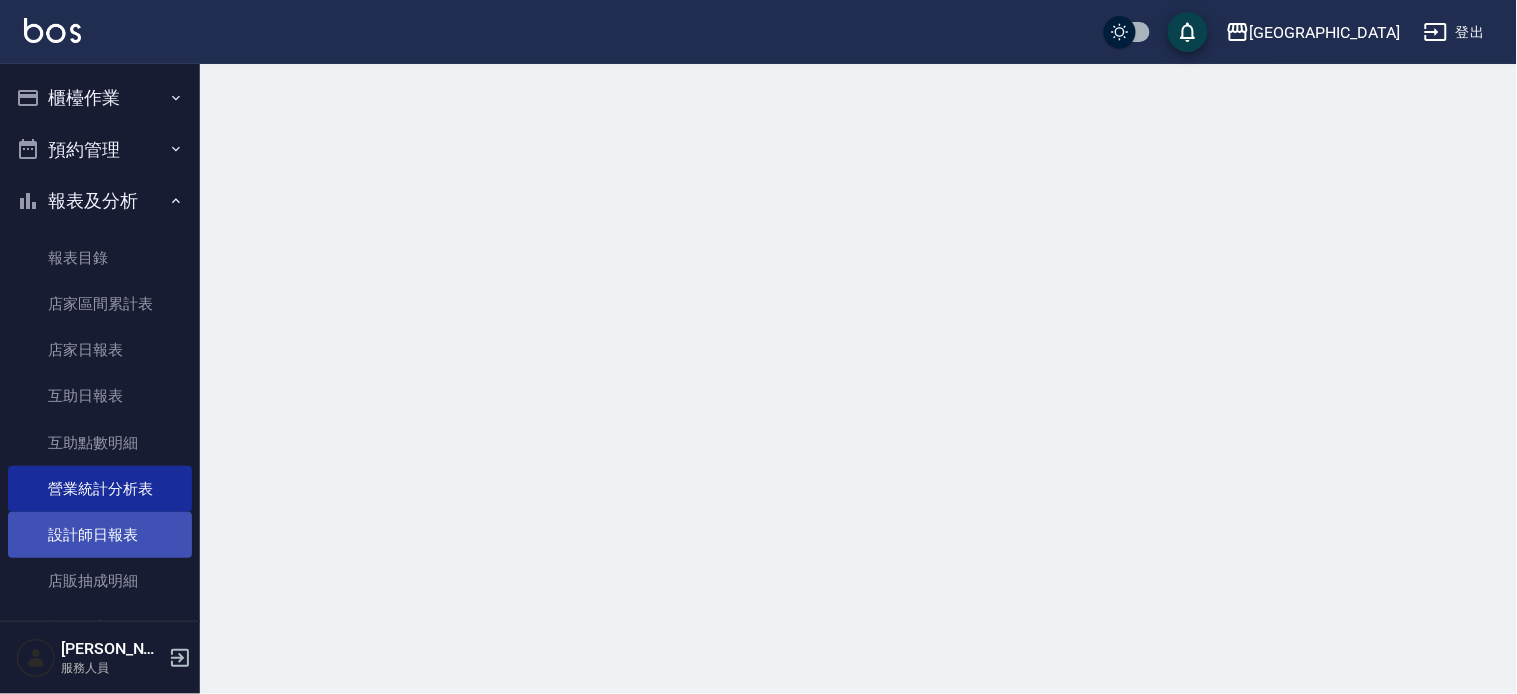 drag, startPoint x: 118, startPoint y: 523, endPoint x: 117, endPoint y: 548, distance: 25.019993 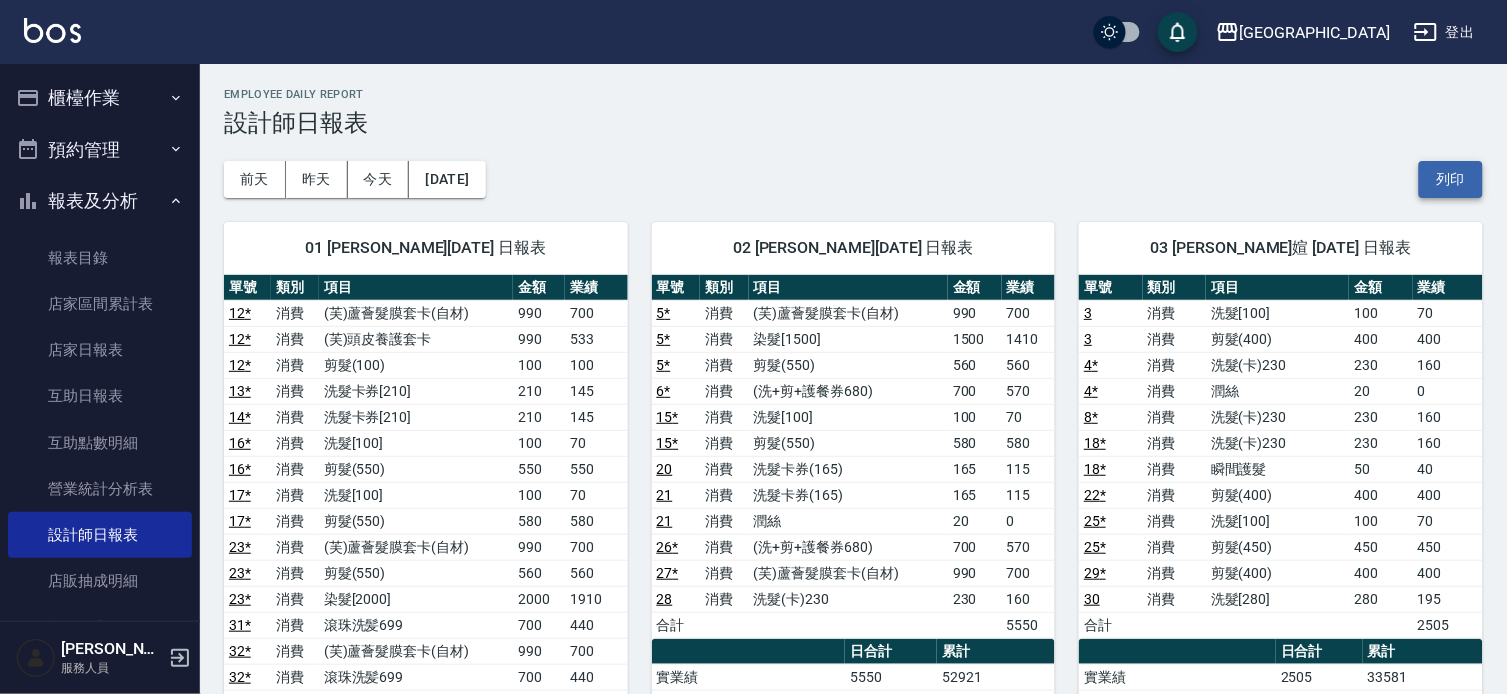 click on "列印" at bounding box center (1451, 179) 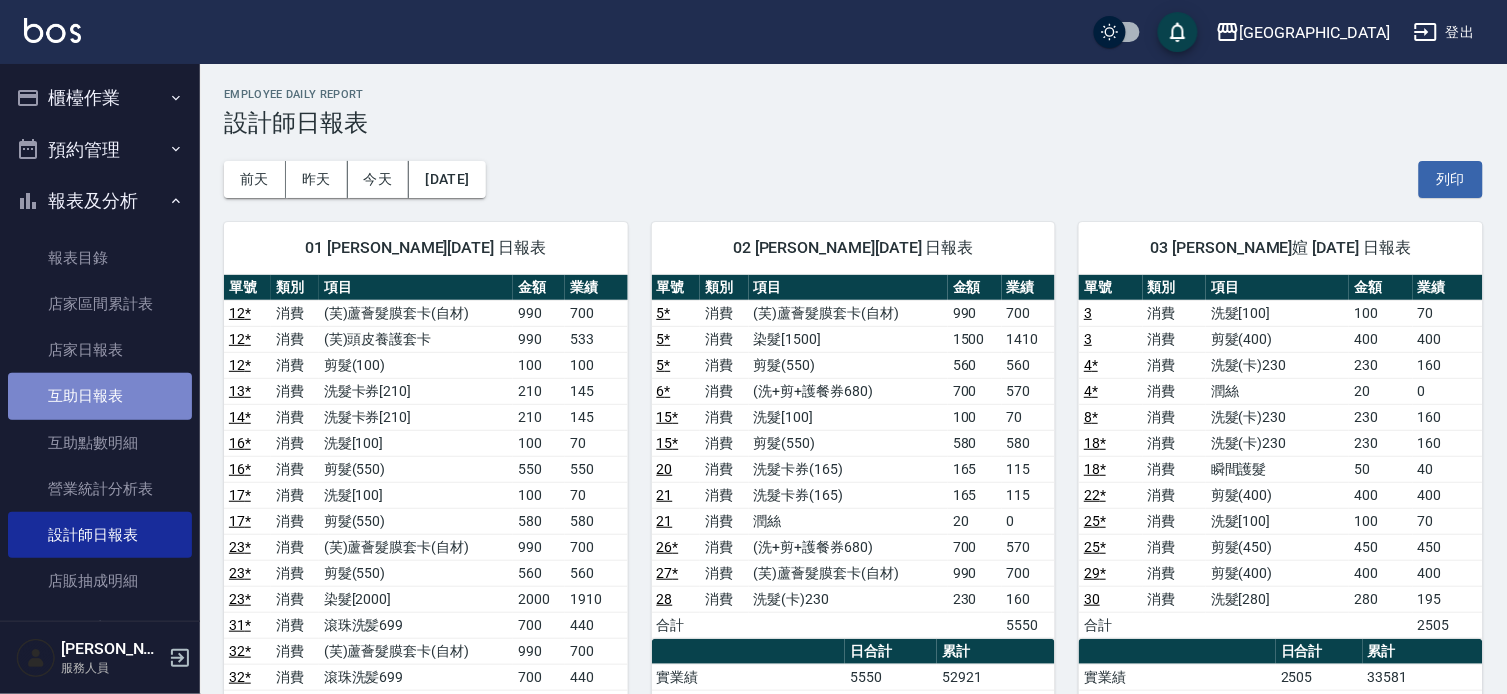 click on "互助日報表" at bounding box center (100, 396) 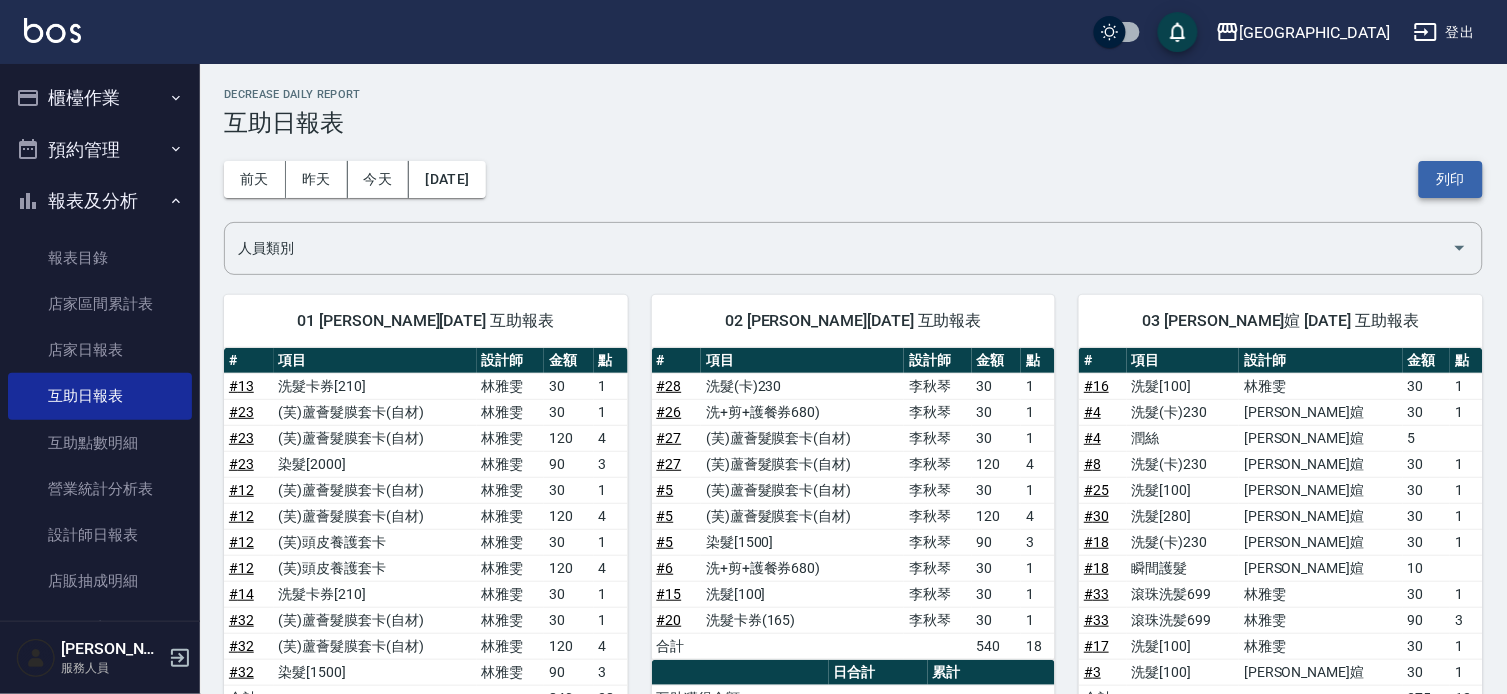 click on "列印" at bounding box center [1451, 179] 